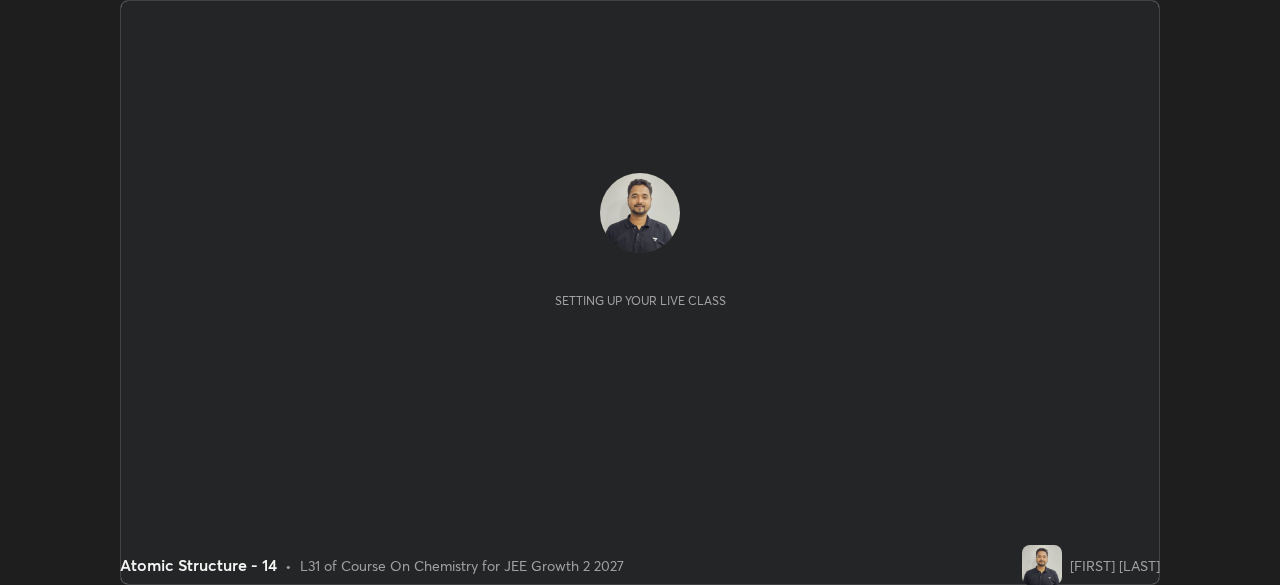 scroll, scrollTop: 0, scrollLeft: 0, axis: both 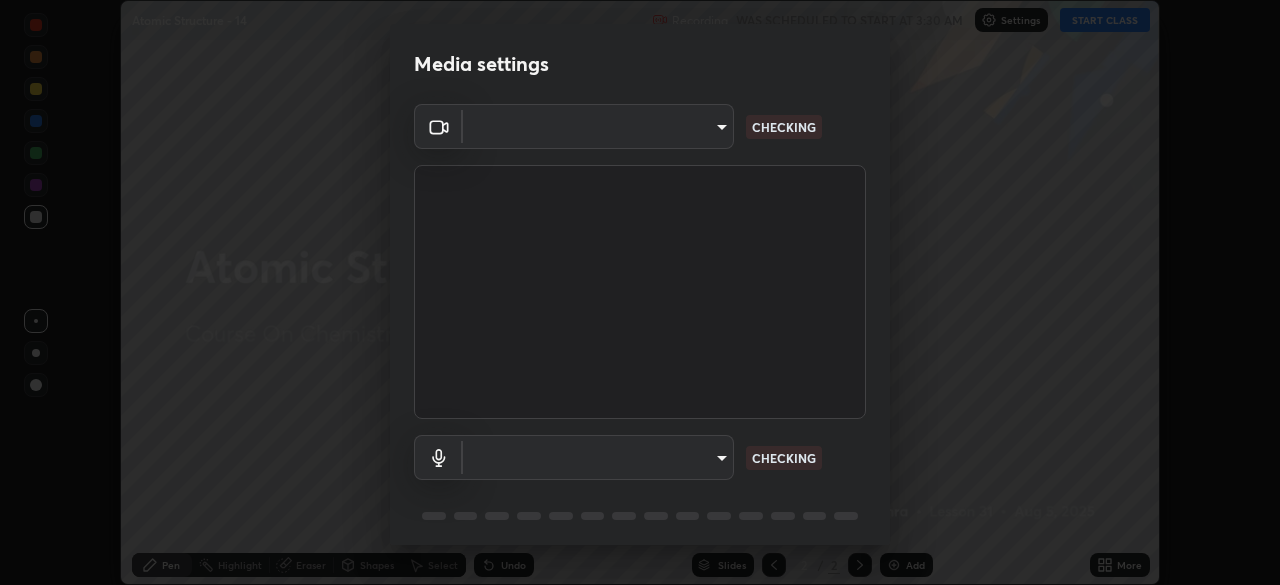 type on "8b25c008dc65e002d7ff7c75af3eca2758b959ceb282faffd64030ff43a116c5" 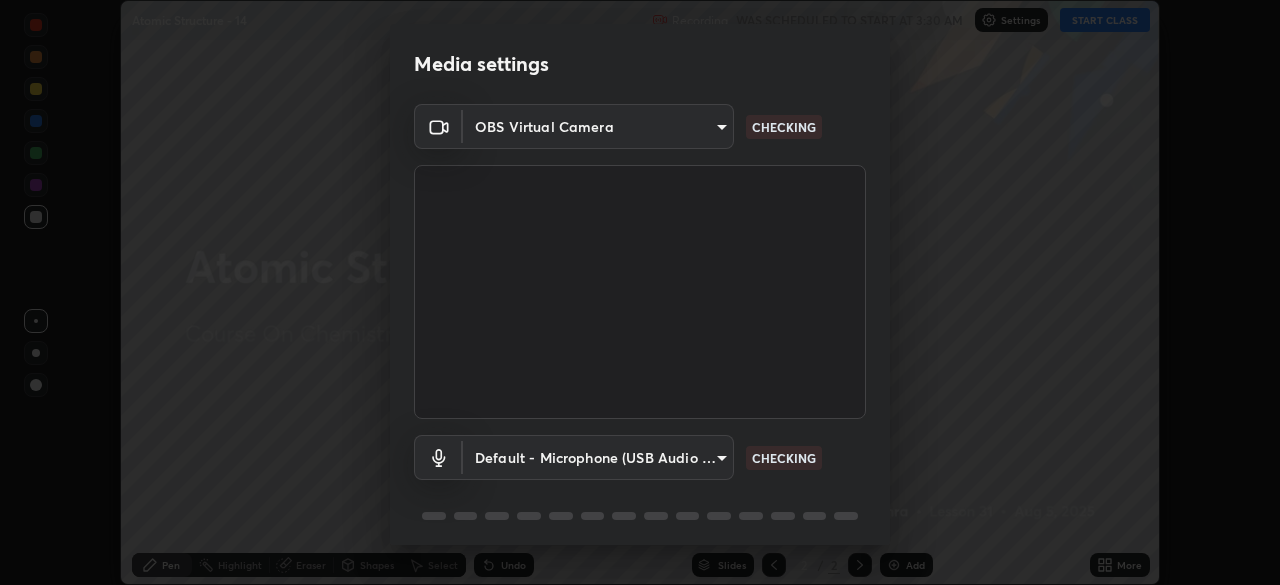 click on "Erase all Atomic Structure - 14 Recording WAS SCHEDULED TO START AT  3:30 AM Settings START CLASS Setting up your live class Atomic Structure - 14 • L31 of Course On Chemistry for JEE Growth 2 2027 [FIRST] [LAST] Pen Highlight Eraser Shapes Select Undo Slides 2 / 2 Add More No doubts shared Encourage your learners to ask a doubt for better clarity Report an issue Reason for reporting Buffering Chat not working Audio - Video sync issue Educator video quality low ​ Attach an image Report Media settings OBS Virtual Camera [HASH] CHECKING Default - Microphone (USB Audio Device) default CHECKING 1 / 5 Next" at bounding box center (640, 292) 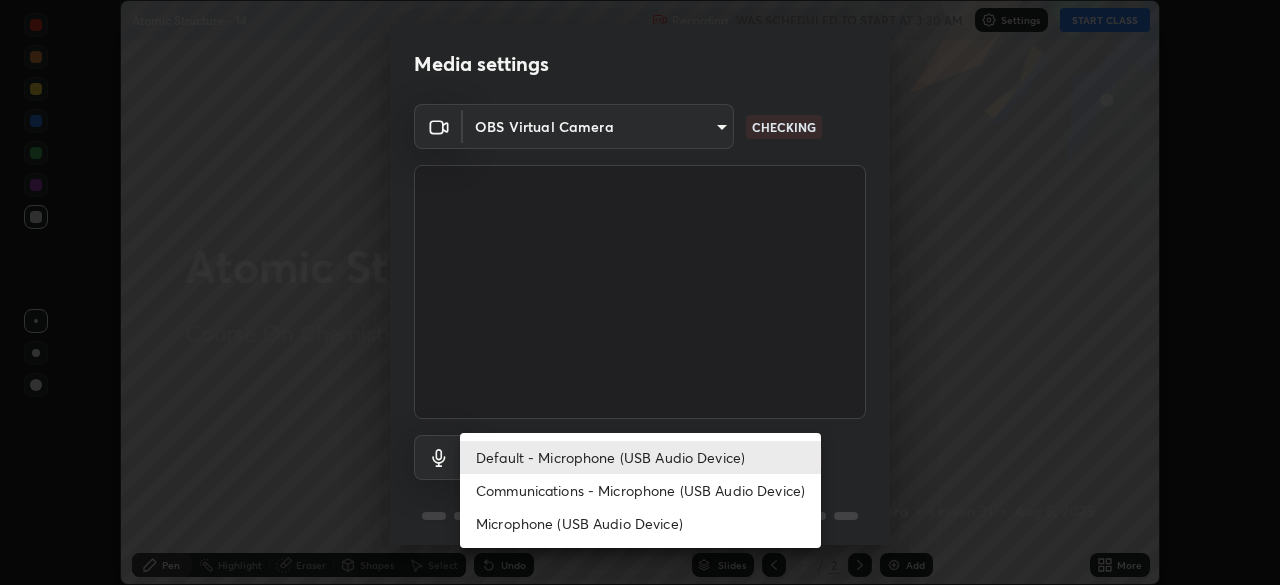 click on "Communications - Microphone (USB Audio Device)" at bounding box center (640, 490) 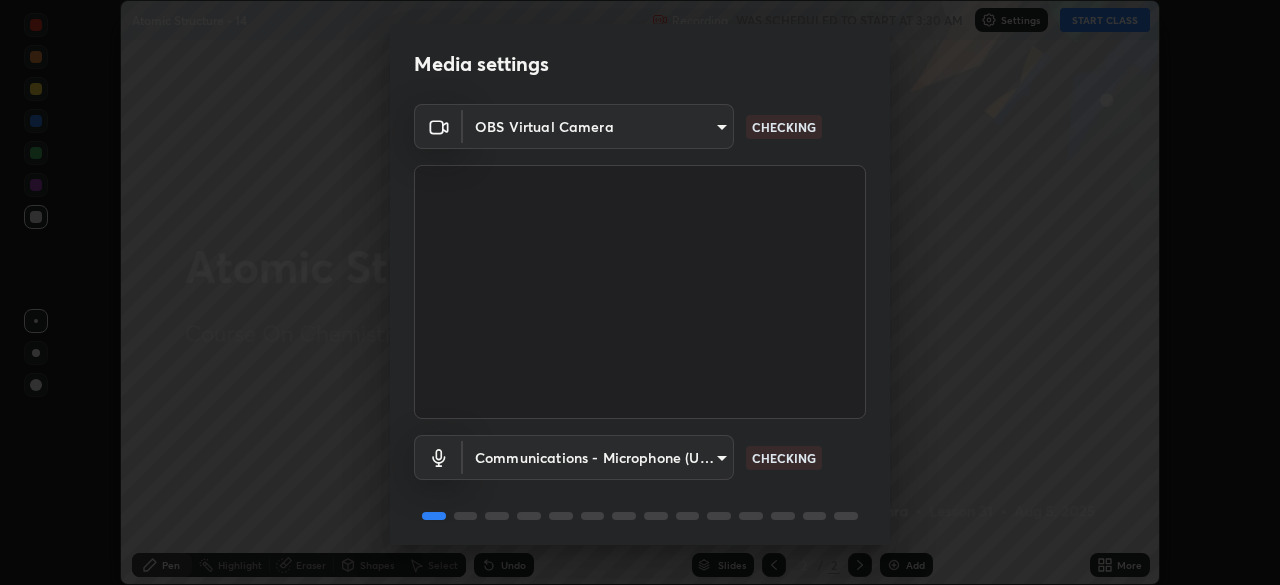 click on "Erase all Atomic Structure - 14 Recording WAS SCHEDULED TO START AT  3:30 AM Settings START CLASS Setting up your live class Atomic Structure - 14 • L31 of Course On Chemistry for JEE Growth 2 2027 Shashank Kumar Mishra Pen Highlight Eraser Shapes Select Undo Slides 2 / 2 Add More No doubts shared Encourage your learners to ask a doubt for better clarity Report an issue Reason for reporting Buffering Chat not working Audio - Video sync issue Educator video quality low ​ Attach an image Report Media settings OBS Virtual Camera 8b25c008dc65e002d7ff7c75af3eca2758b959ceb282faffd64030ff43a116c5 CHECKING Communications - Microphone (USB Audio Device) communications CHECKING 1 / 5 Next" at bounding box center (640, 292) 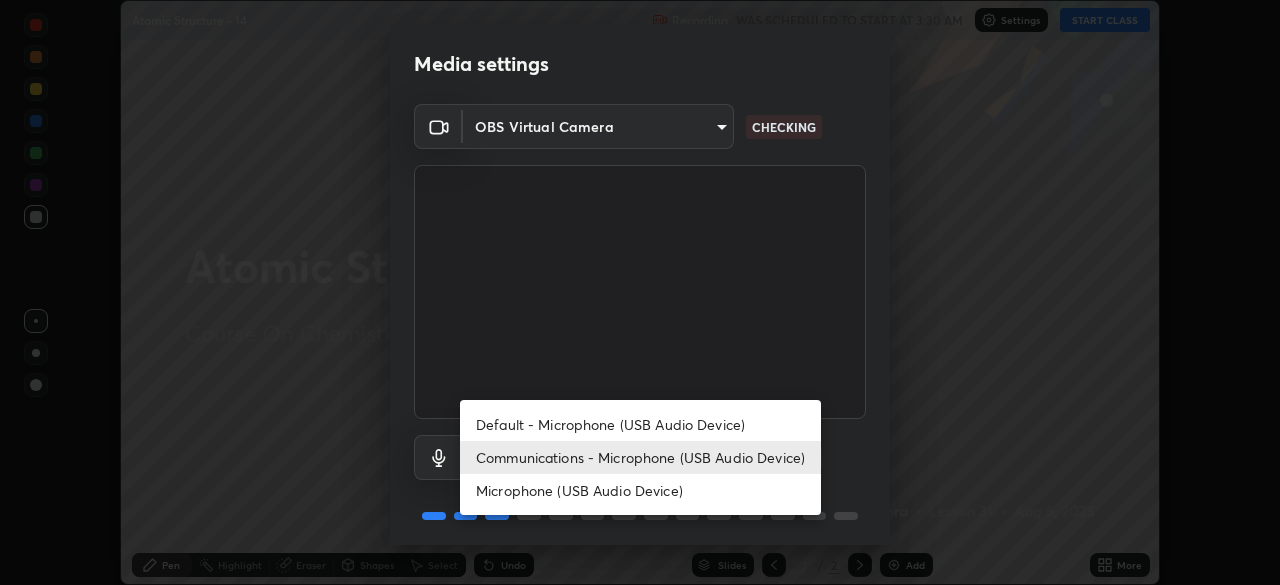 click on "Default - Microphone (USB Audio Device)" at bounding box center [640, 424] 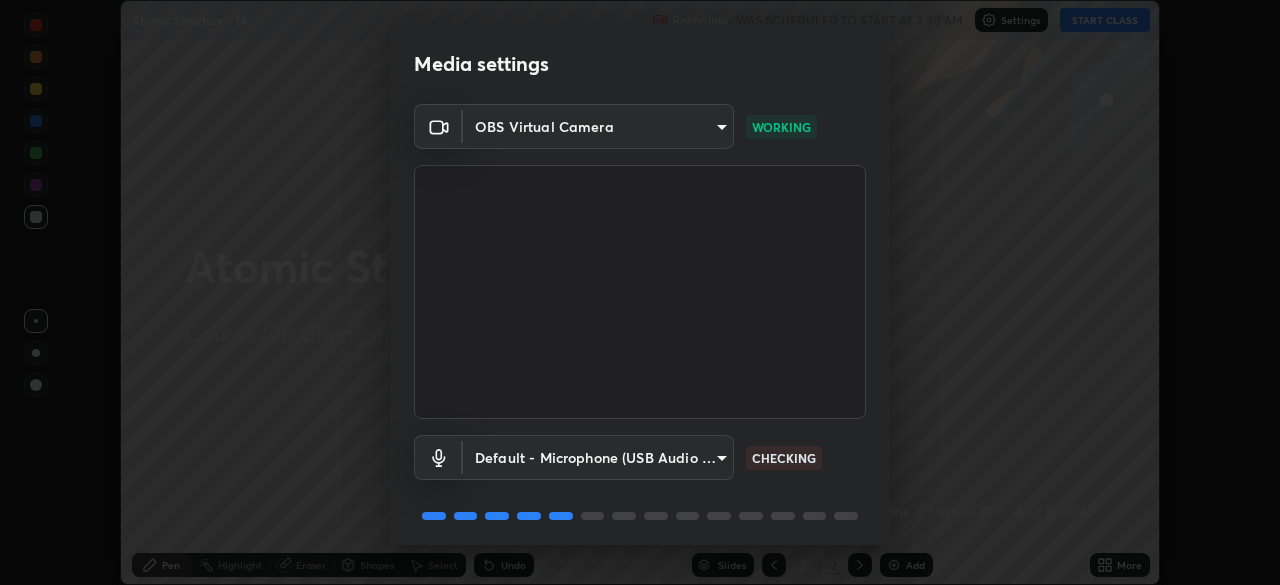scroll, scrollTop: 71, scrollLeft: 0, axis: vertical 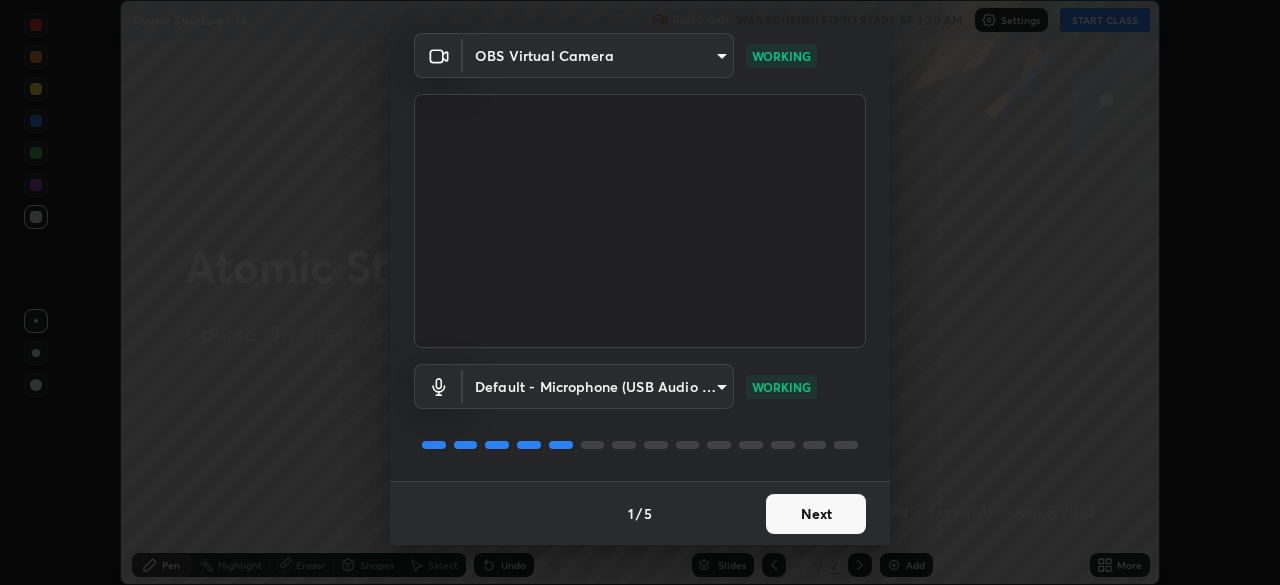 click on "Next" at bounding box center [816, 514] 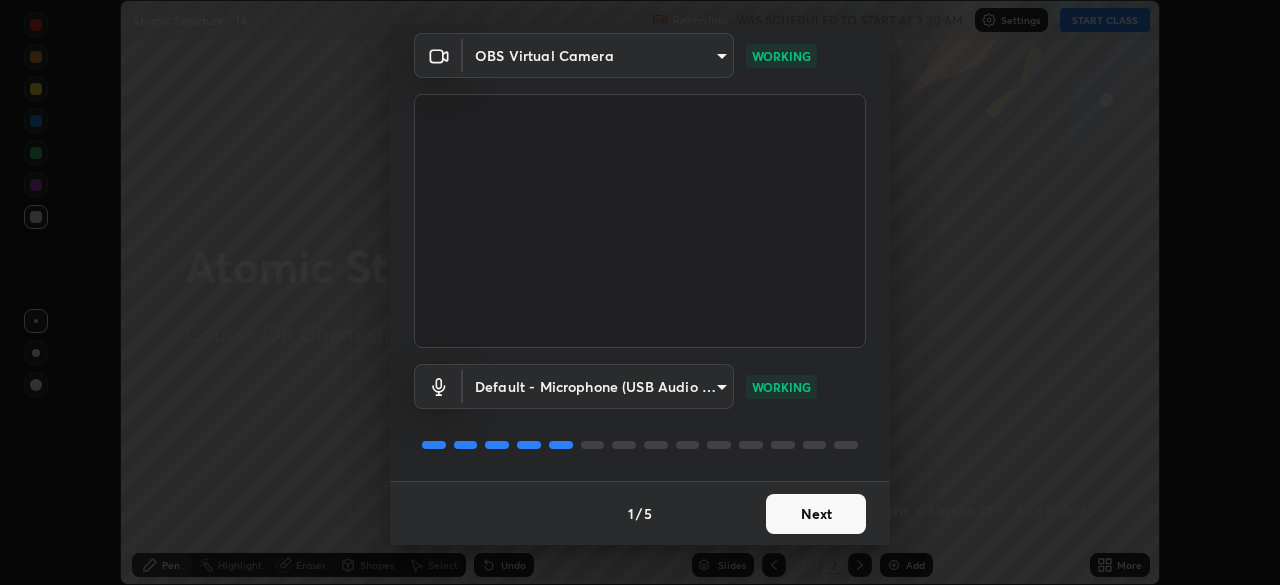 scroll, scrollTop: 0, scrollLeft: 0, axis: both 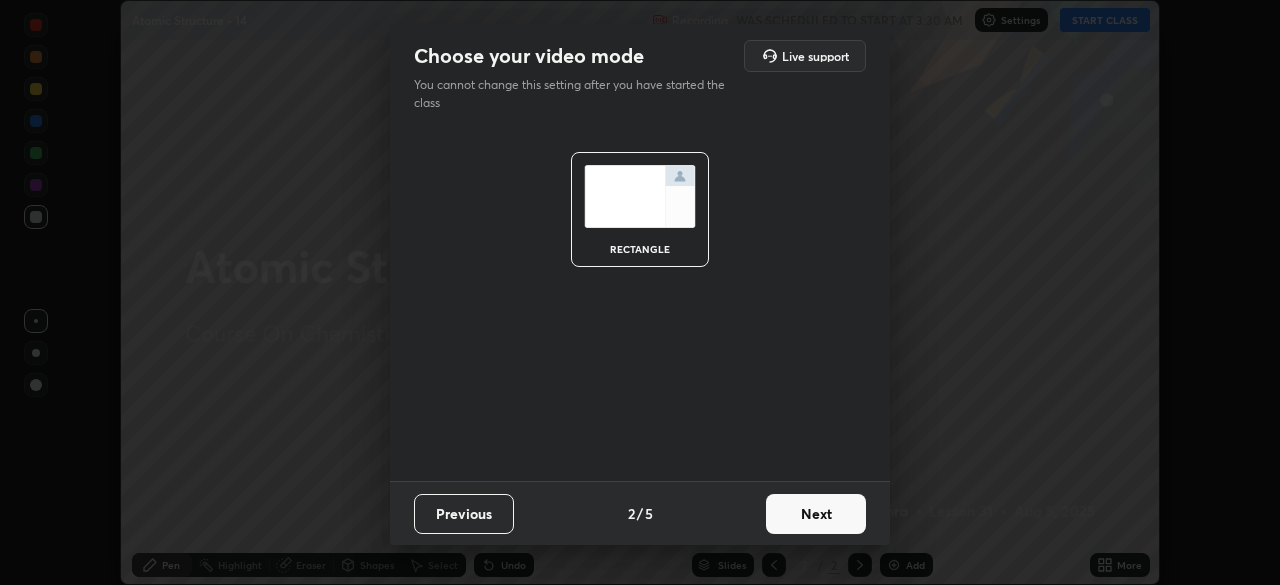 click on "Next" at bounding box center [816, 514] 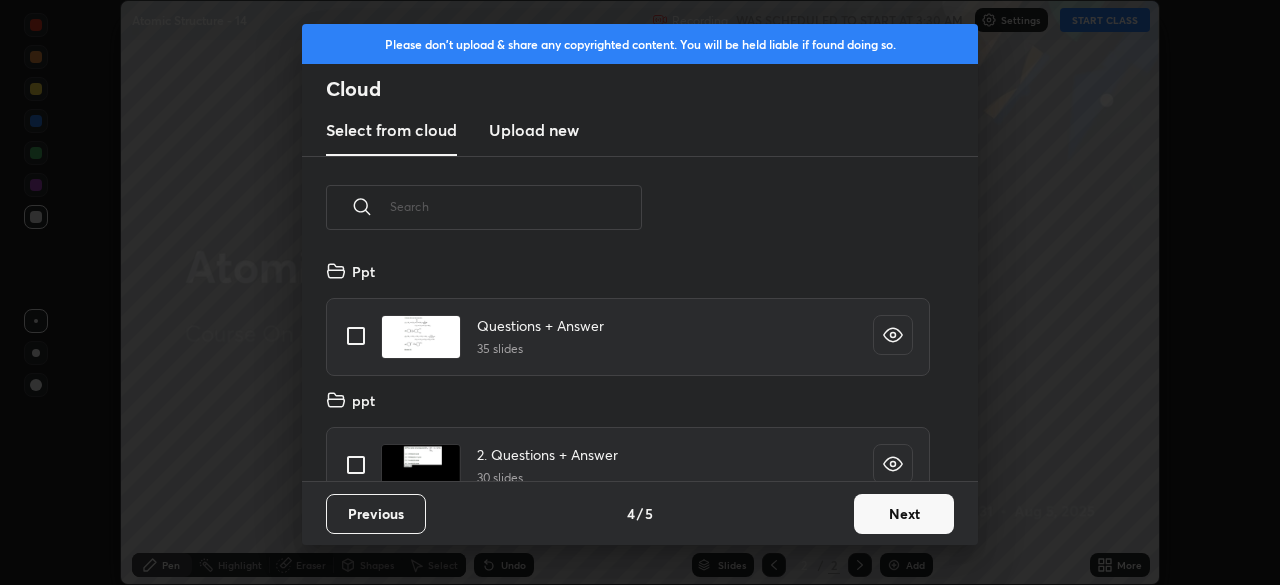click on "Next" at bounding box center [904, 514] 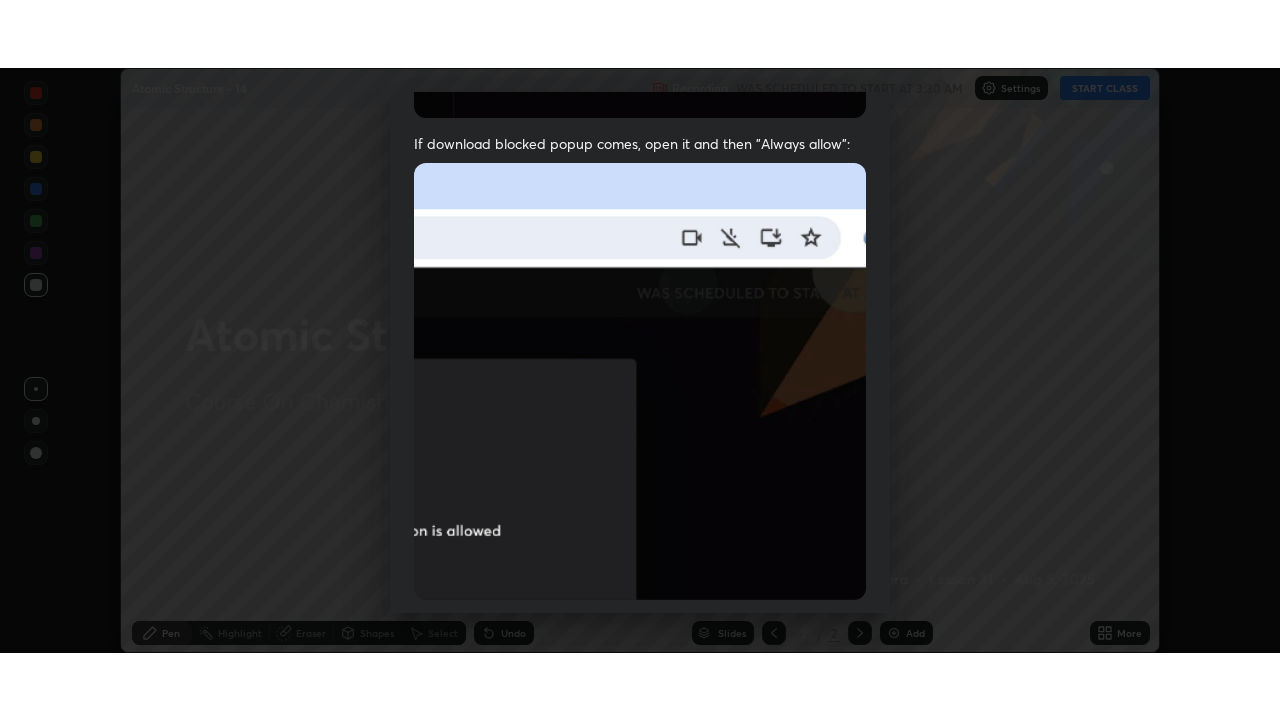 scroll, scrollTop: 479, scrollLeft: 0, axis: vertical 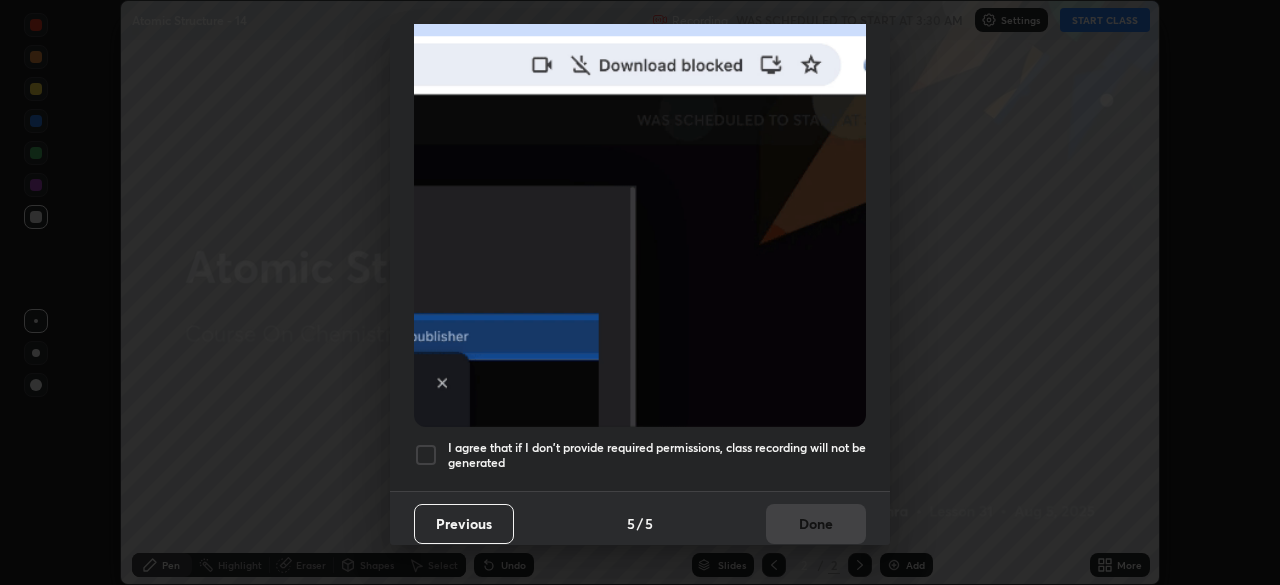 click on "I agree that if I don't provide required permissions, class recording will not be generated" at bounding box center (657, 455) 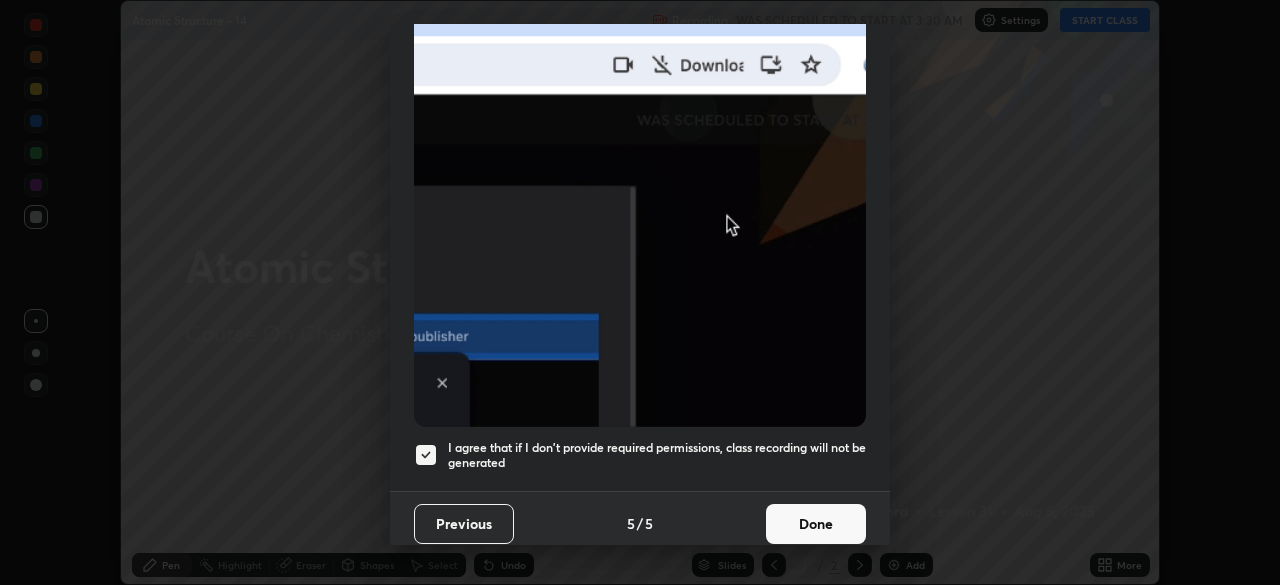 click on "Done" at bounding box center [816, 524] 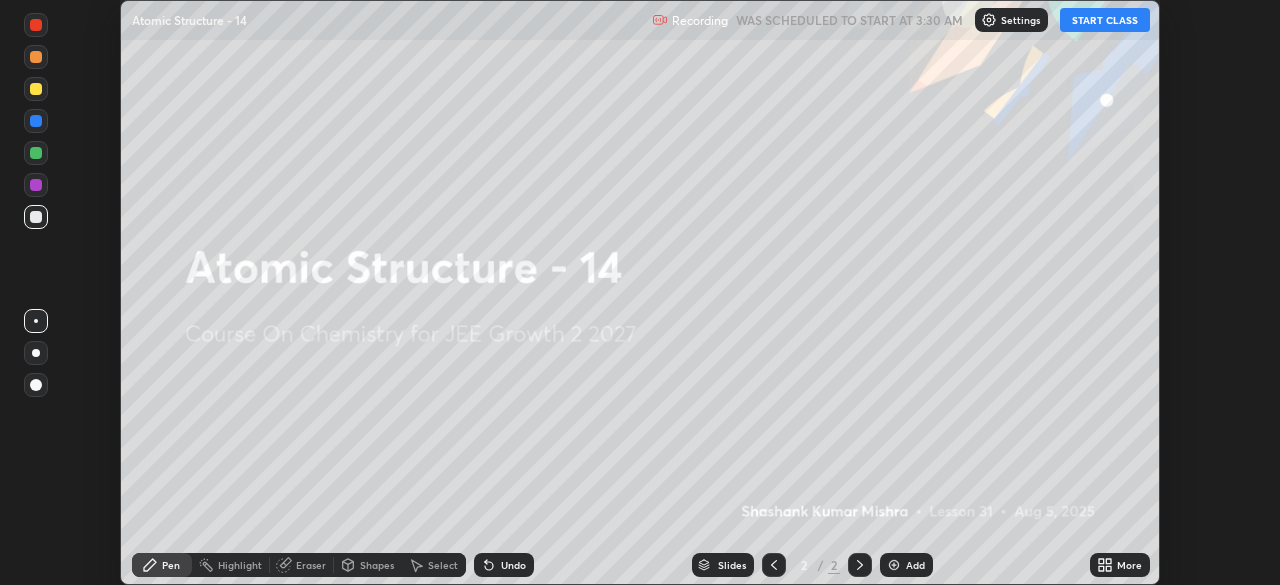 click on "START CLASS" at bounding box center [1105, 20] 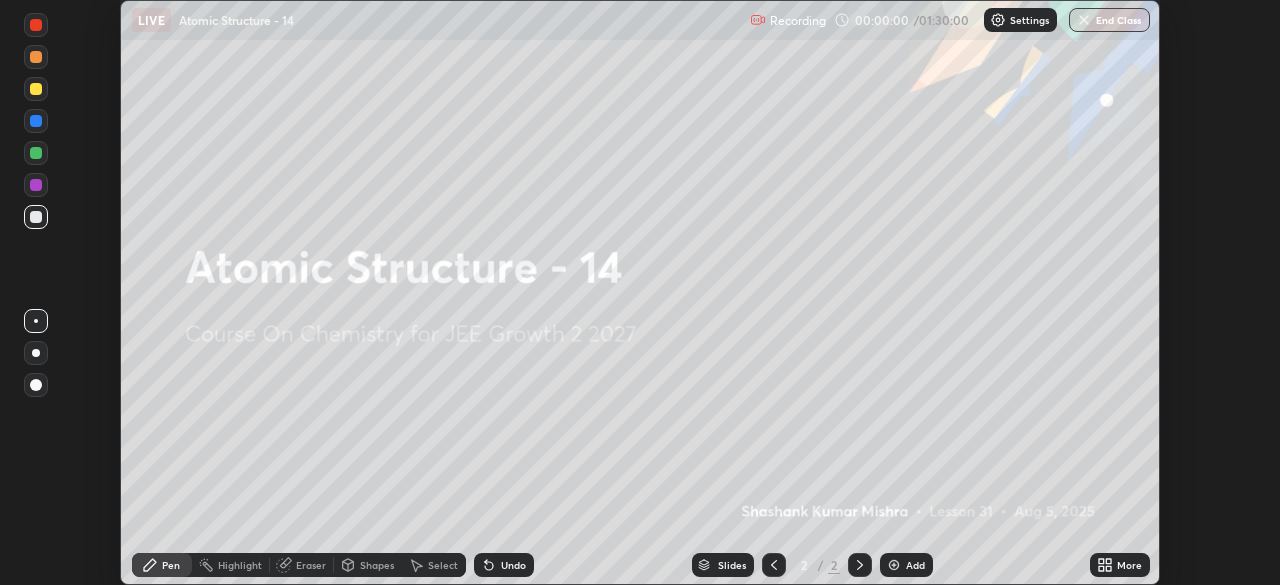 click 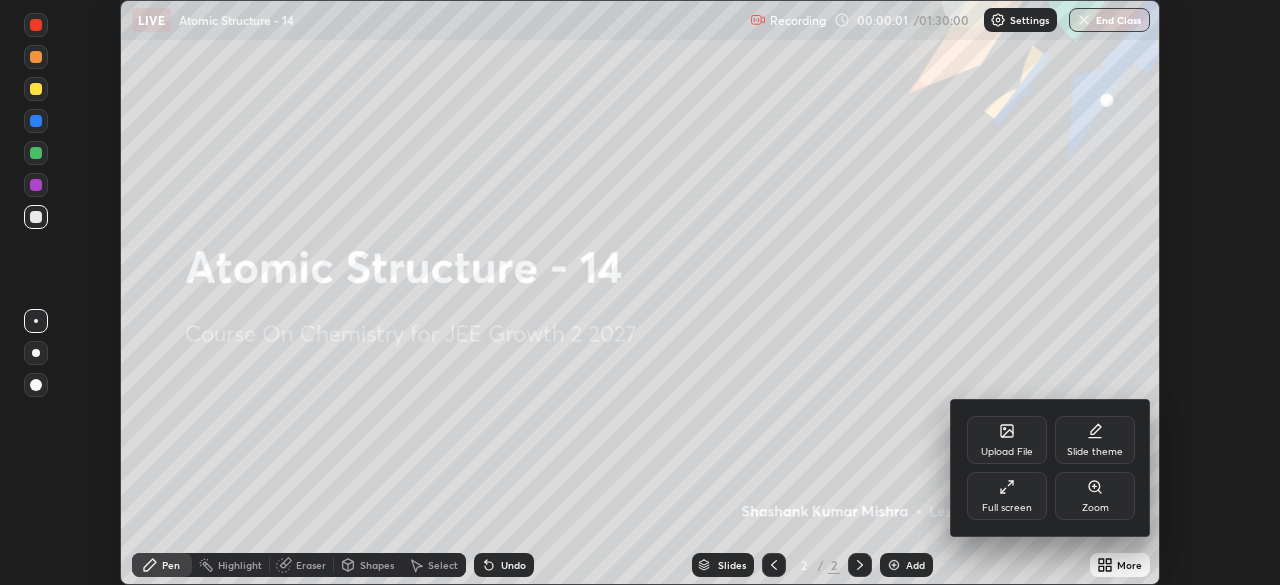 click on "Full screen" at bounding box center [1007, 496] 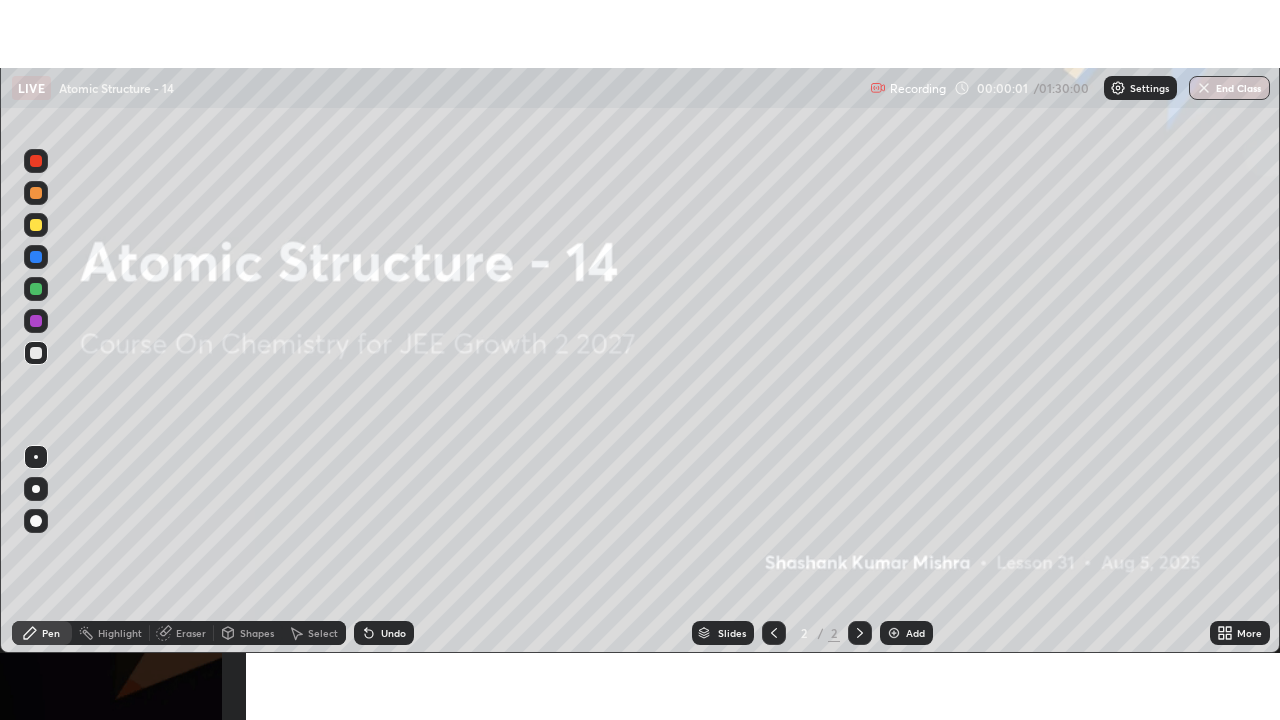 scroll, scrollTop: 99280, scrollLeft: 98720, axis: both 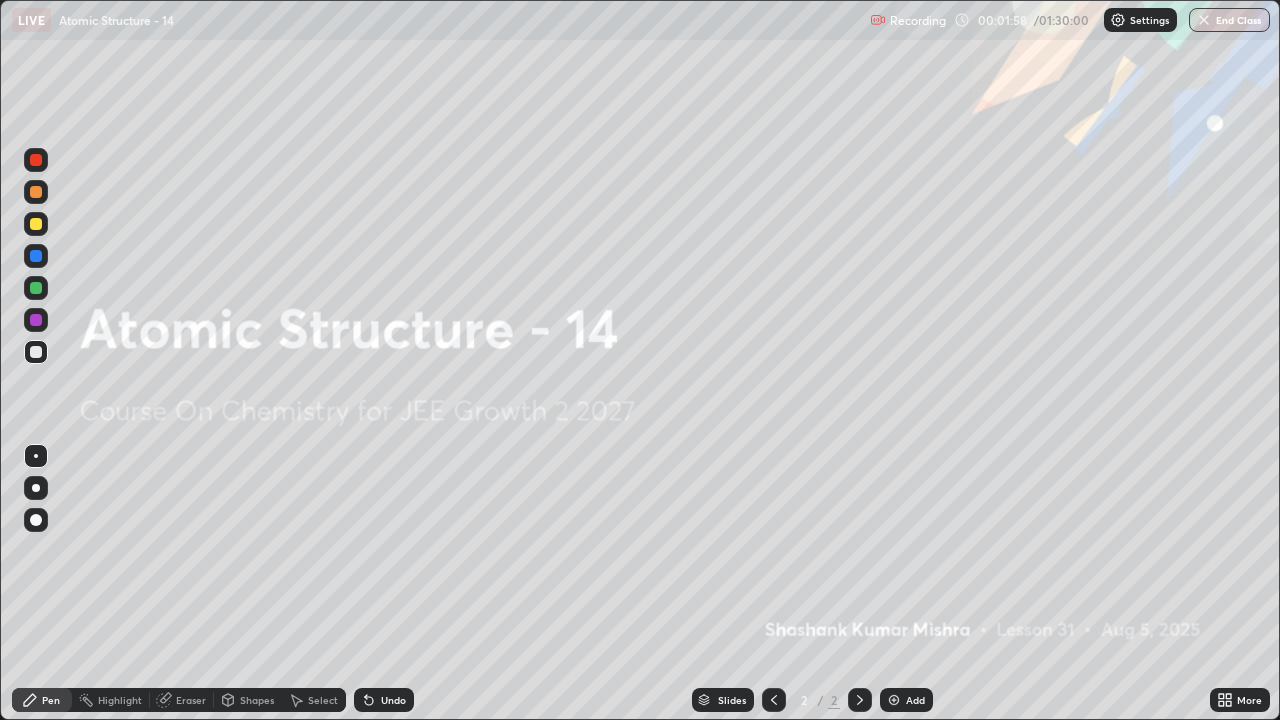 click on "Add" at bounding box center (915, 700) 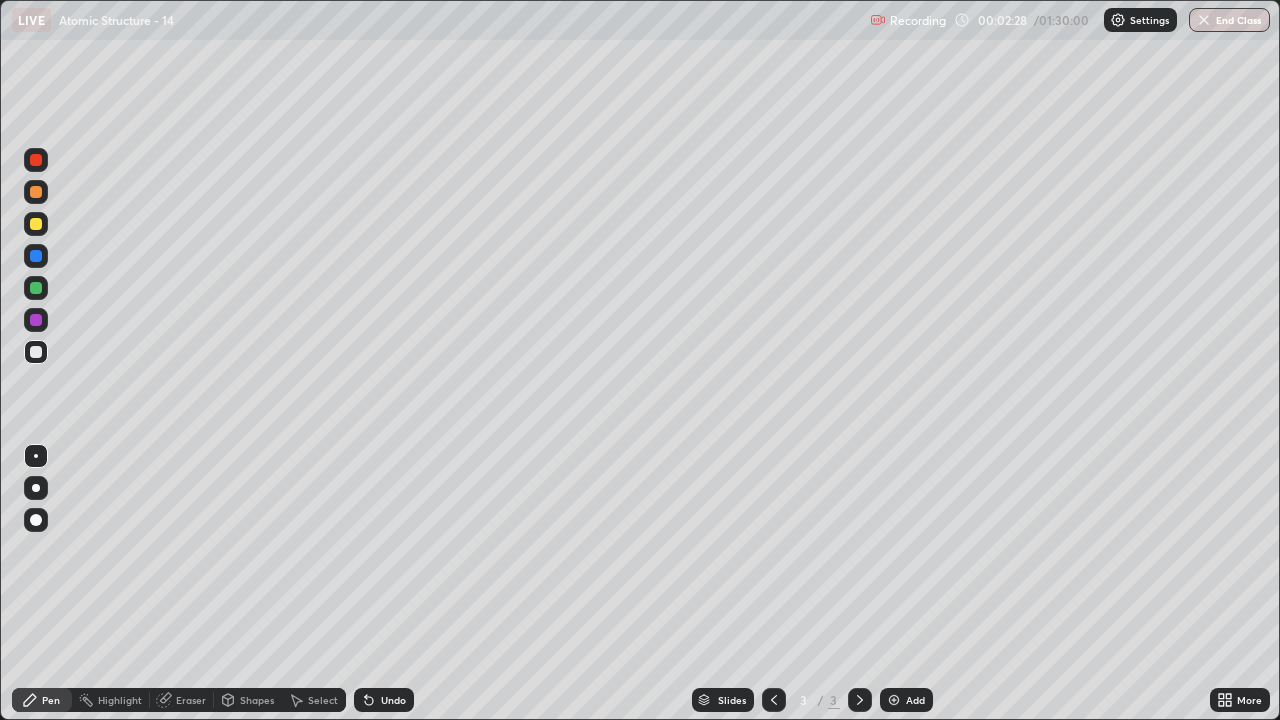 click on "Eraser" at bounding box center [191, 700] 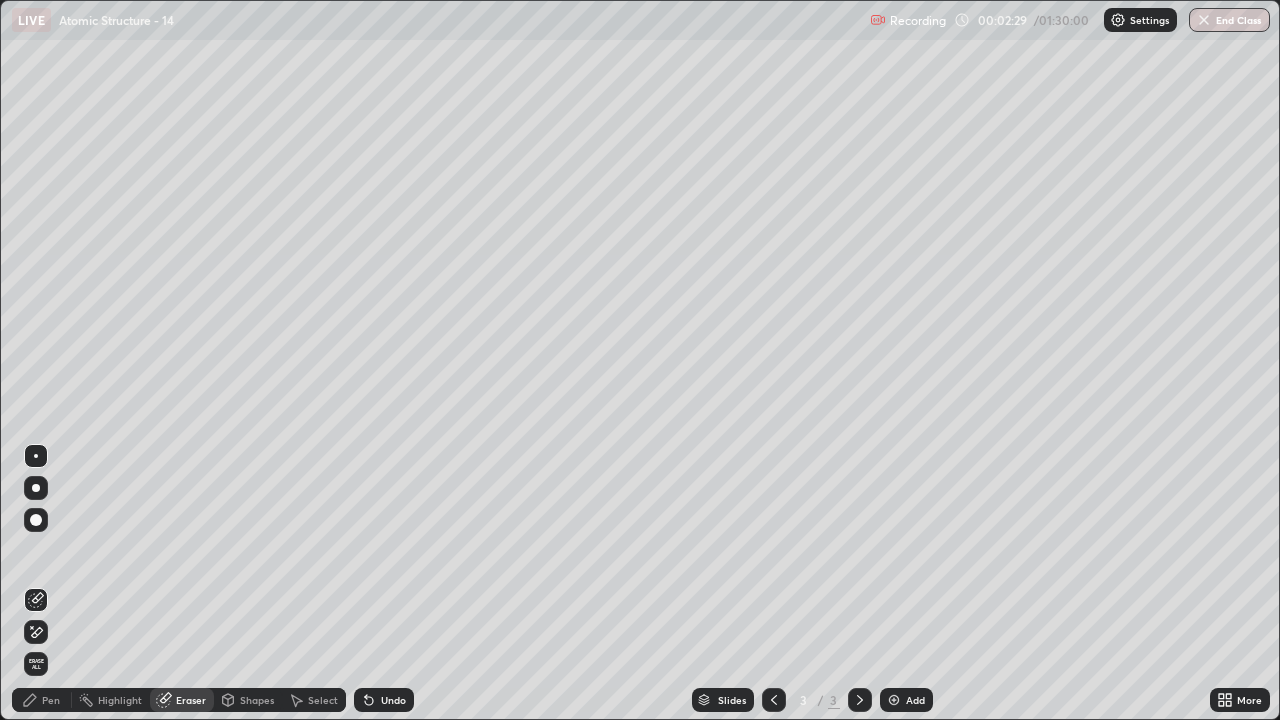 click on "Erase all" at bounding box center [36, 664] 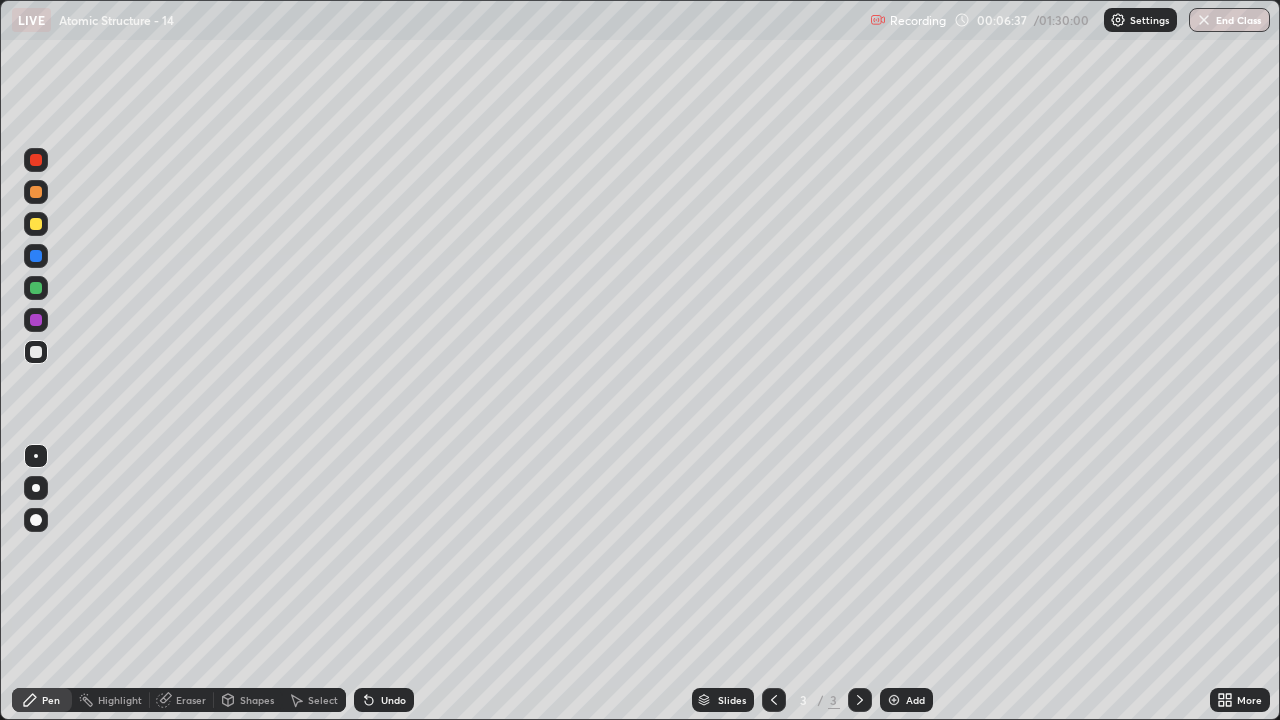 click on "Undo" at bounding box center (384, 700) 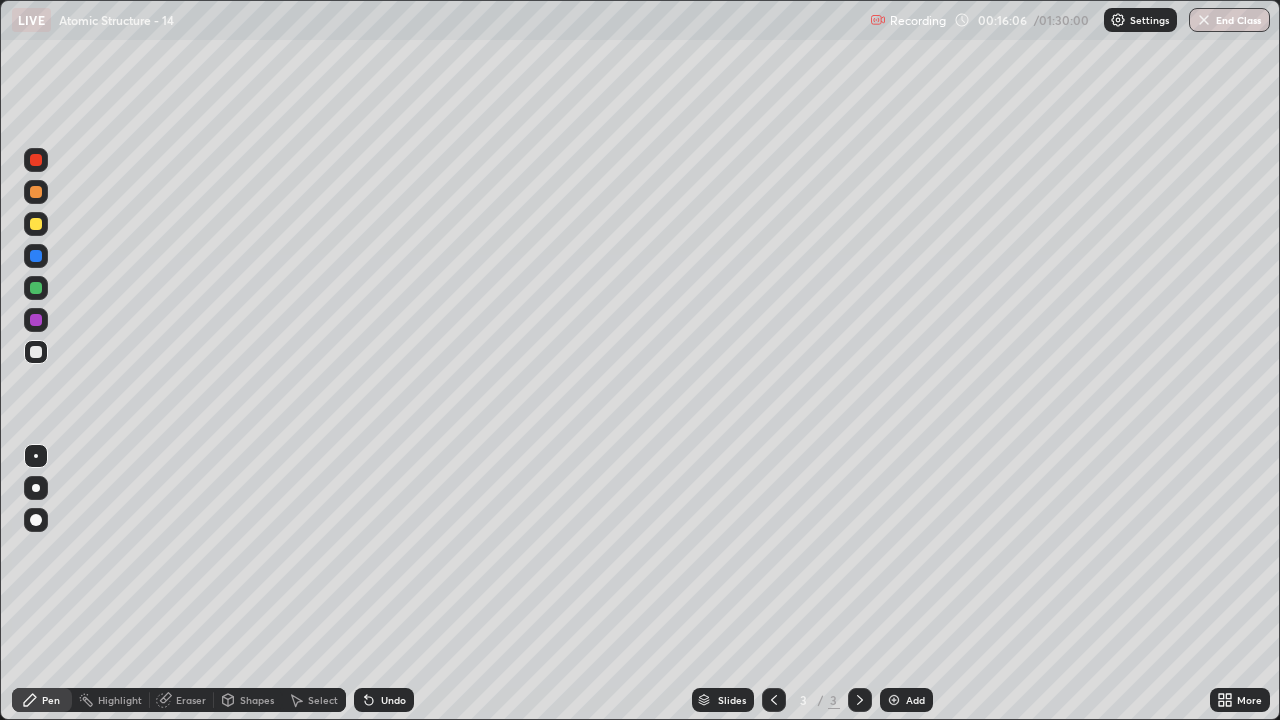 click on "Eraser" at bounding box center (191, 700) 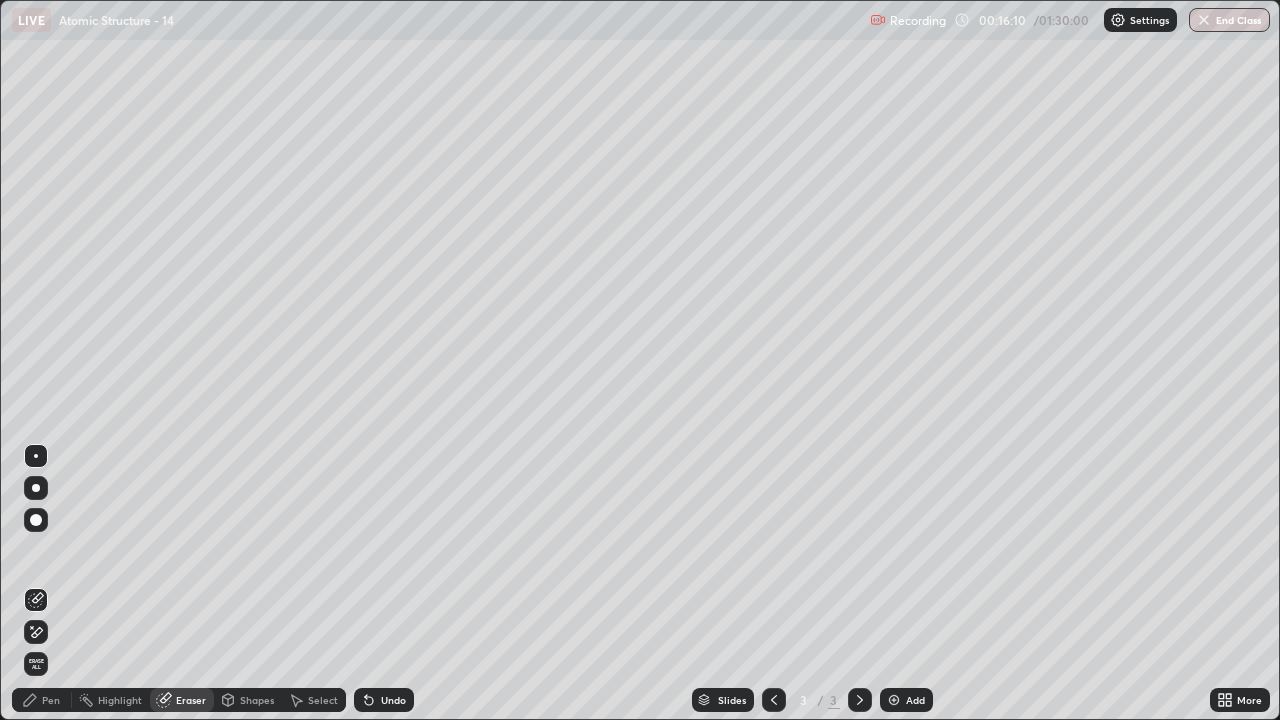 click on "Pen" at bounding box center [51, 700] 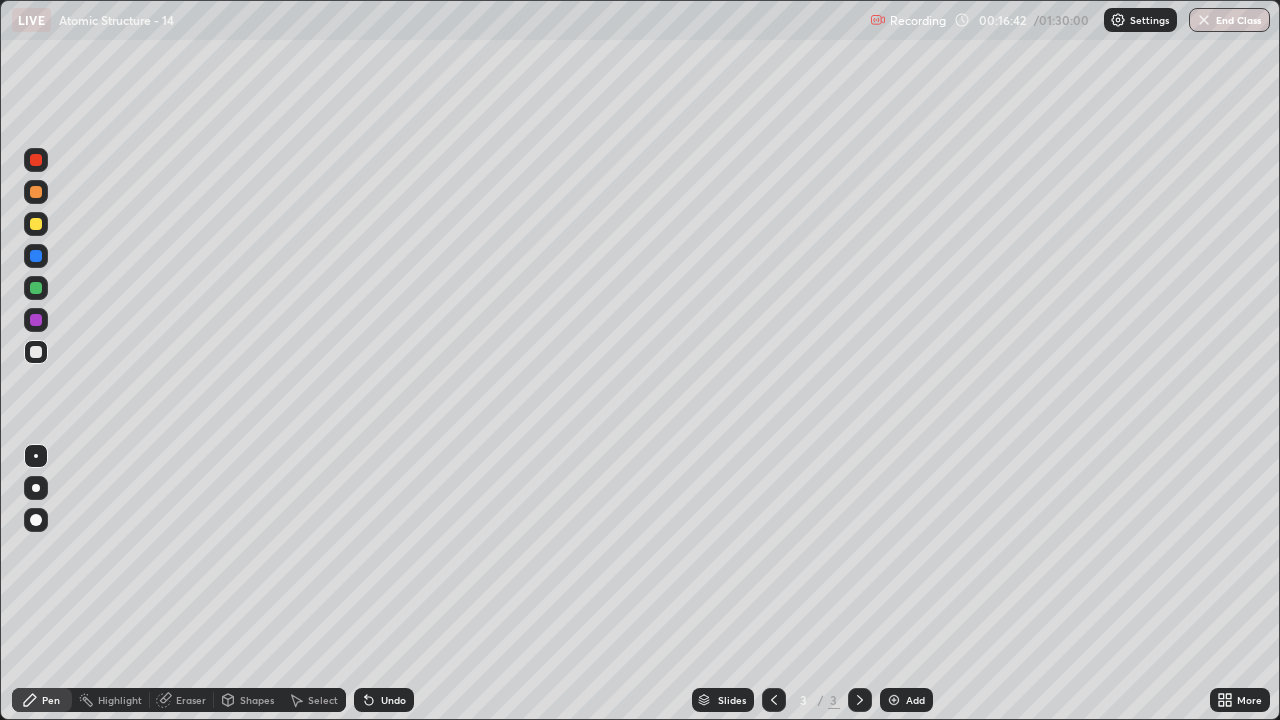 click on "Eraser" at bounding box center [191, 700] 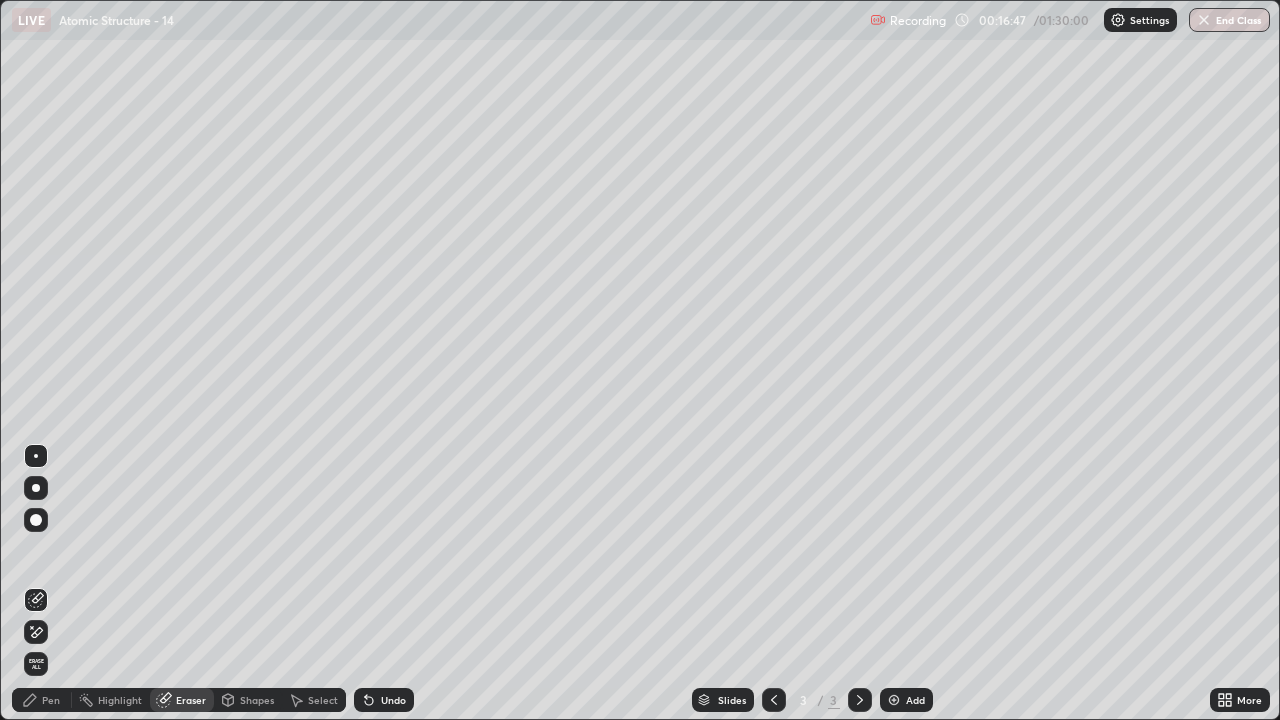 click on "Pen" at bounding box center (51, 700) 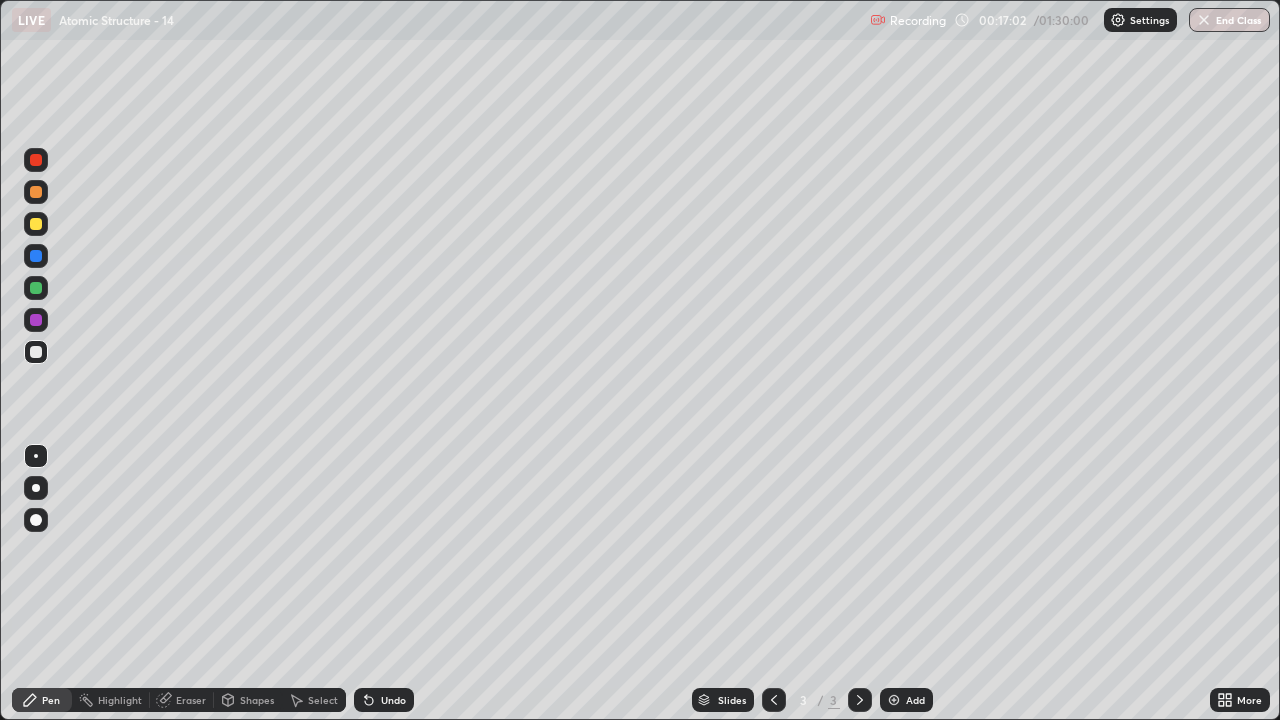 click on "Undo" at bounding box center (393, 700) 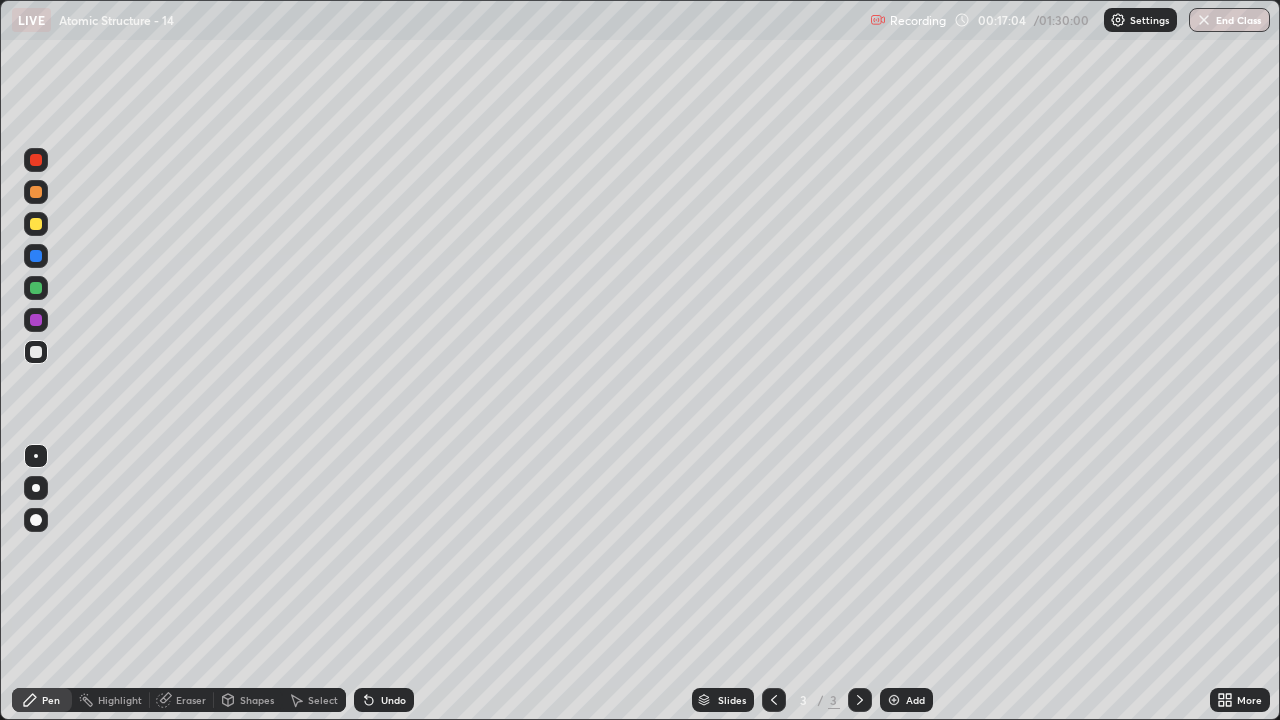 click on "Undo" at bounding box center [393, 700] 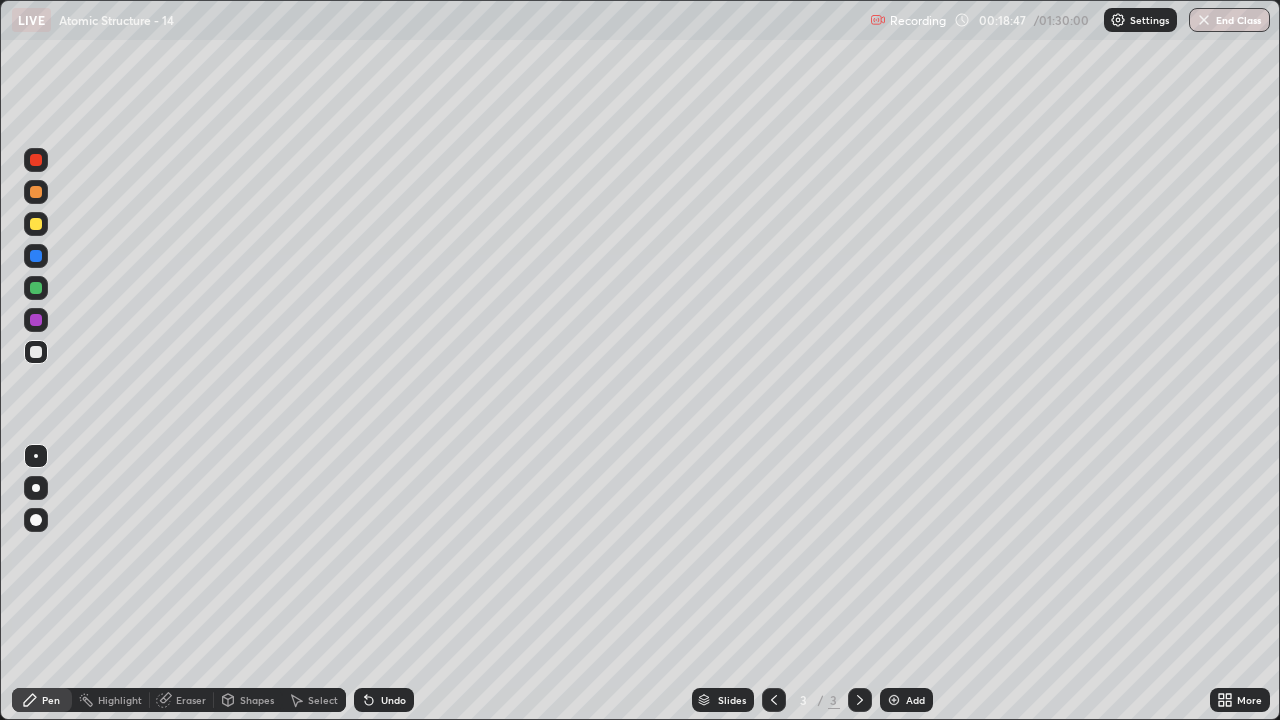 click at bounding box center (894, 700) 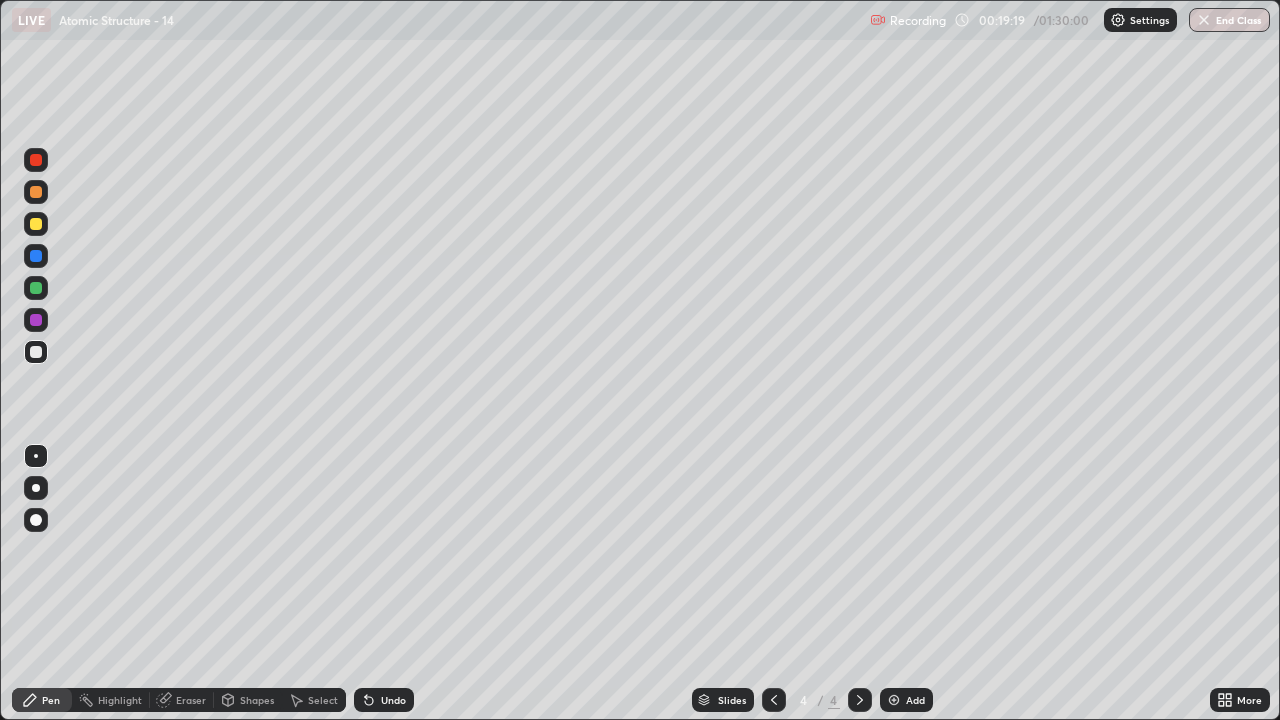 click on "Eraser" at bounding box center [182, 700] 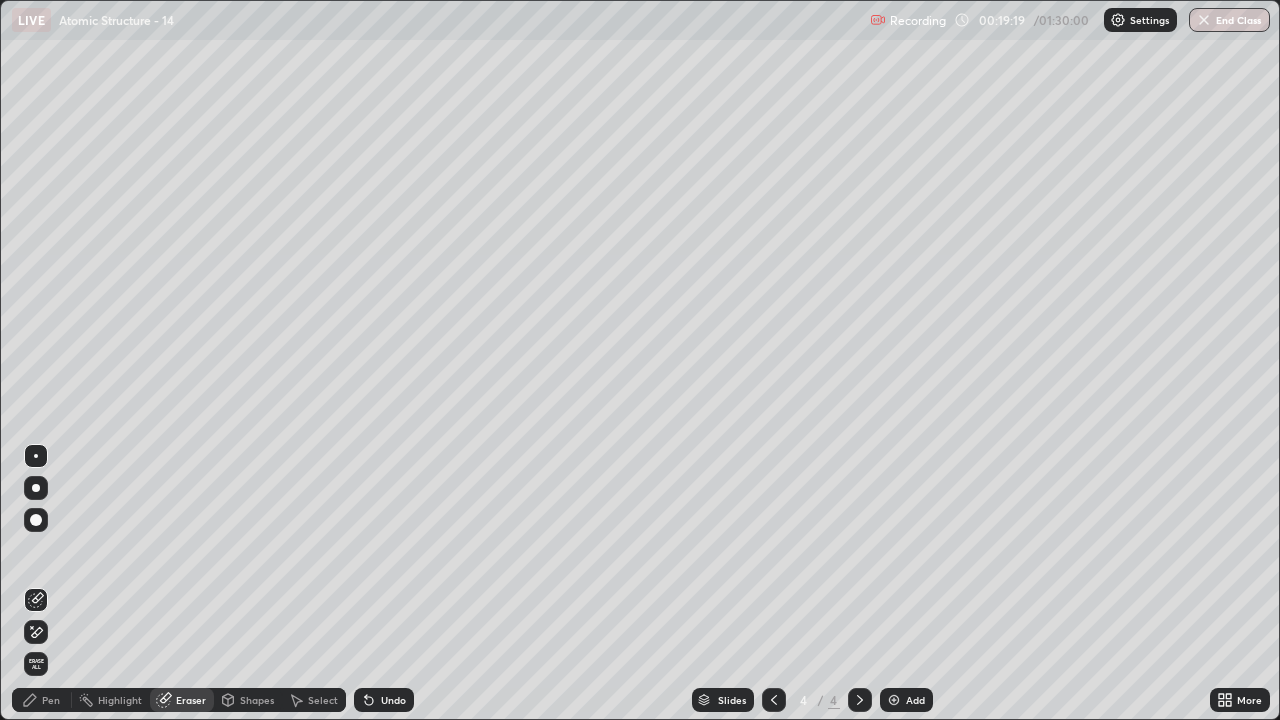click on "Erase all" at bounding box center (36, 664) 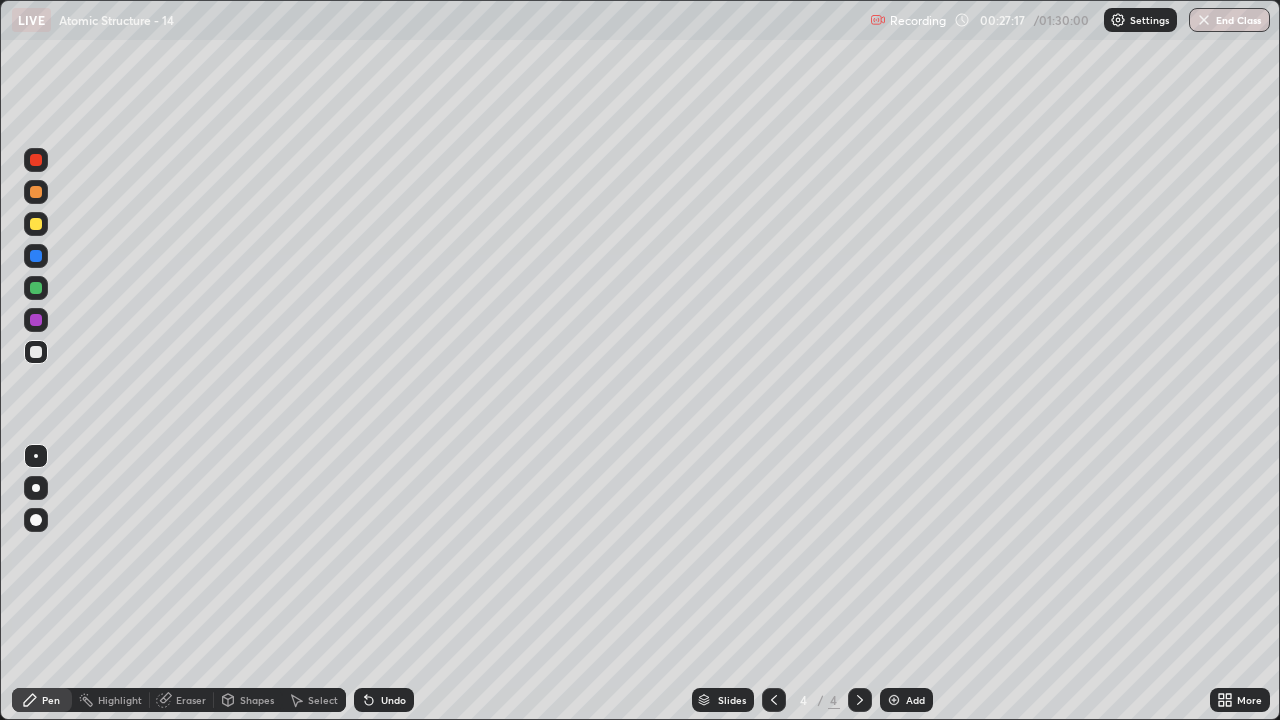 click at bounding box center (894, 700) 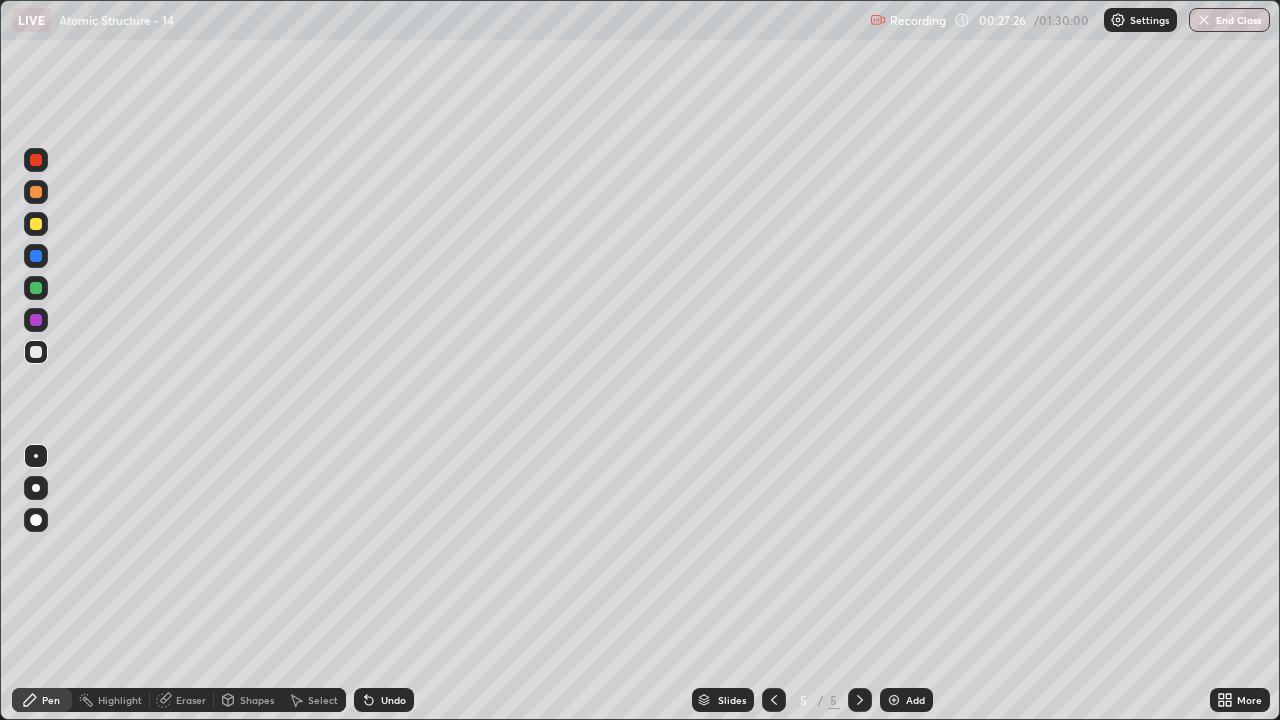 click on "Undo" at bounding box center [384, 700] 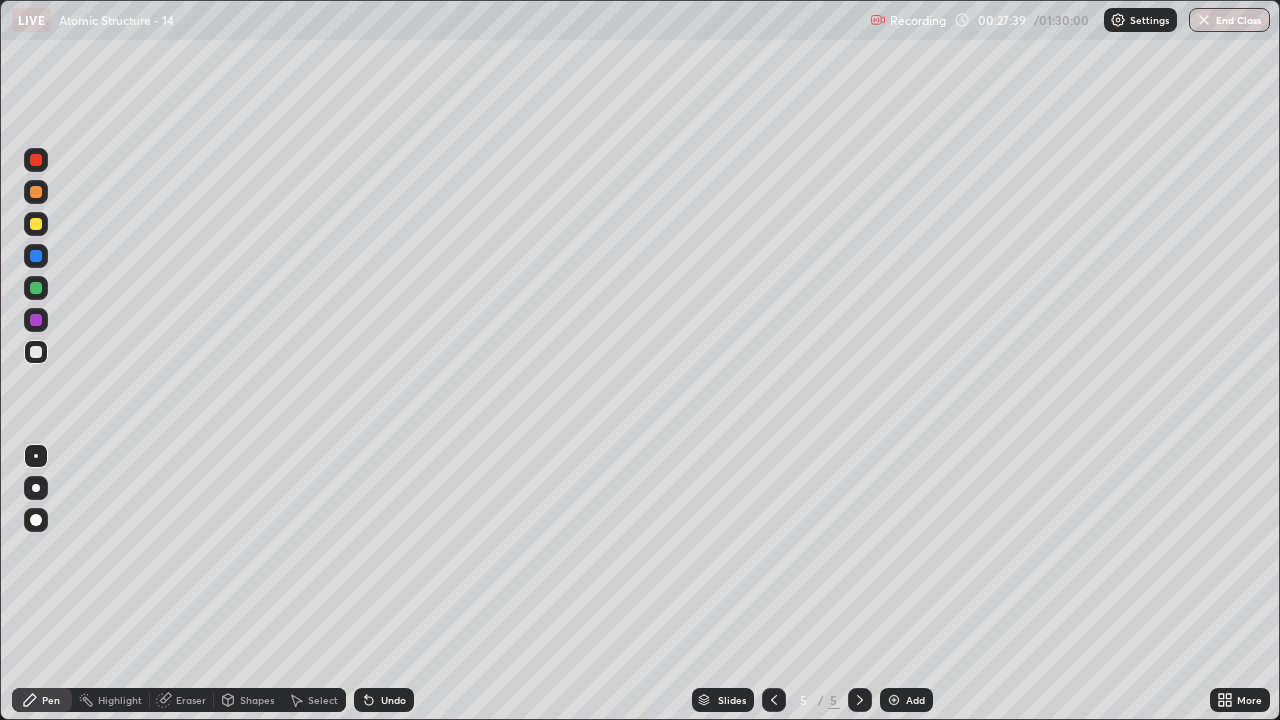 click on "Eraser" at bounding box center [182, 700] 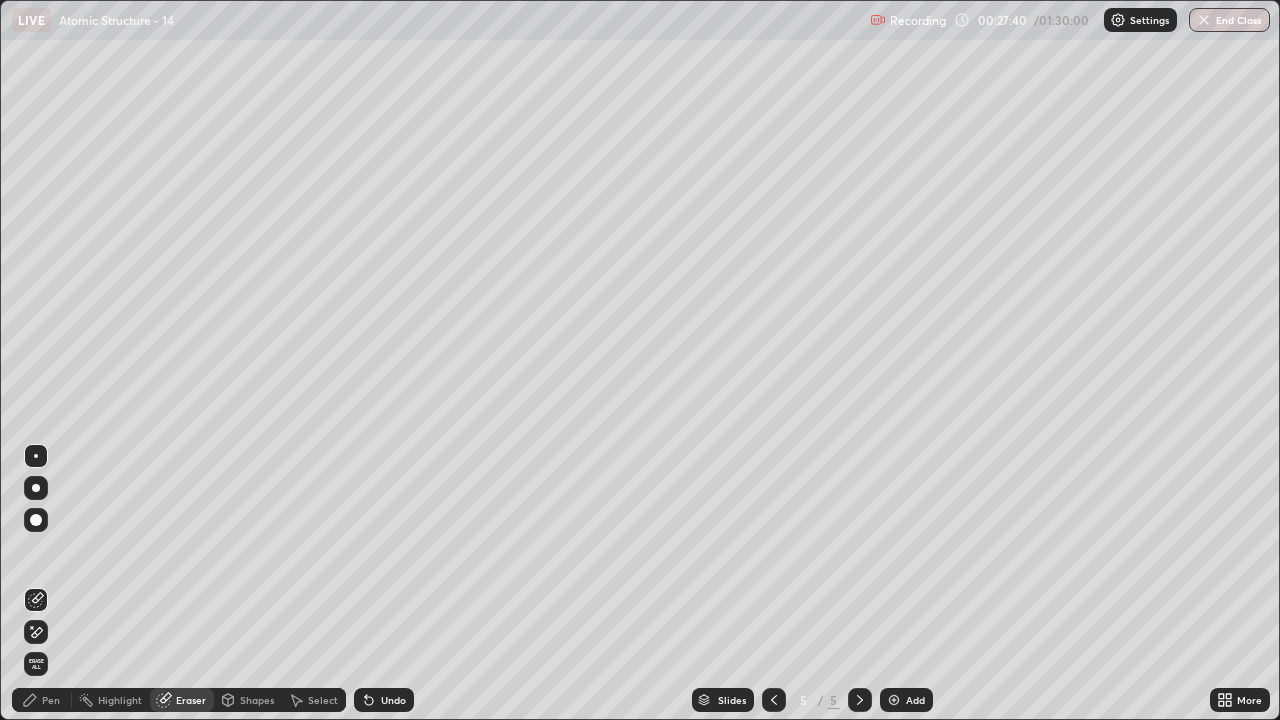click on "Erase all" at bounding box center [36, 664] 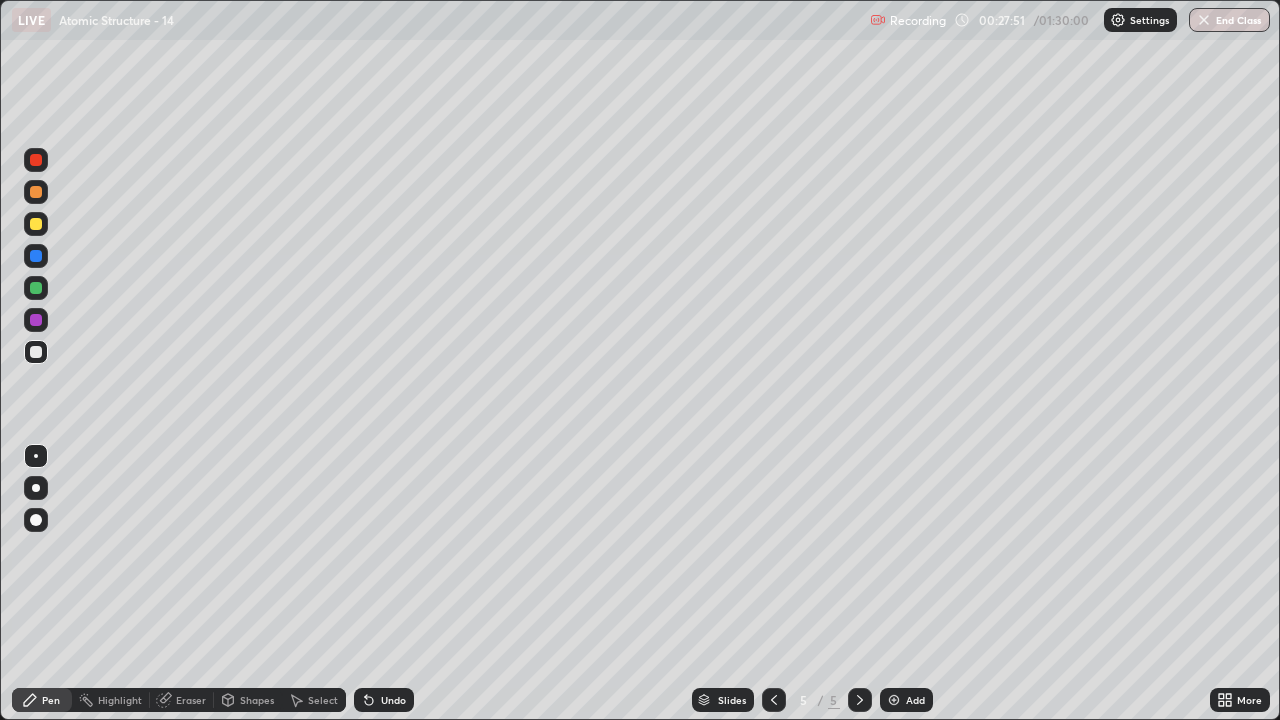 click 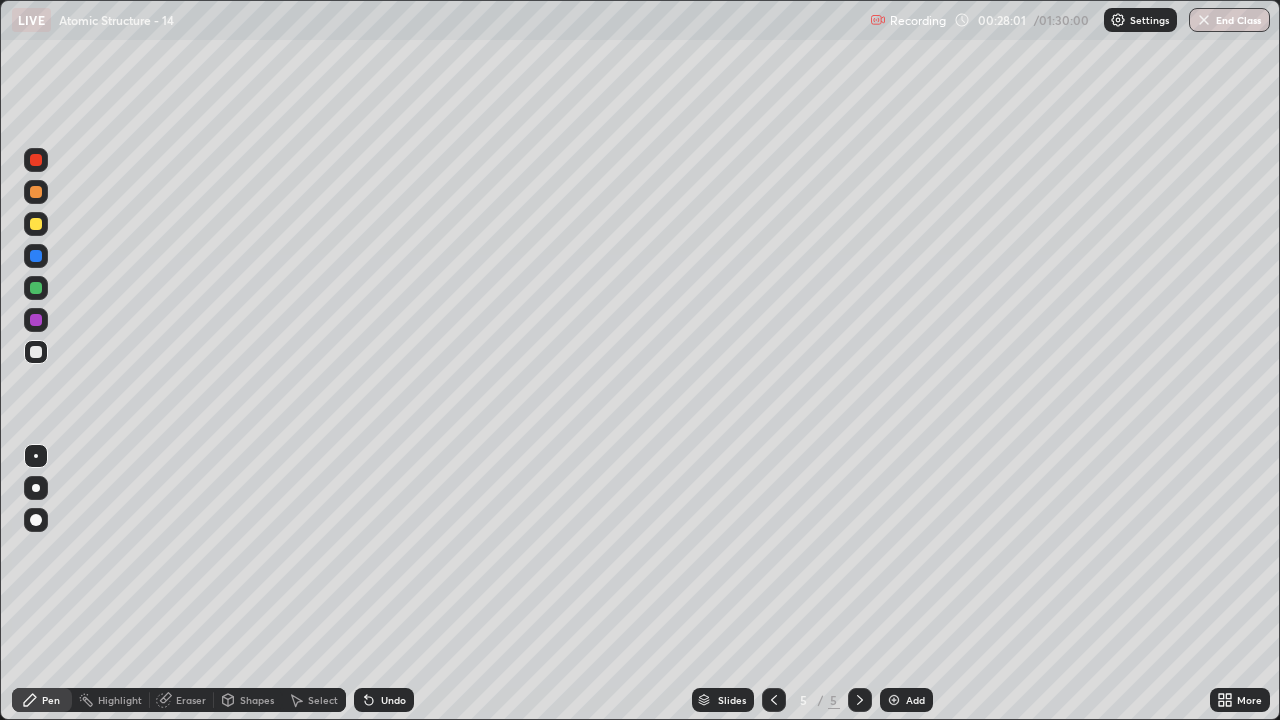 click on "Undo" at bounding box center [393, 700] 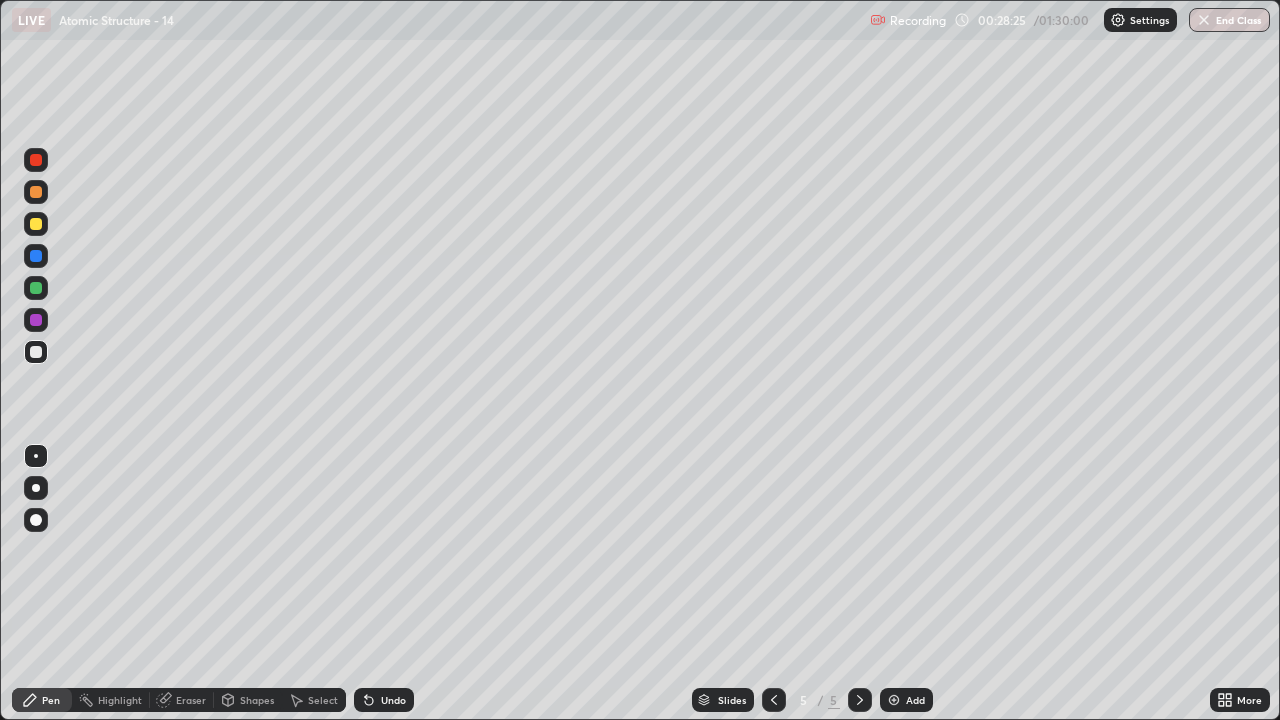 click on "Eraser" at bounding box center (191, 700) 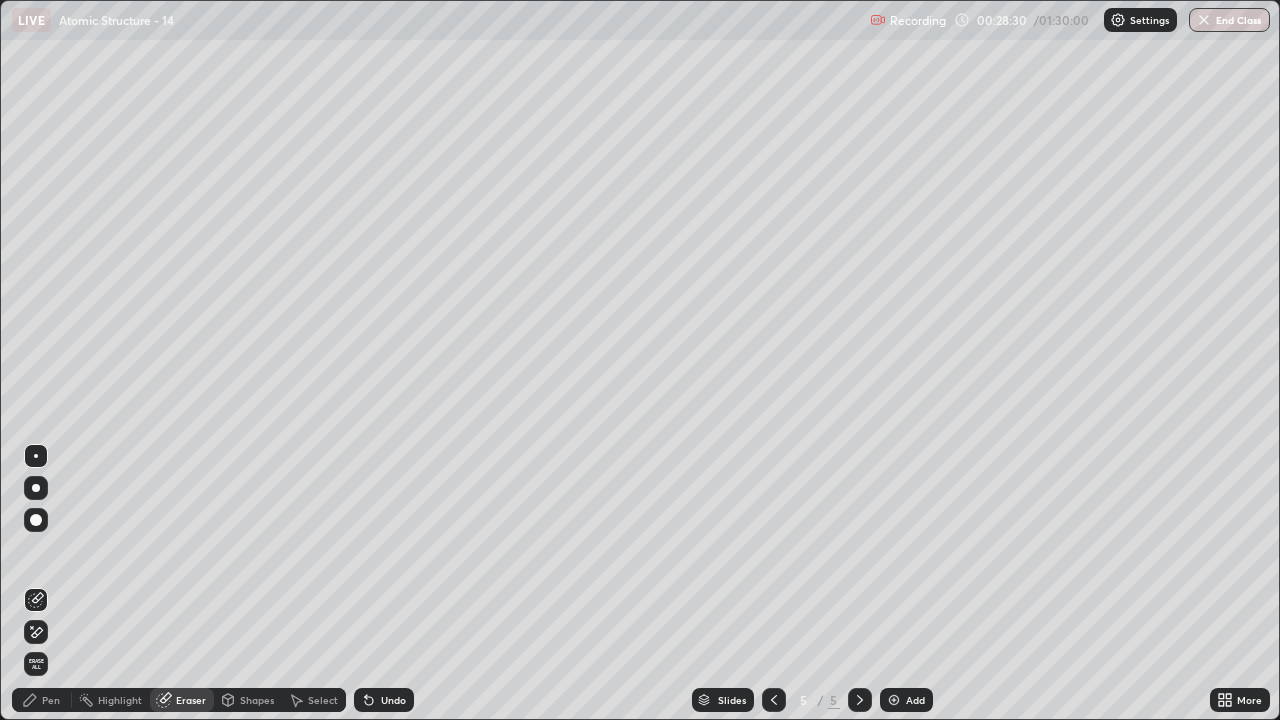 click on "Pen" at bounding box center [51, 700] 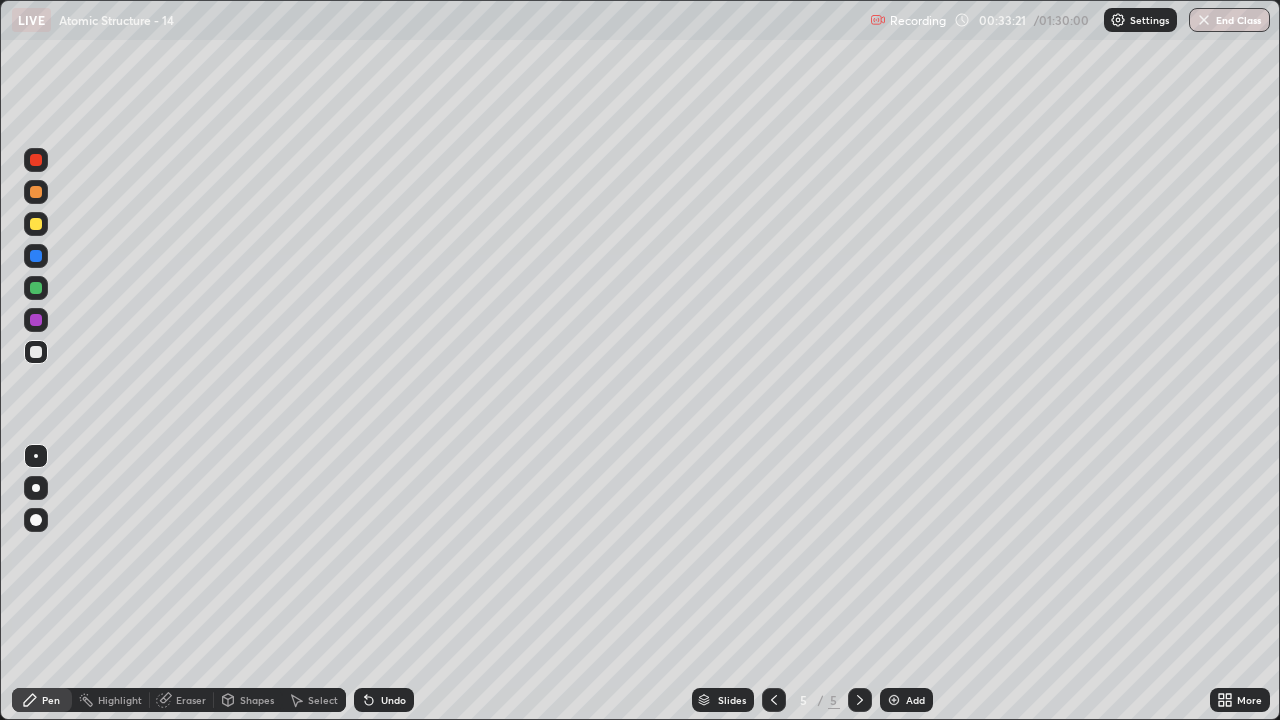 click on "Eraser" at bounding box center (191, 700) 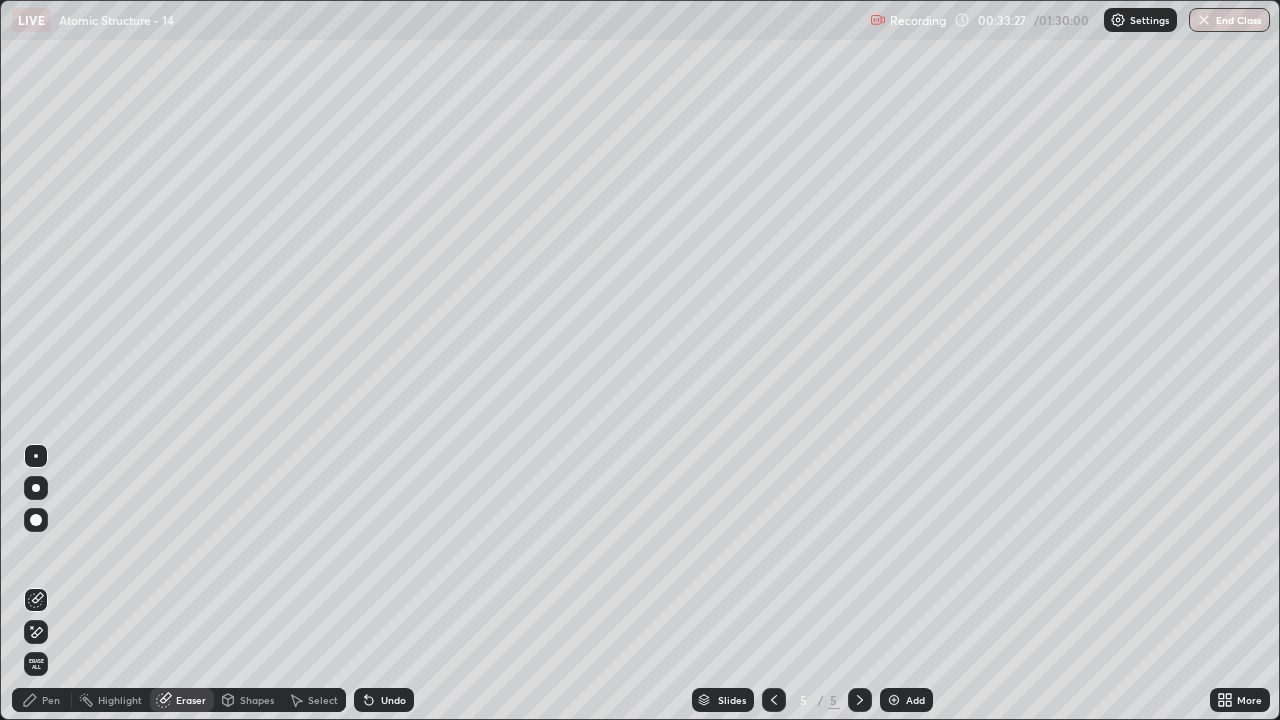 click on "Pen" at bounding box center (42, 700) 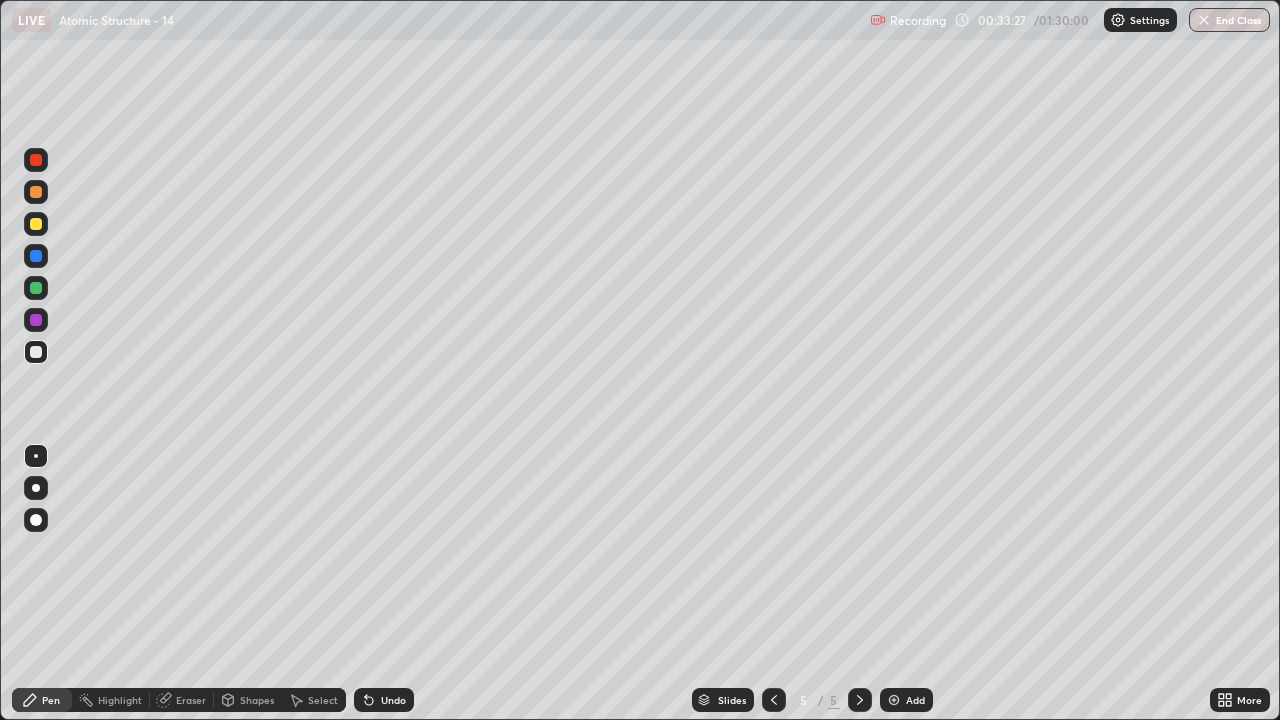 click on "Pen" at bounding box center [51, 700] 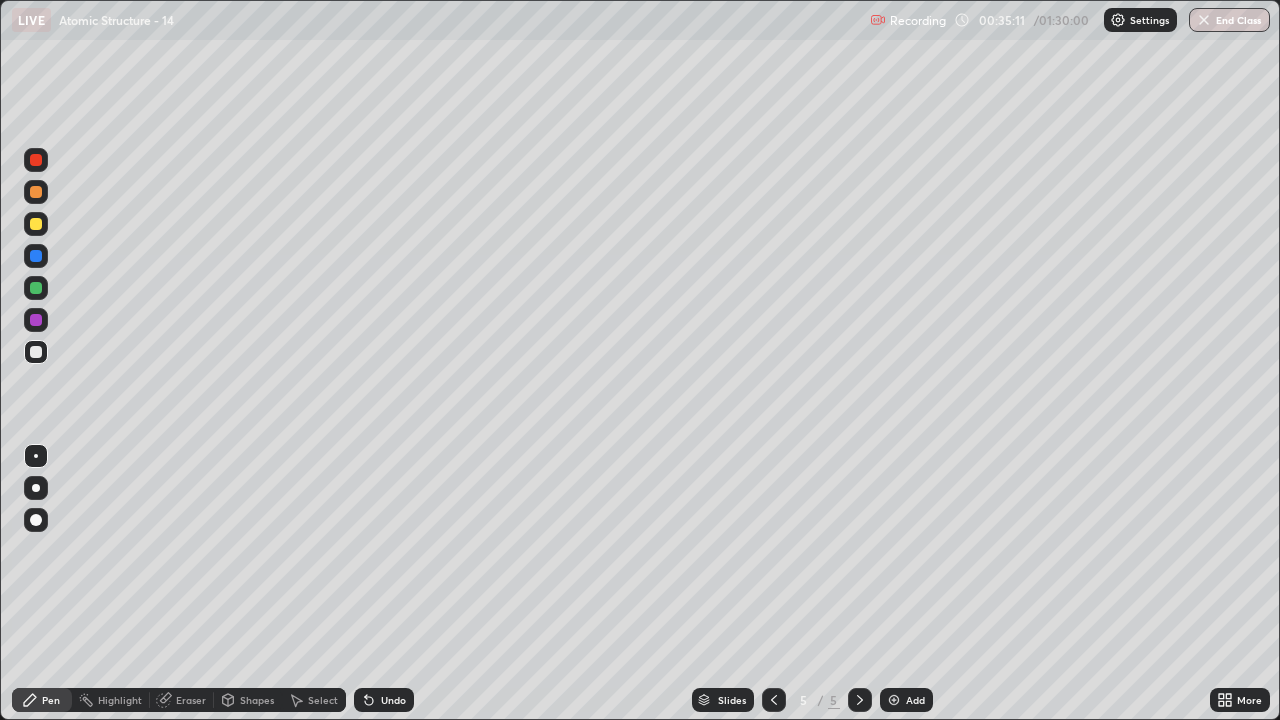 click on "Select" at bounding box center [323, 700] 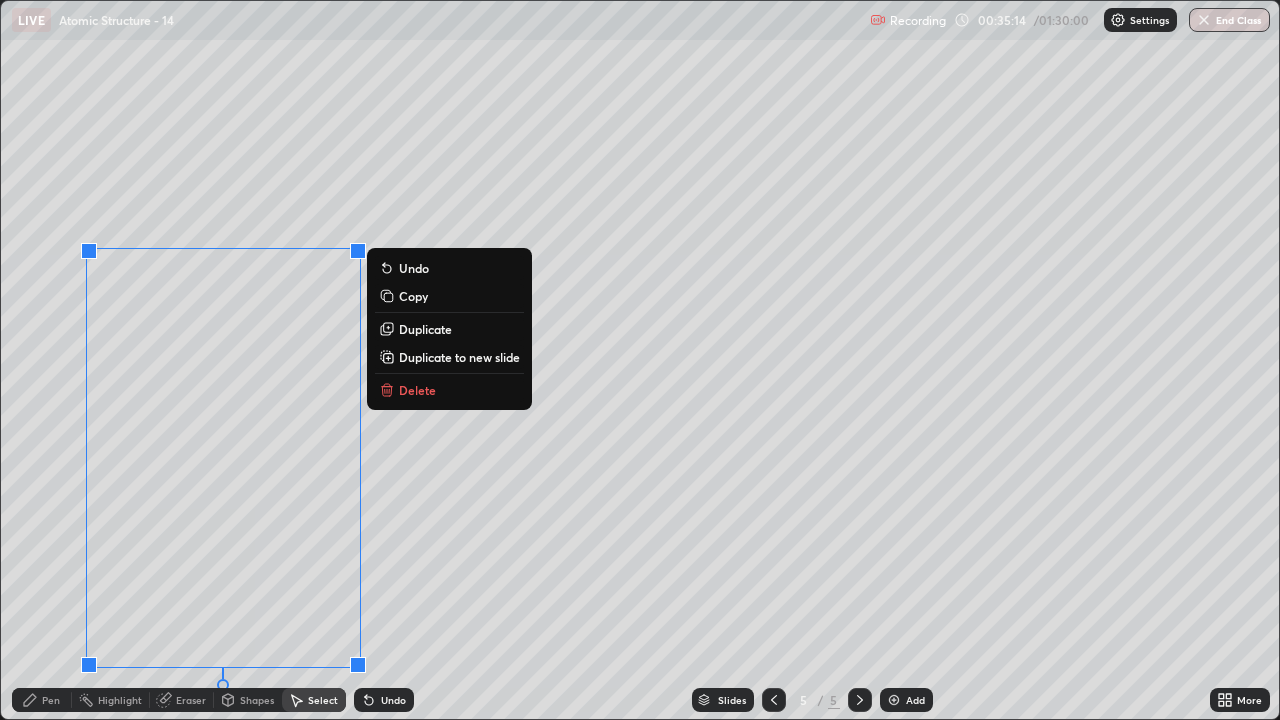 click on "Delete" at bounding box center (417, 390) 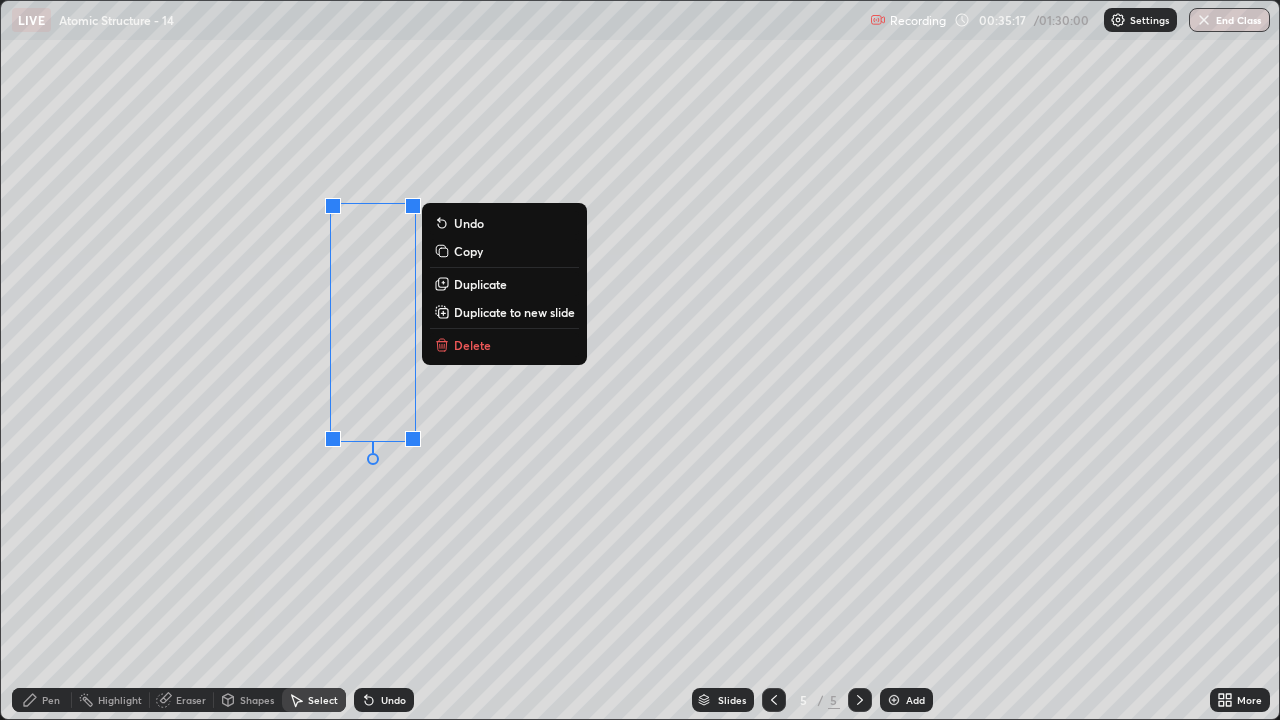 click on "Delete" at bounding box center (472, 345) 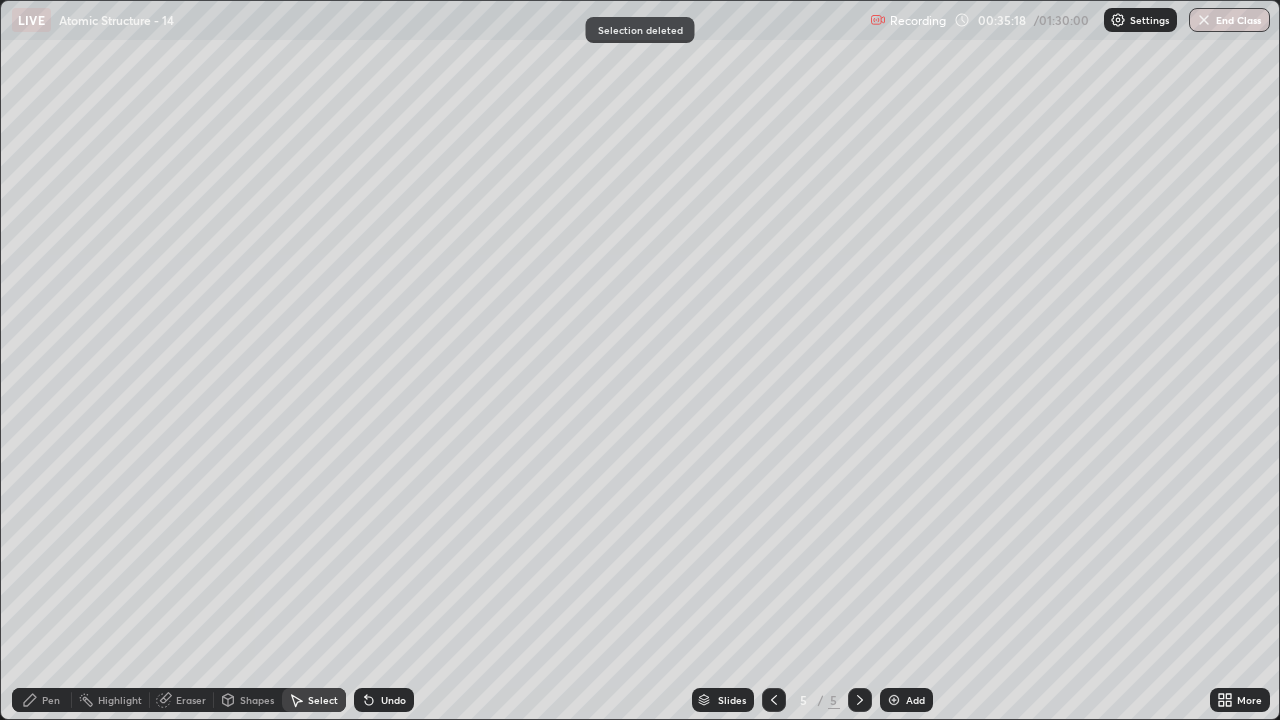 click on "Eraser" at bounding box center [191, 700] 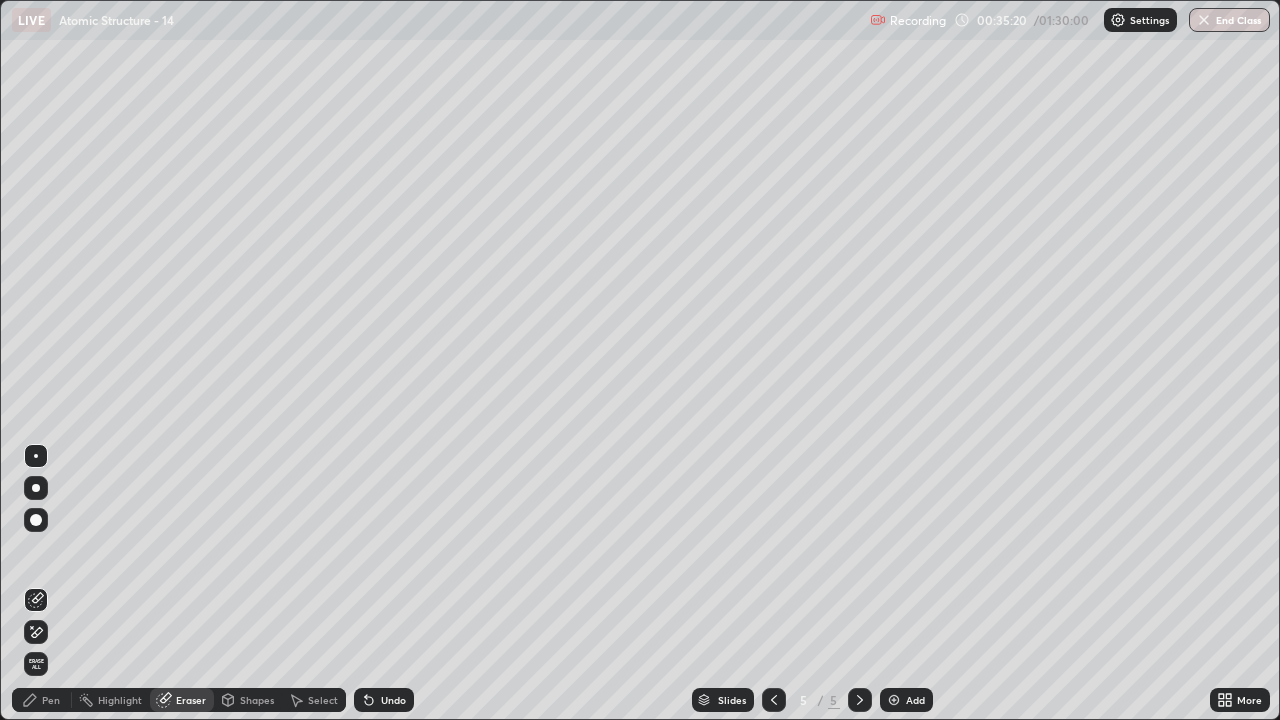 click on "Pen" at bounding box center [51, 700] 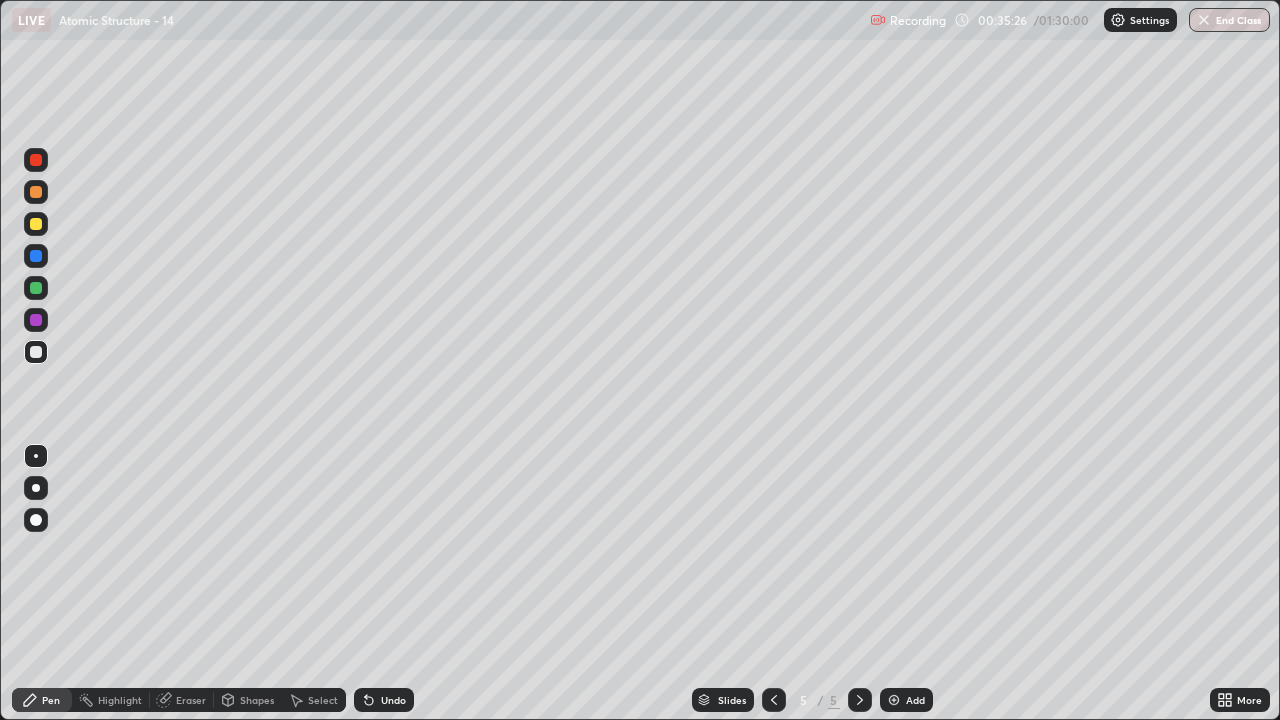 click on "Undo" at bounding box center [384, 700] 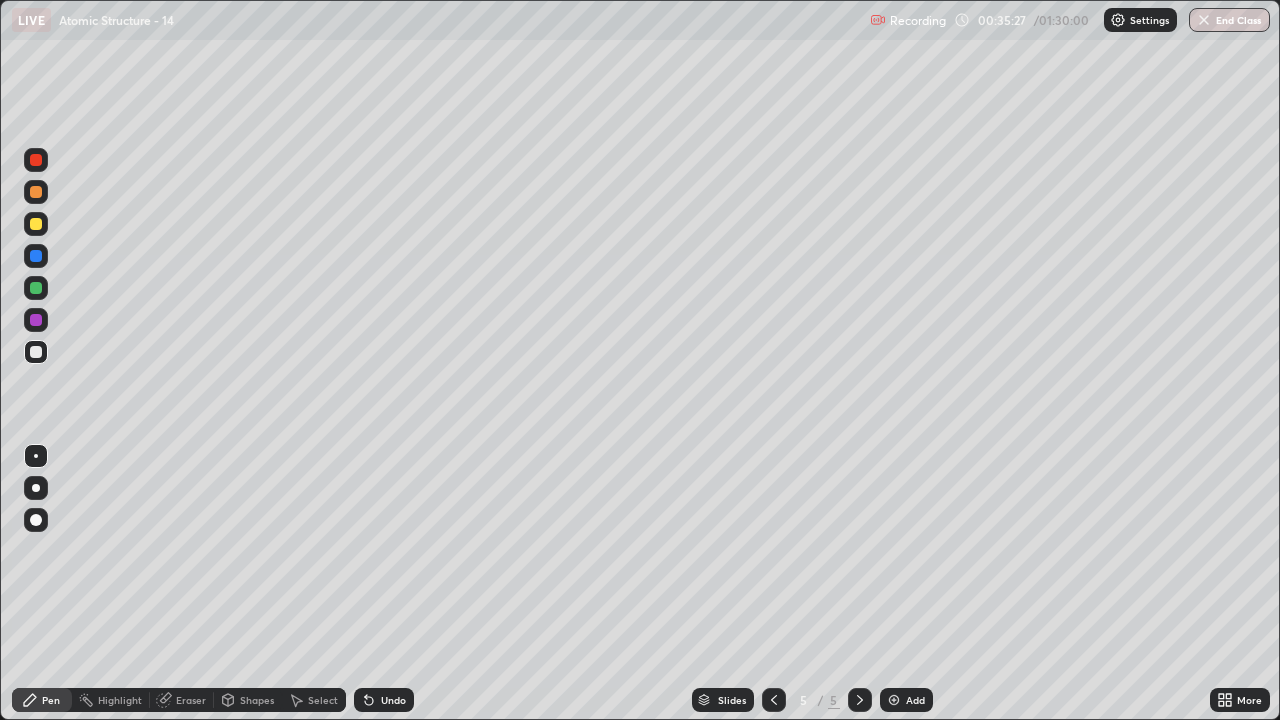 click on "Undo" at bounding box center [384, 700] 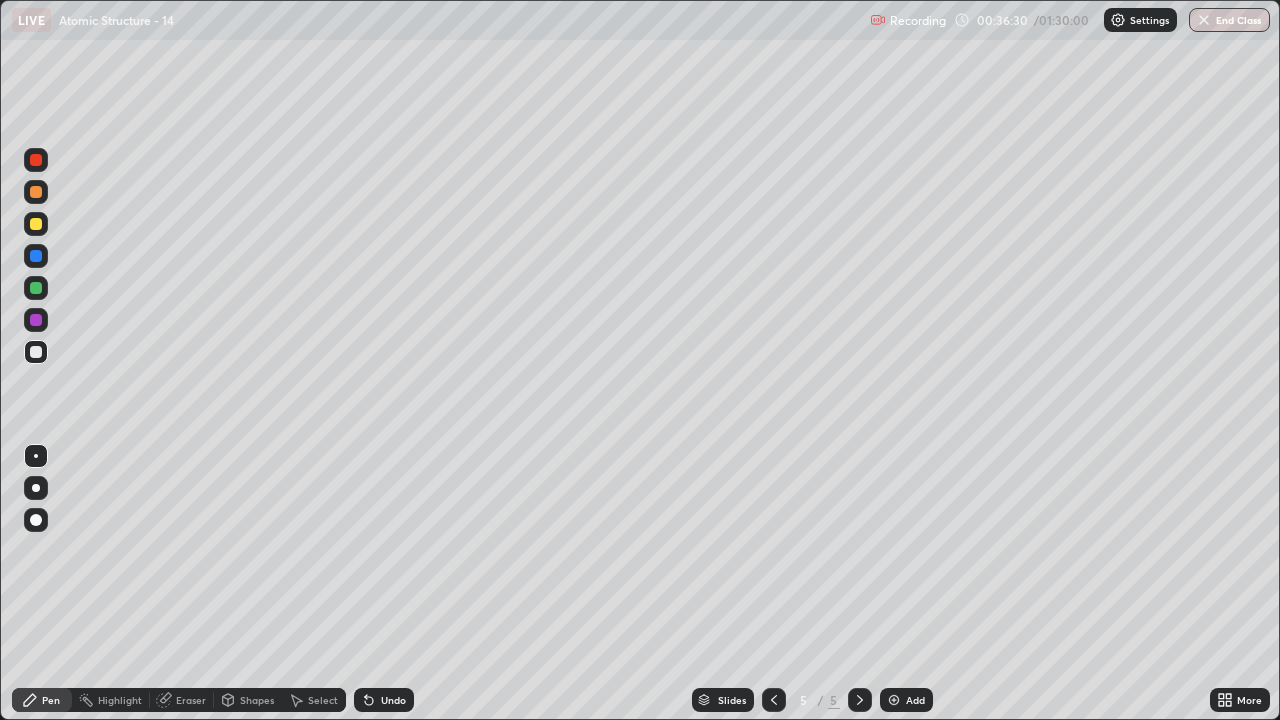click on "Select" at bounding box center (323, 700) 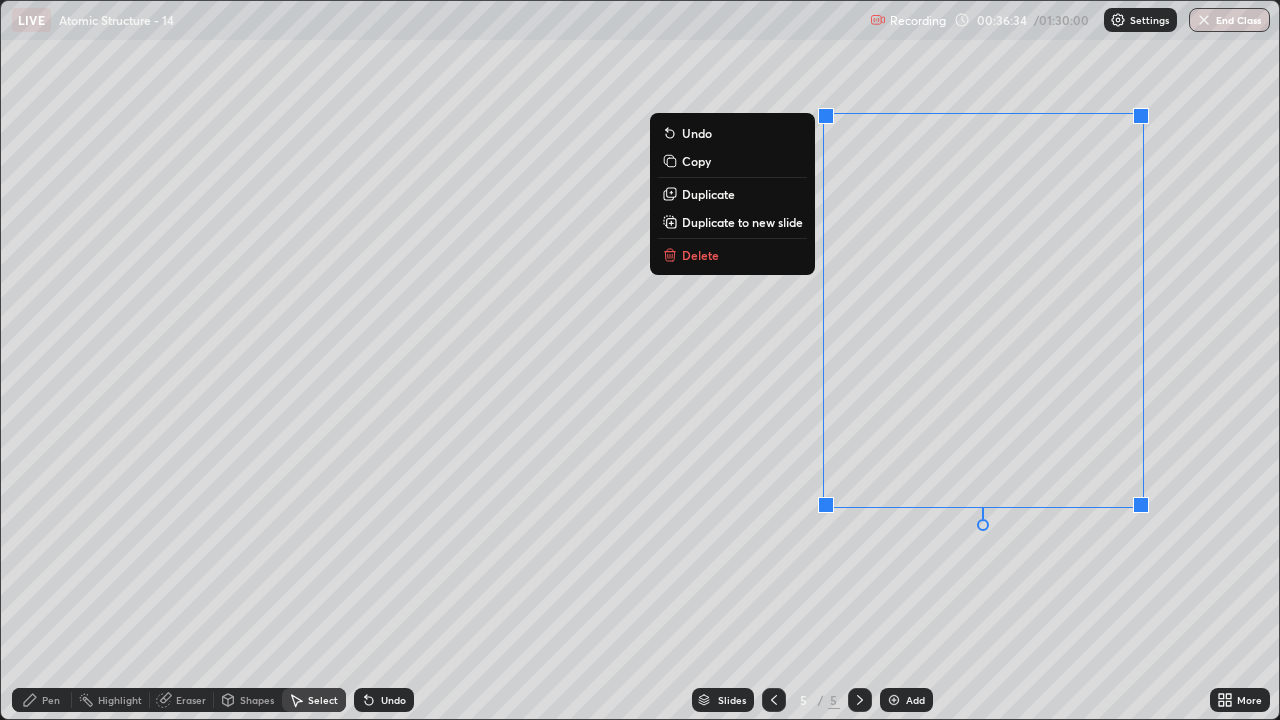 click on "Delete" at bounding box center (700, 255) 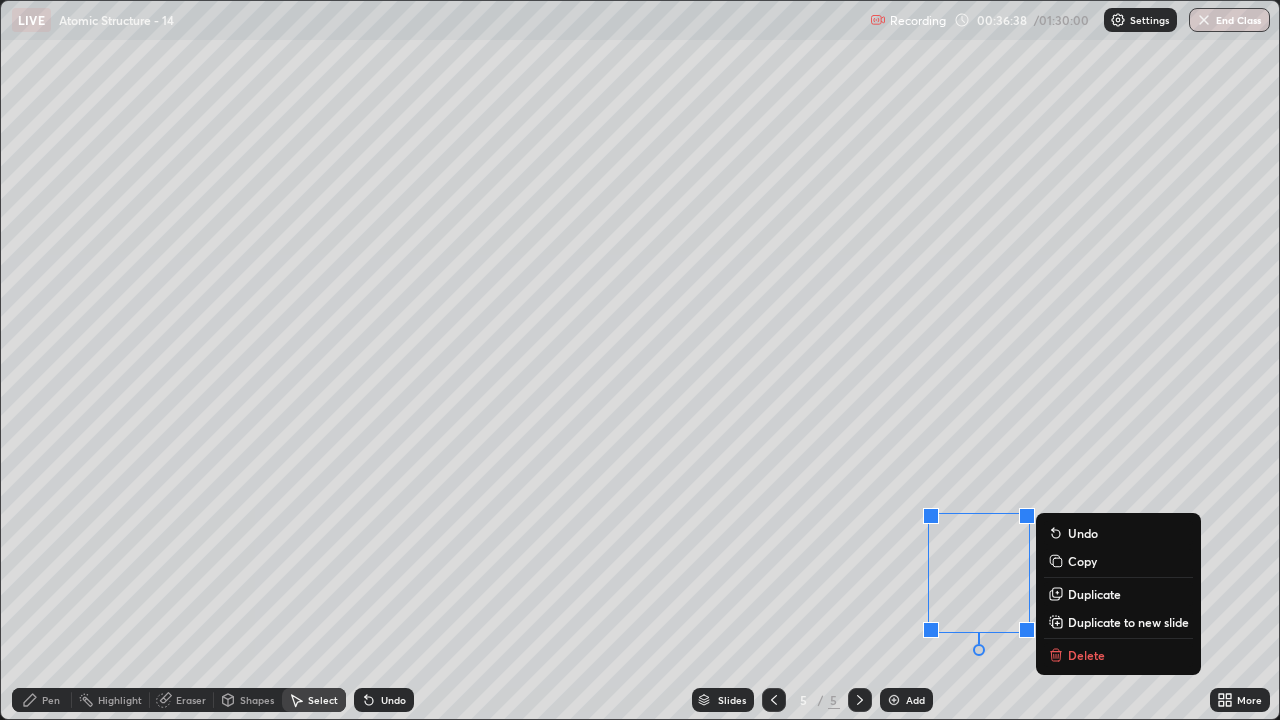 click on "Delete" at bounding box center (1086, 655) 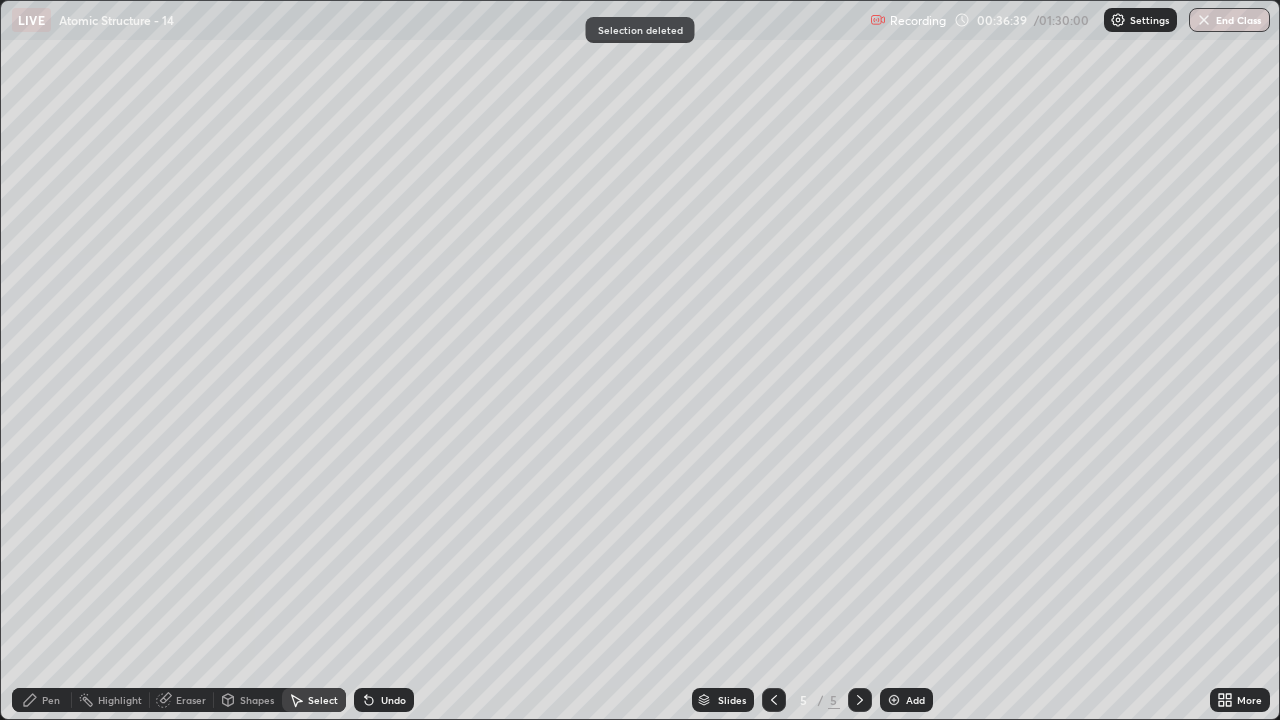 click on "Pen" at bounding box center (51, 700) 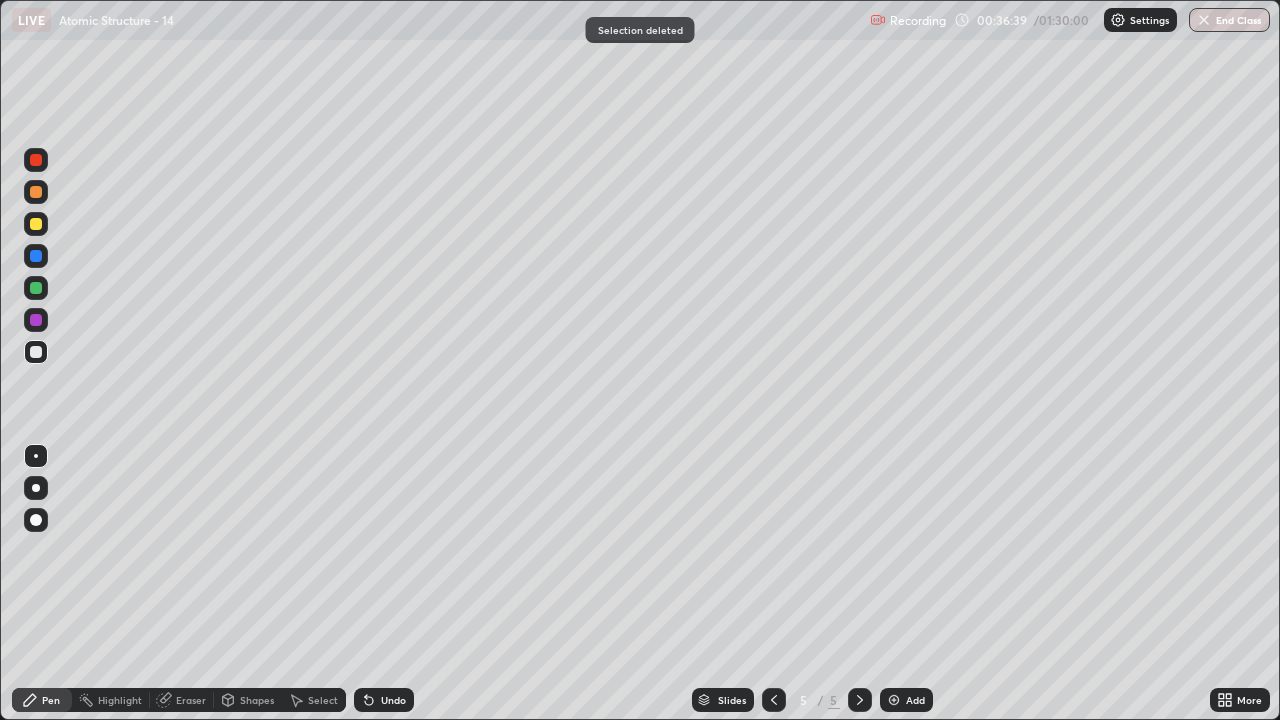 click on "Pen" at bounding box center [51, 700] 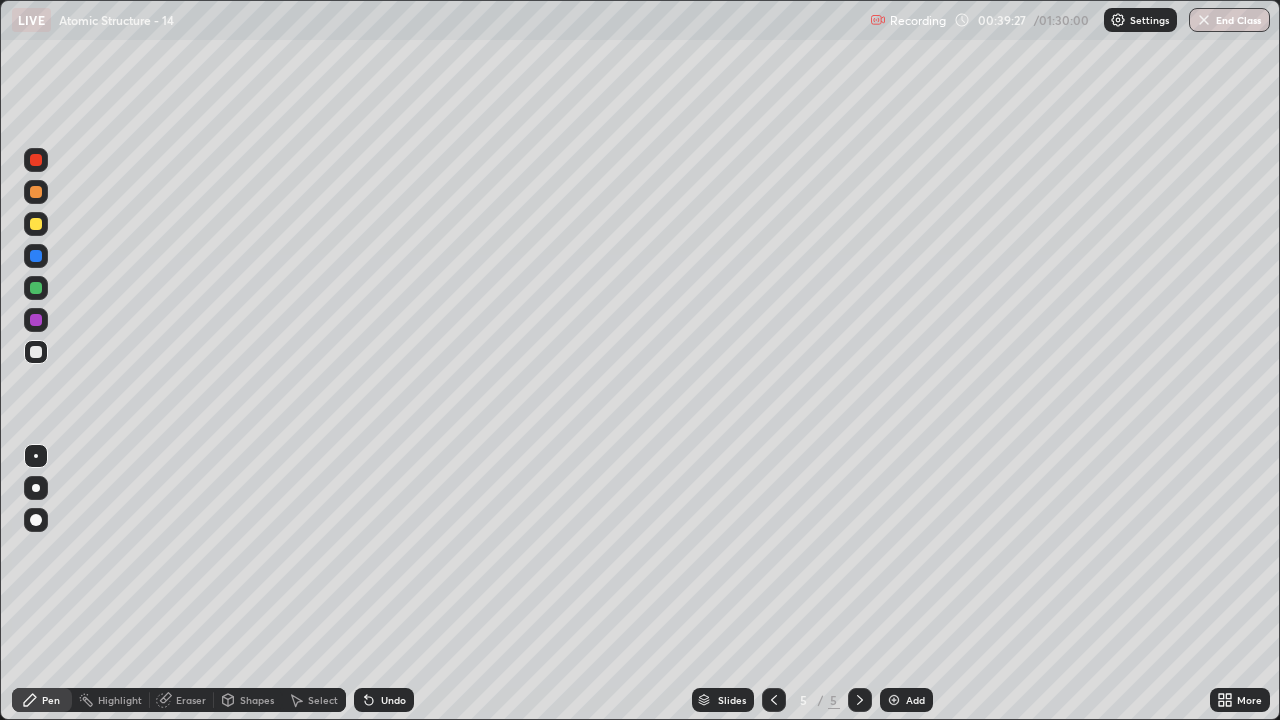 click on "Select" at bounding box center (323, 700) 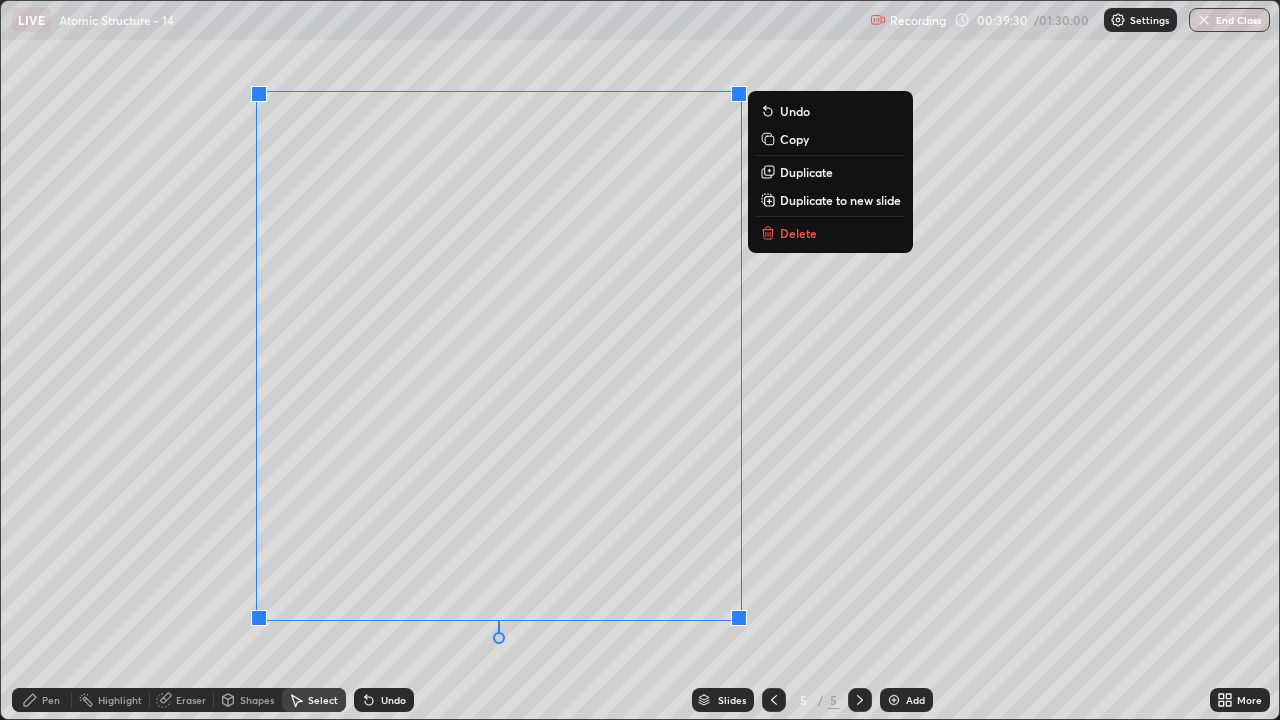 click on "Delete" at bounding box center [798, 233] 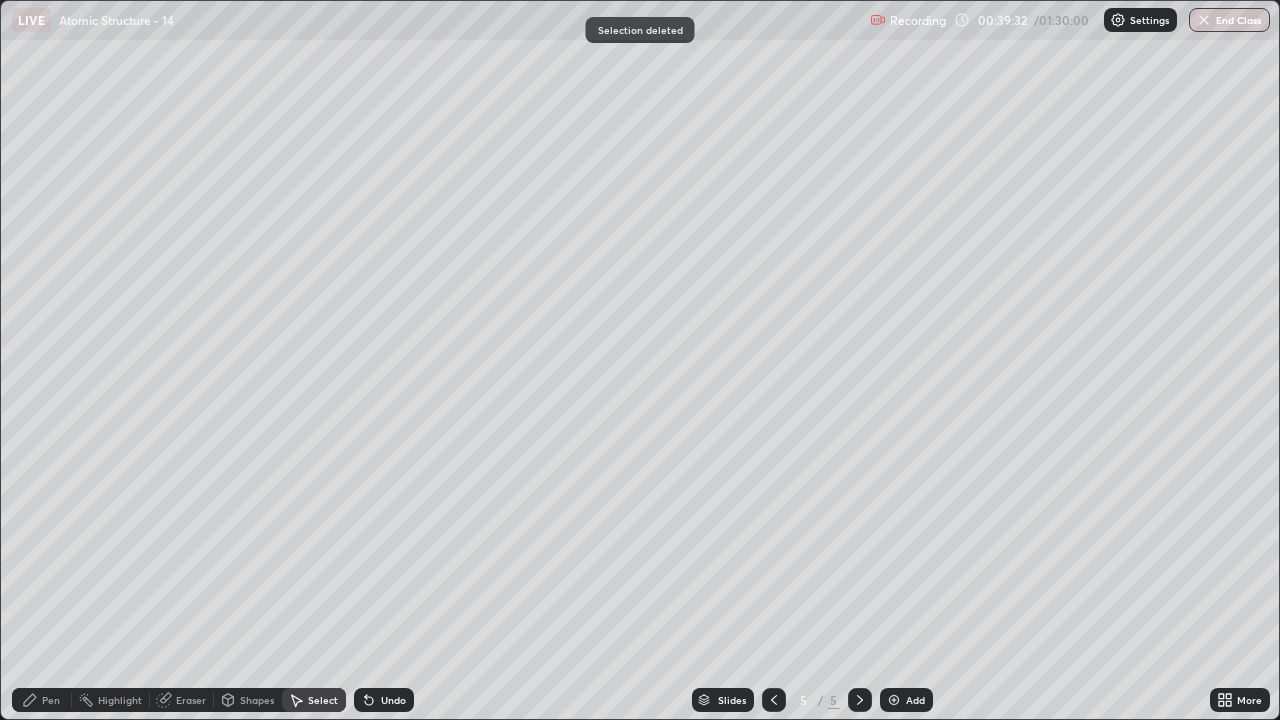 click on "Pen" at bounding box center (51, 700) 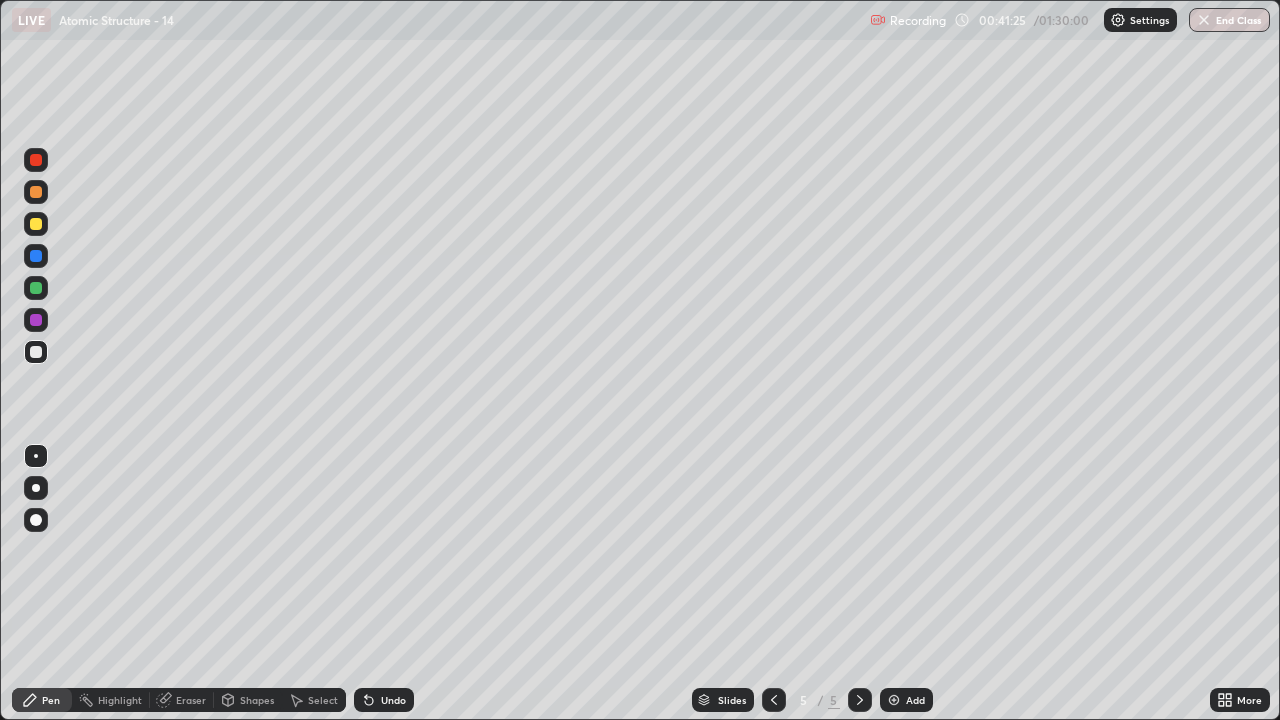 click at bounding box center [894, 700] 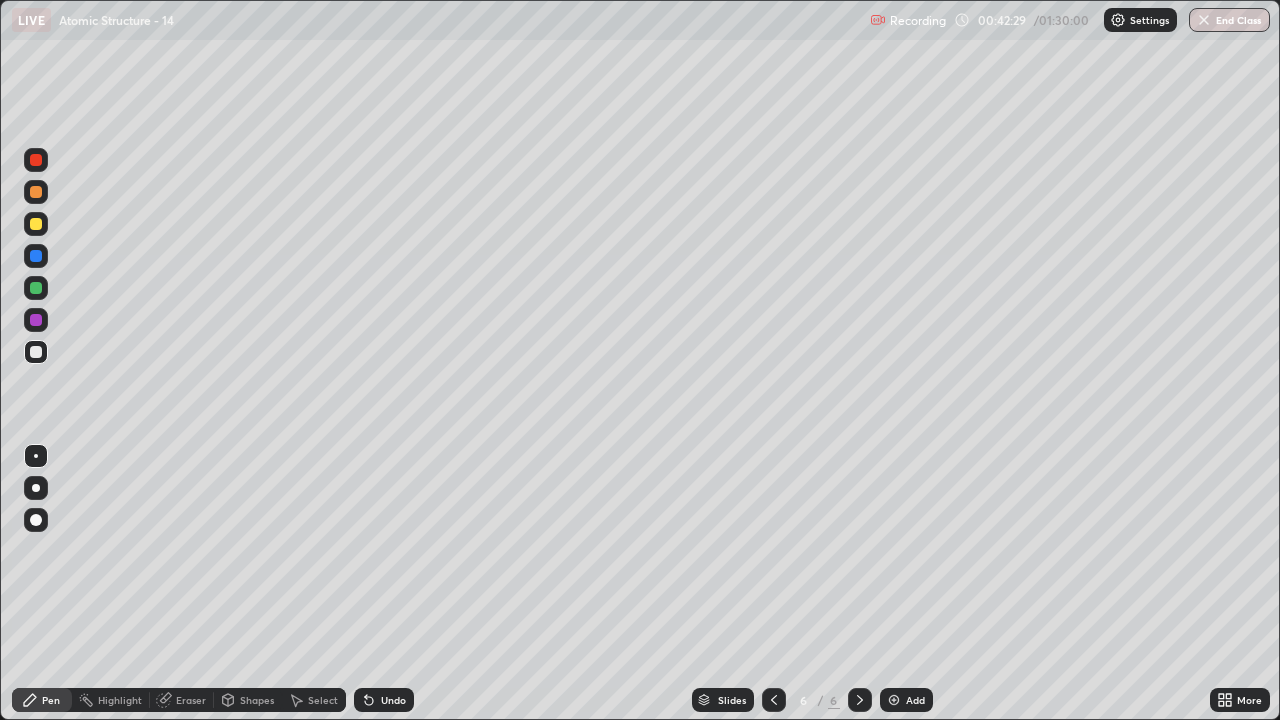 click on "Eraser" at bounding box center [191, 700] 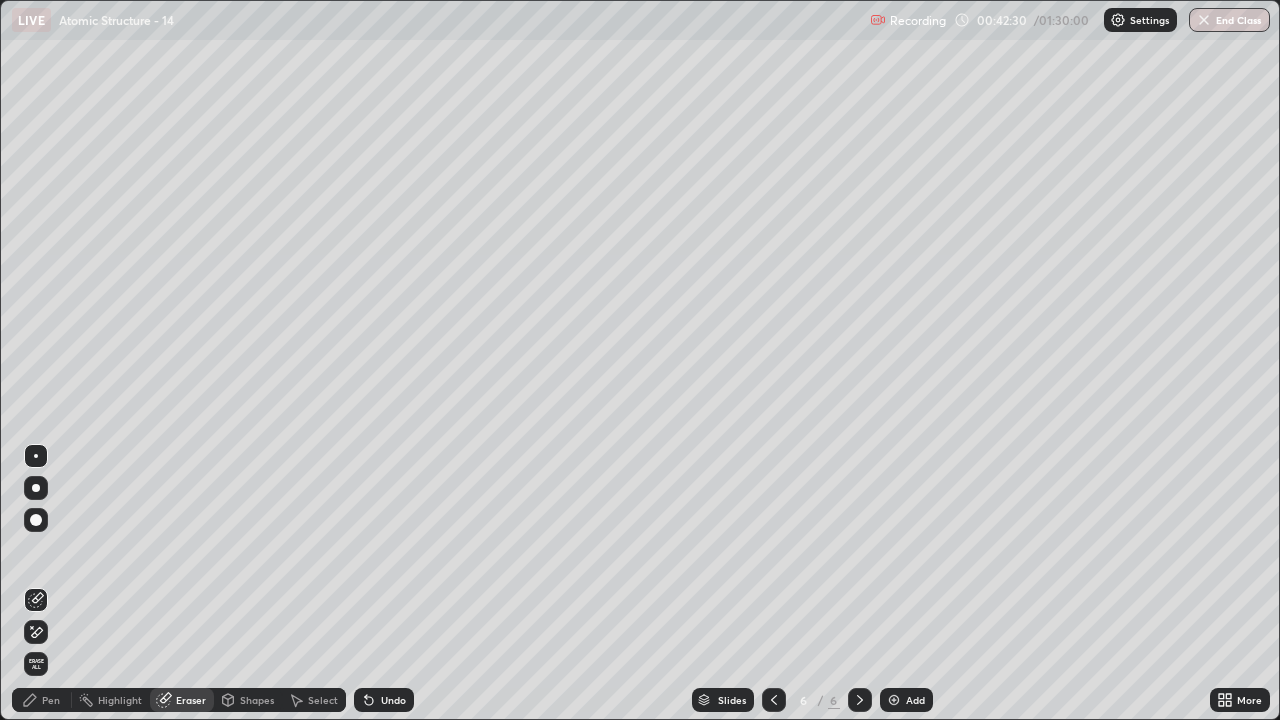 click on "Pen" at bounding box center (42, 700) 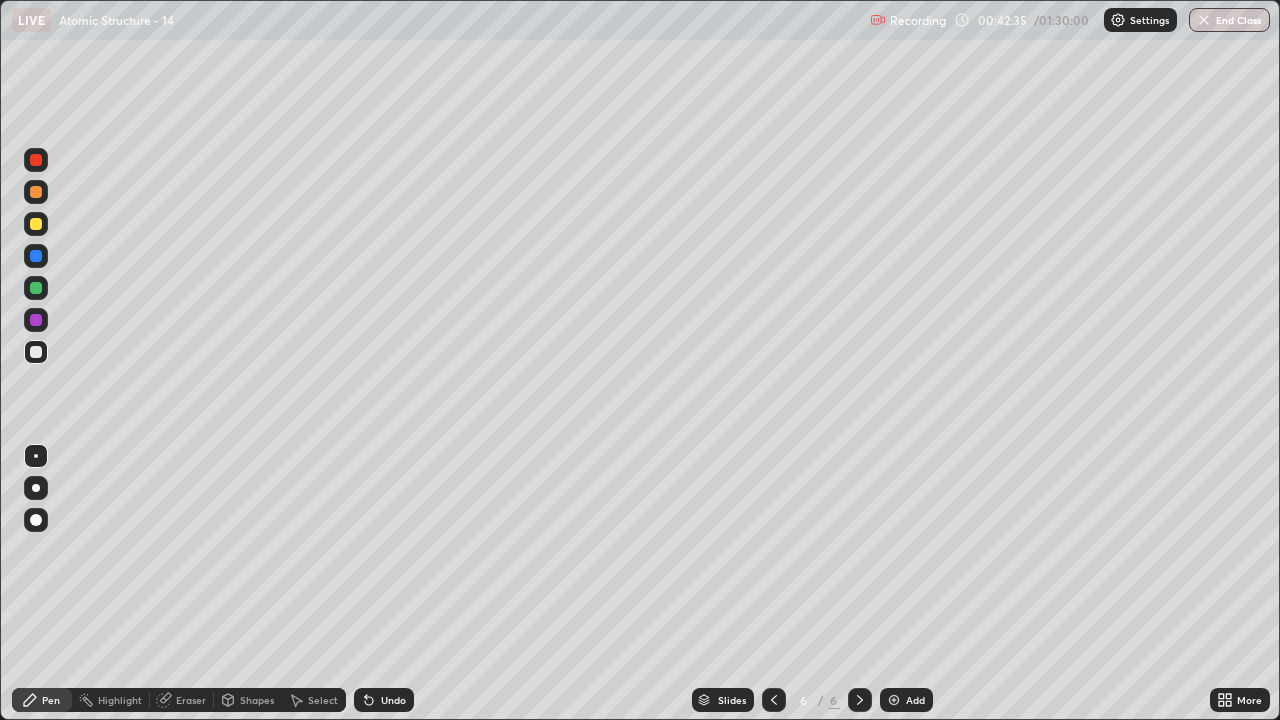 click on "Eraser" at bounding box center (191, 700) 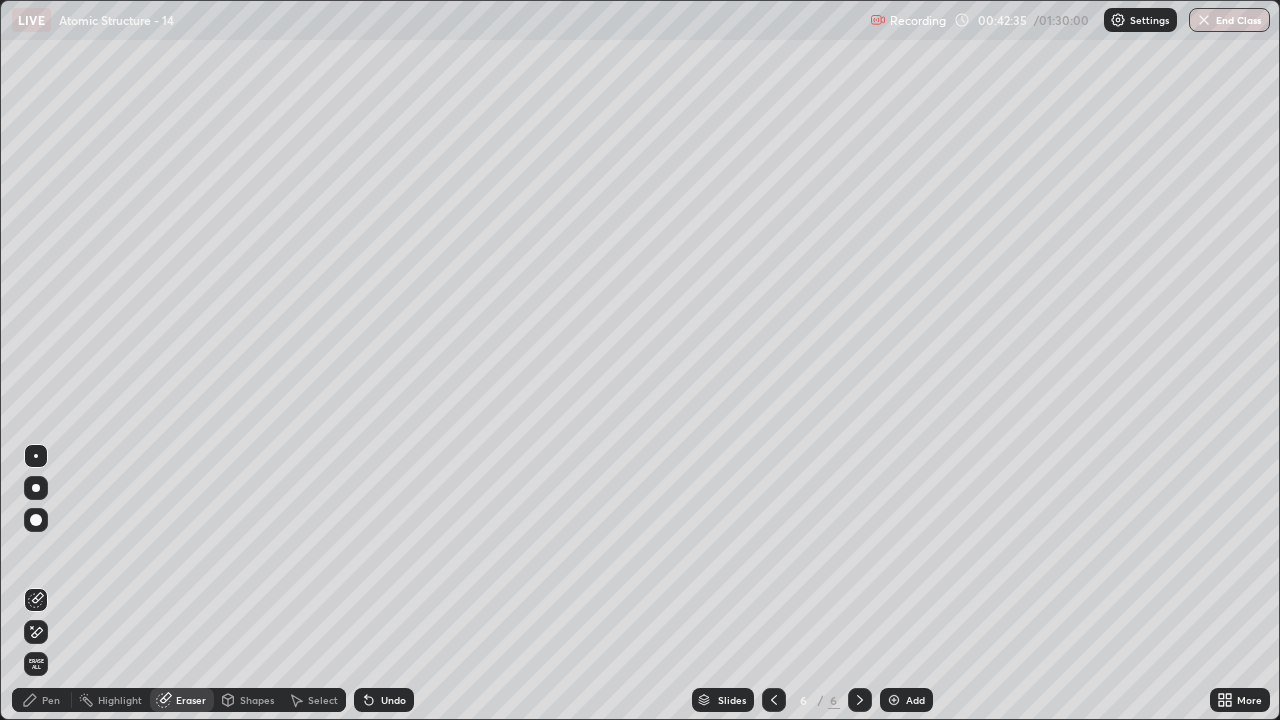 click on "Erase all" at bounding box center [36, 664] 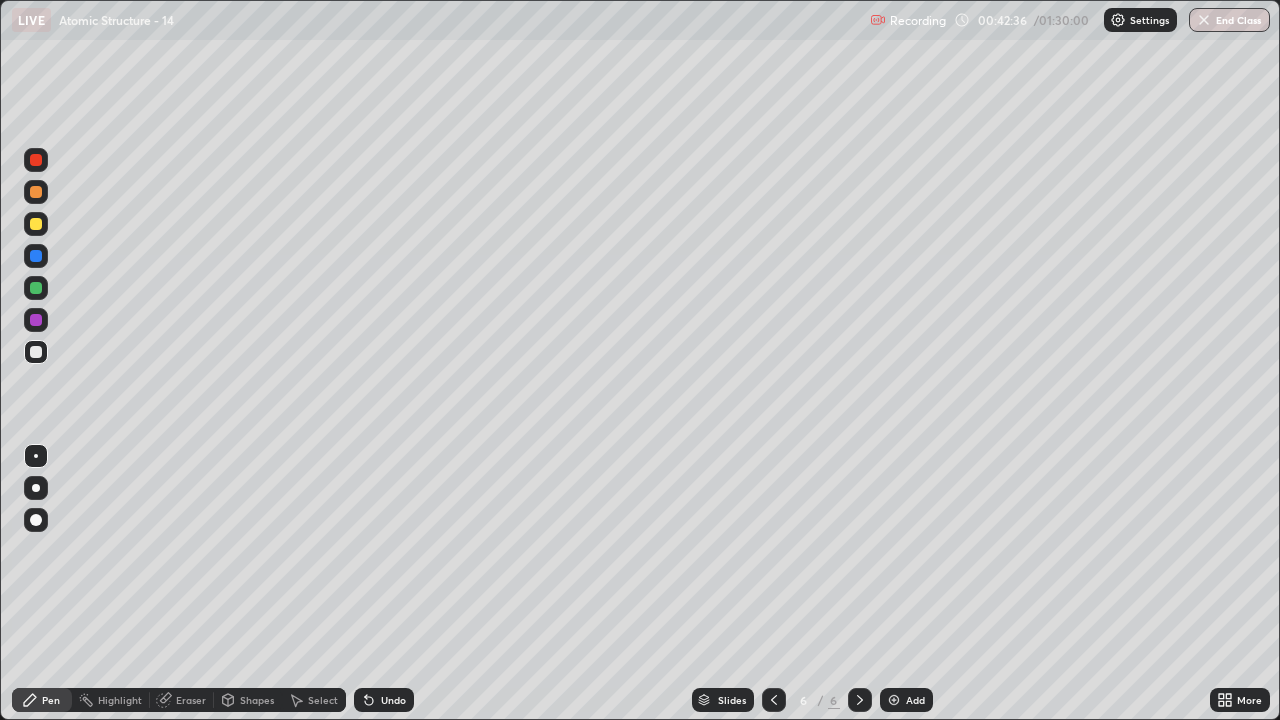 click on "Pen" at bounding box center (42, 700) 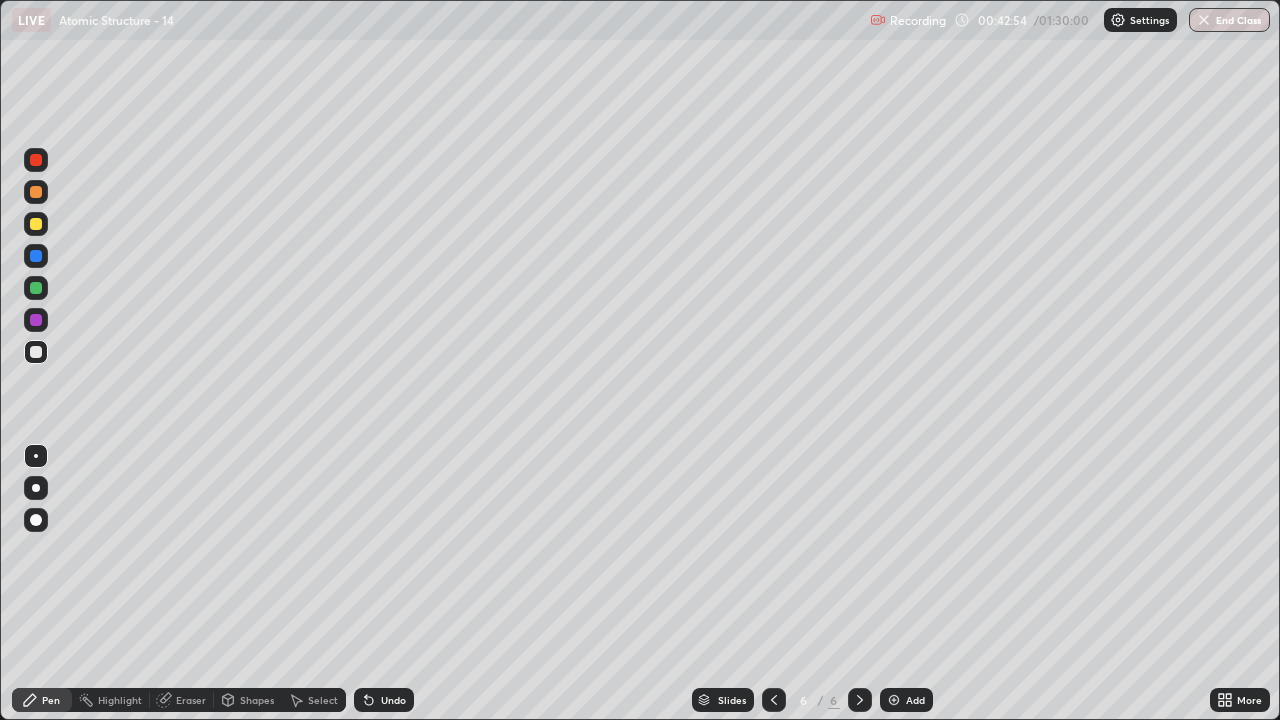 click on "Select" at bounding box center [323, 700] 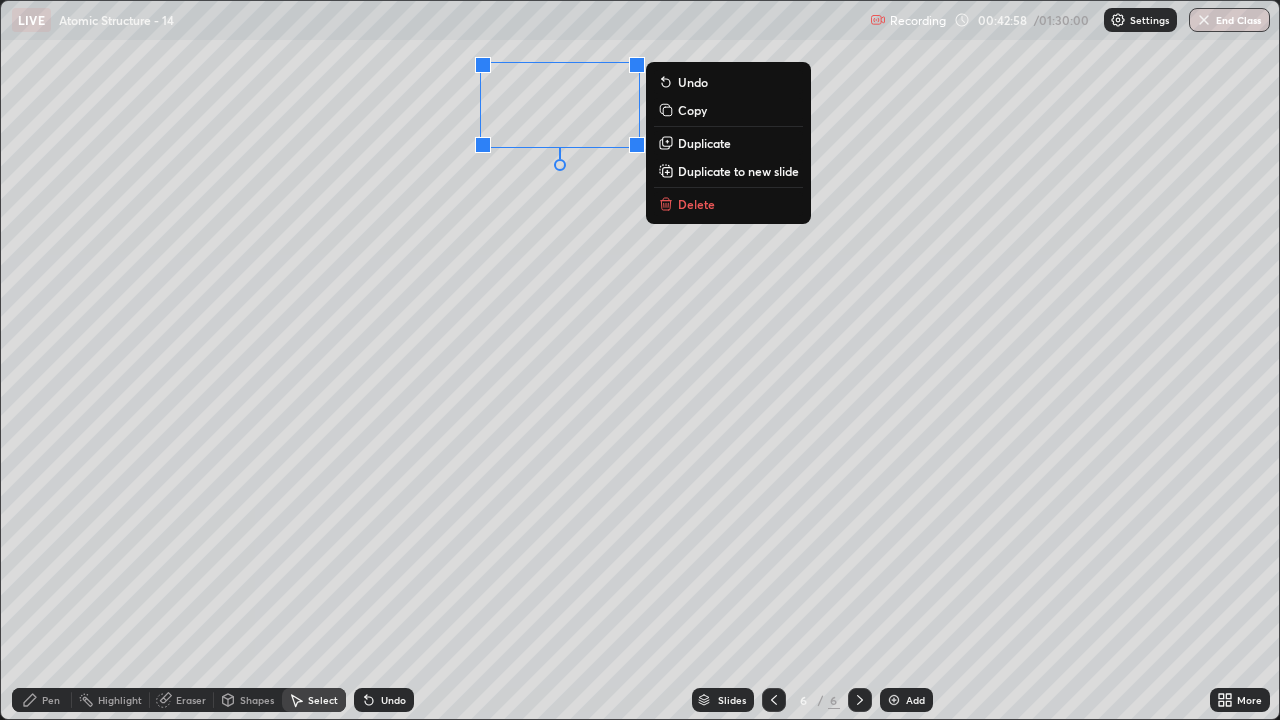 click on "Pen" at bounding box center (51, 700) 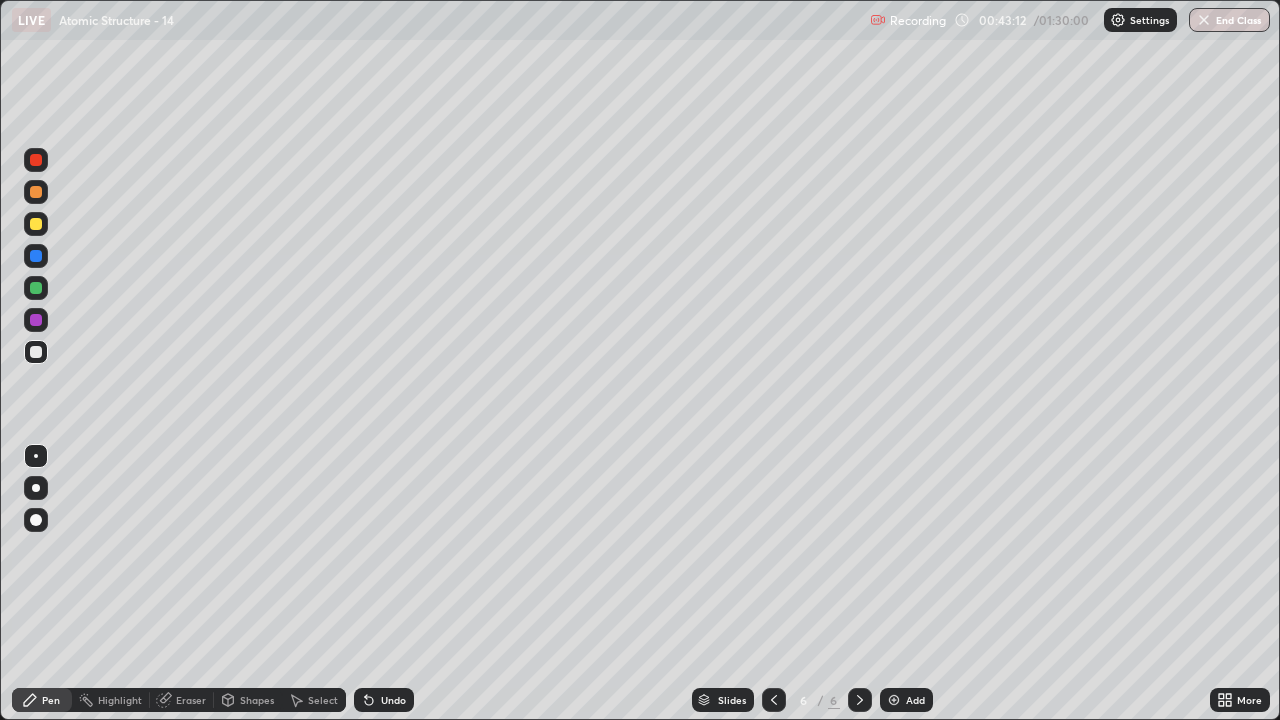 click on "Select" at bounding box center (323, 700) 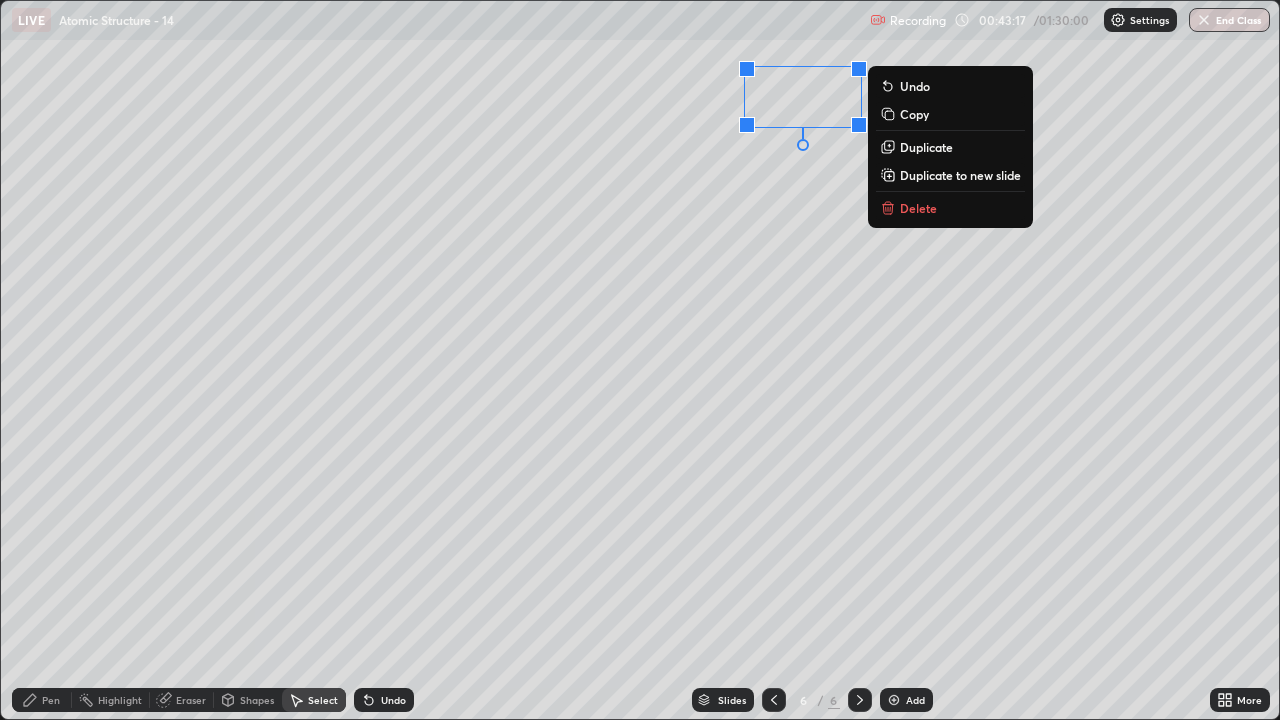 click 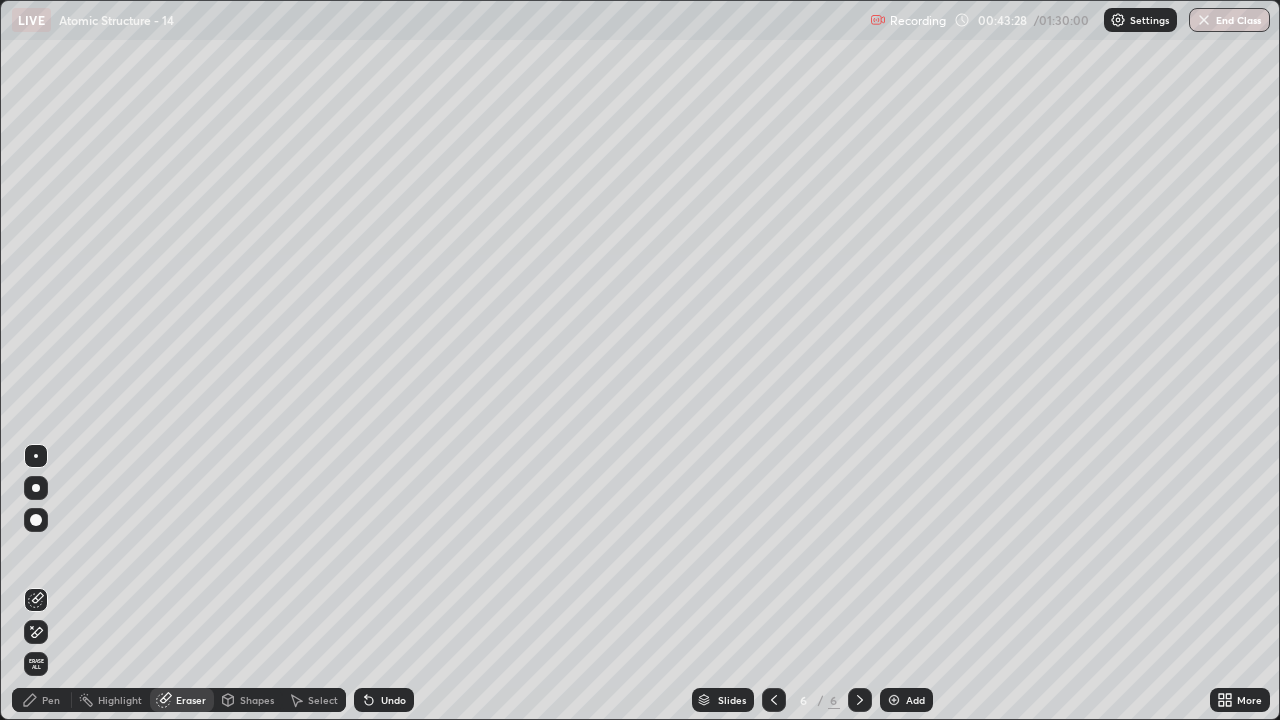 click on "Pen" at bounding box center [51, 700] 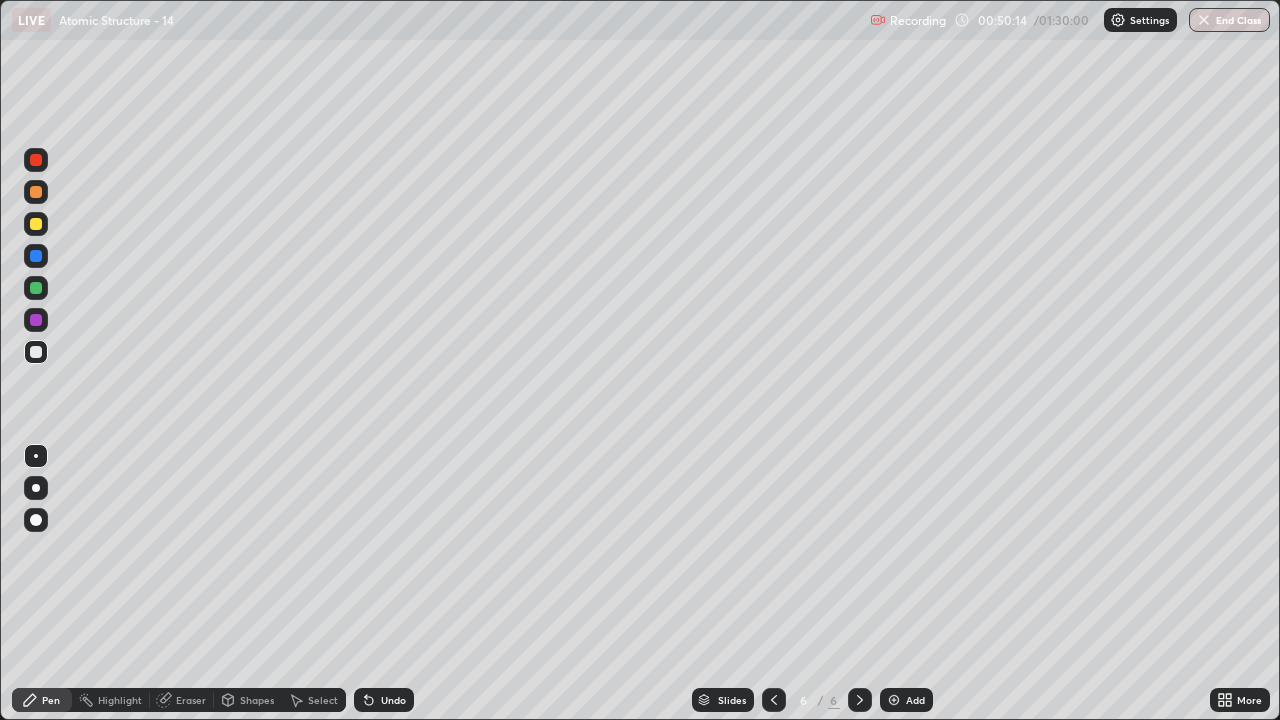 click at bounding box center (894, 700) 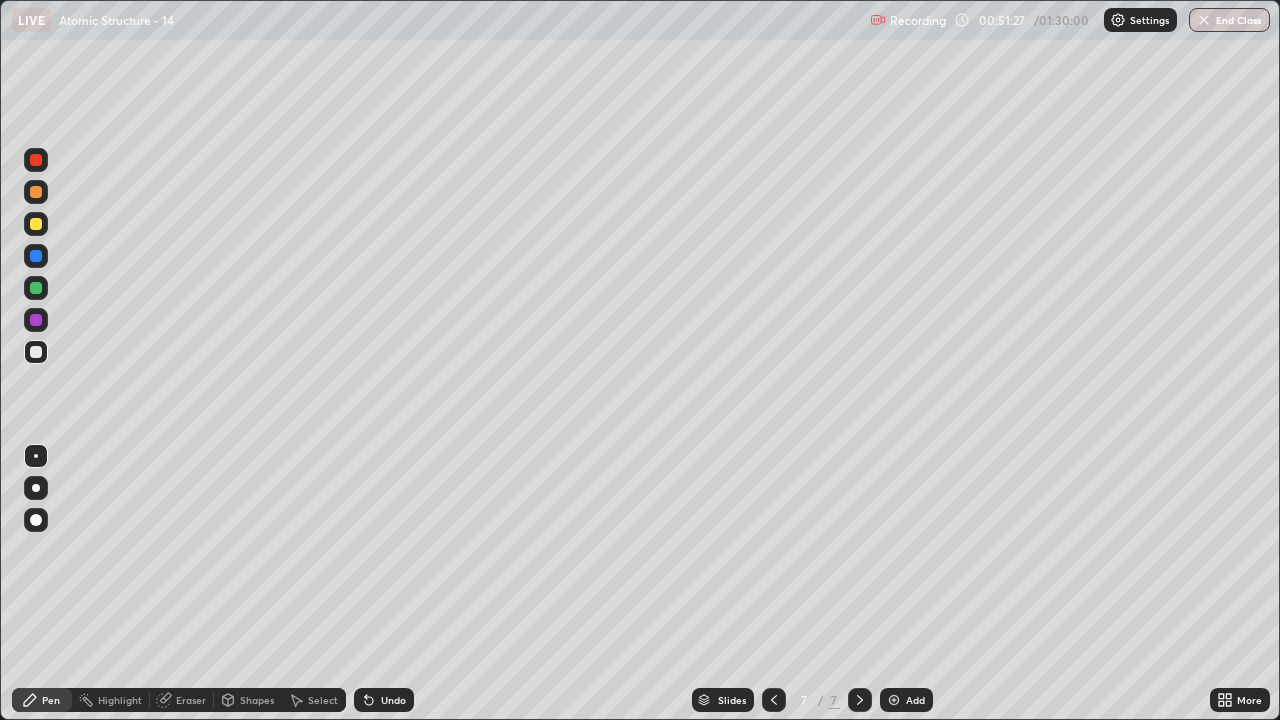 click 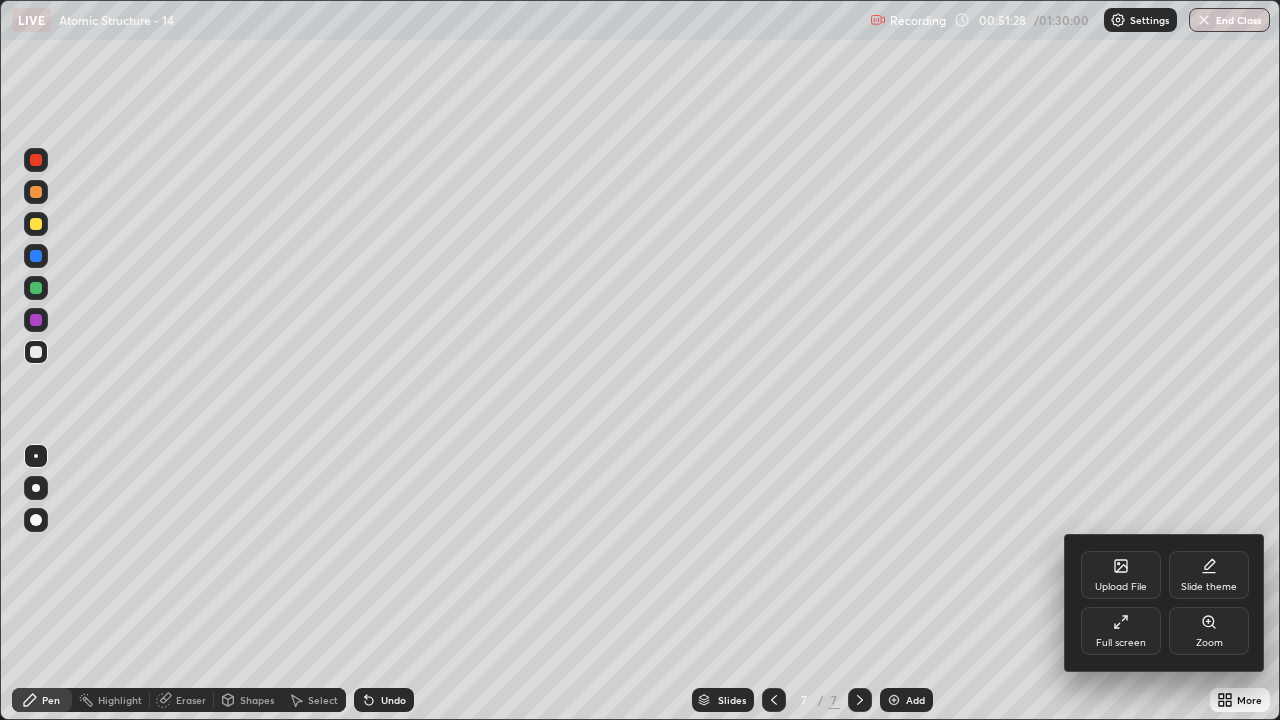 click 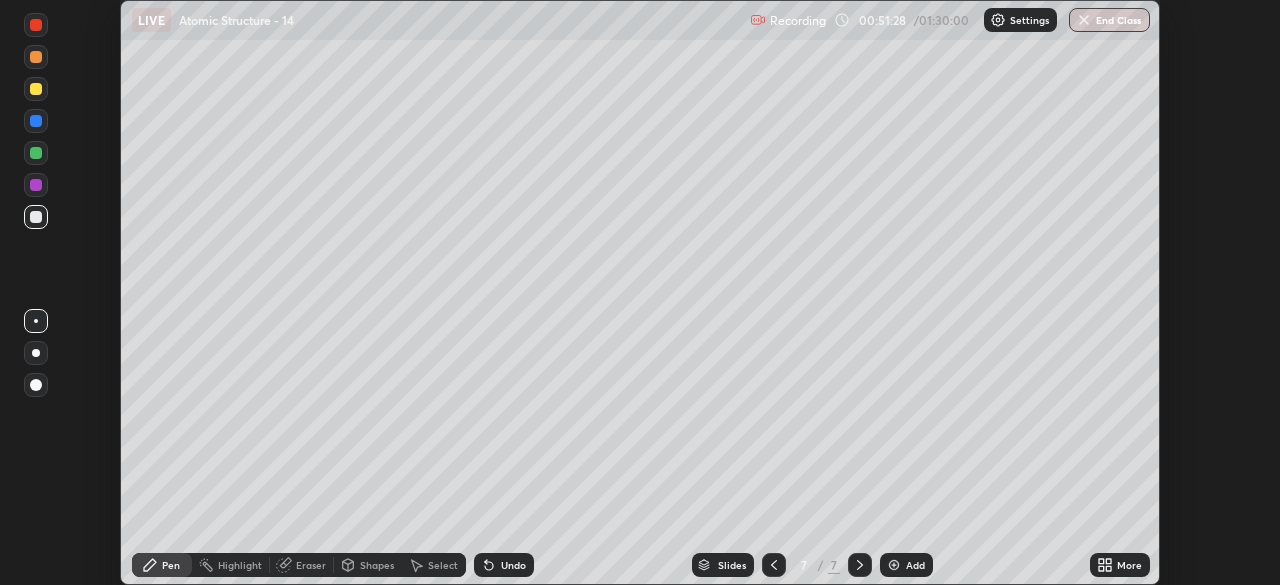 scroll, scrollTop: 585, scrollLeft: 1280, axis: both 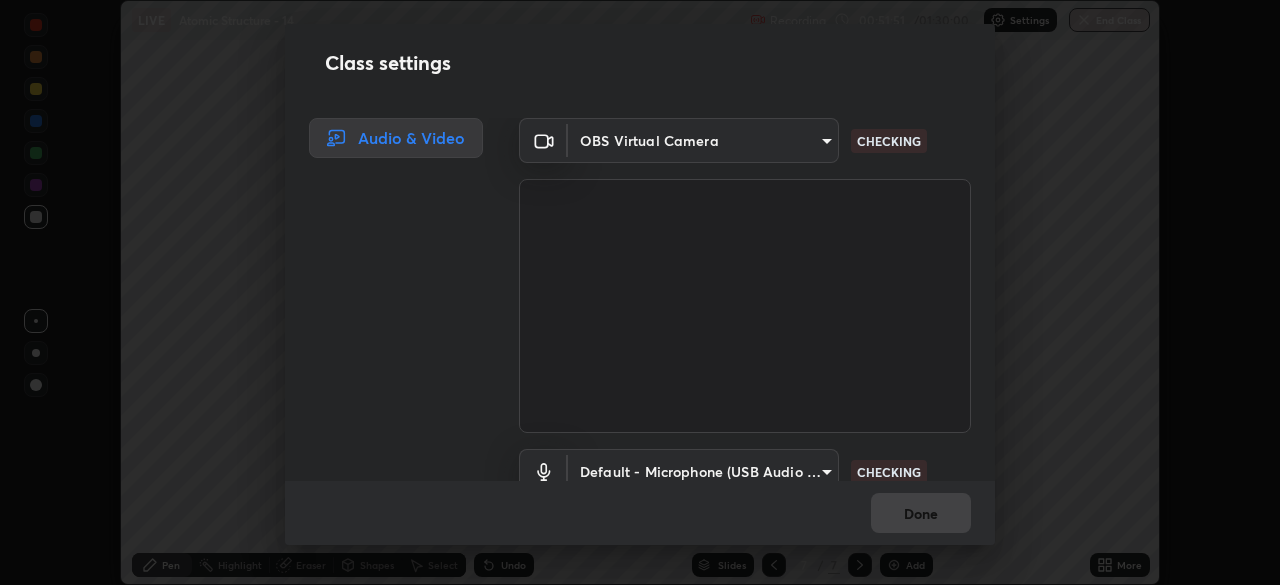 click on "Erase all LIVE Atomic Structure - 14 Recording 00:51:51 /  01:30:00 Settings End Class Setting up your live class Atomic Structure - 14 • L31 of Course On Chemistry for JEE Growth 2 2027 [FIRST] [LAST] Pen Highlight Eraser Shapes Select Undo Slides 7 / 7 Add More No doubts shared Encourage your learners to ask a doubt for better clarity Report an issue Reason for reporting Buffering Chat not working Audio - Video sync issue Educator video quality low ​ Attach an image Report Class settings Audio & Video OBS Virtual Camera [HASH] CHECKING Default - Microphone (USB Audio Device) default CHECKING Done" at bounding box center [640, 292] 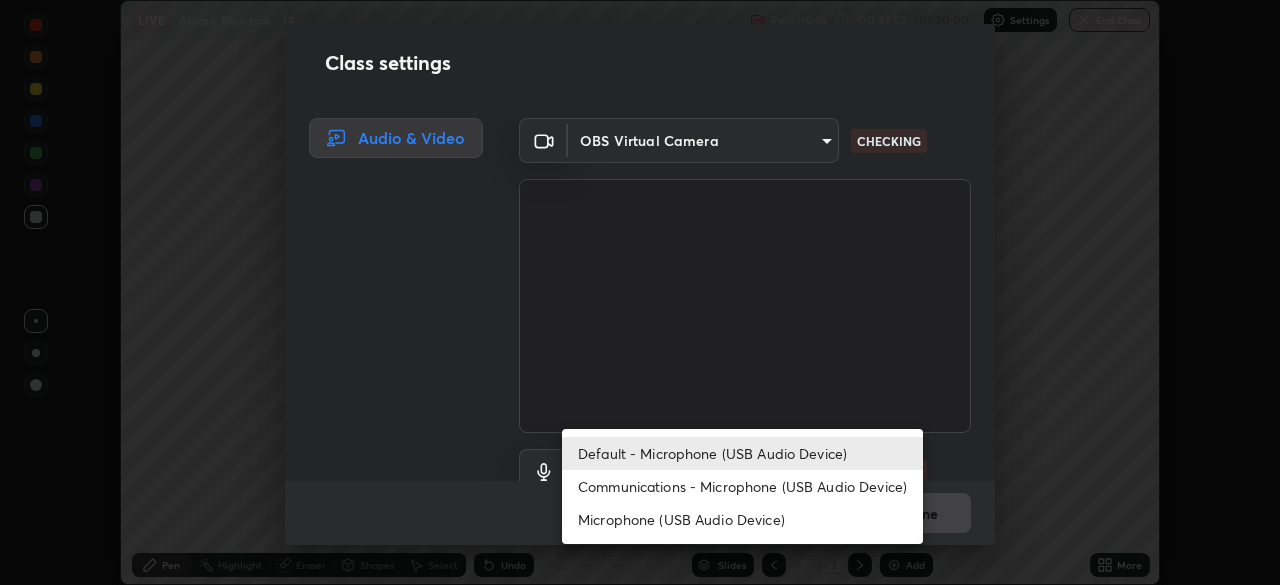scroll, scrollTop: 18, scrollLeft: 0, axis: vertical 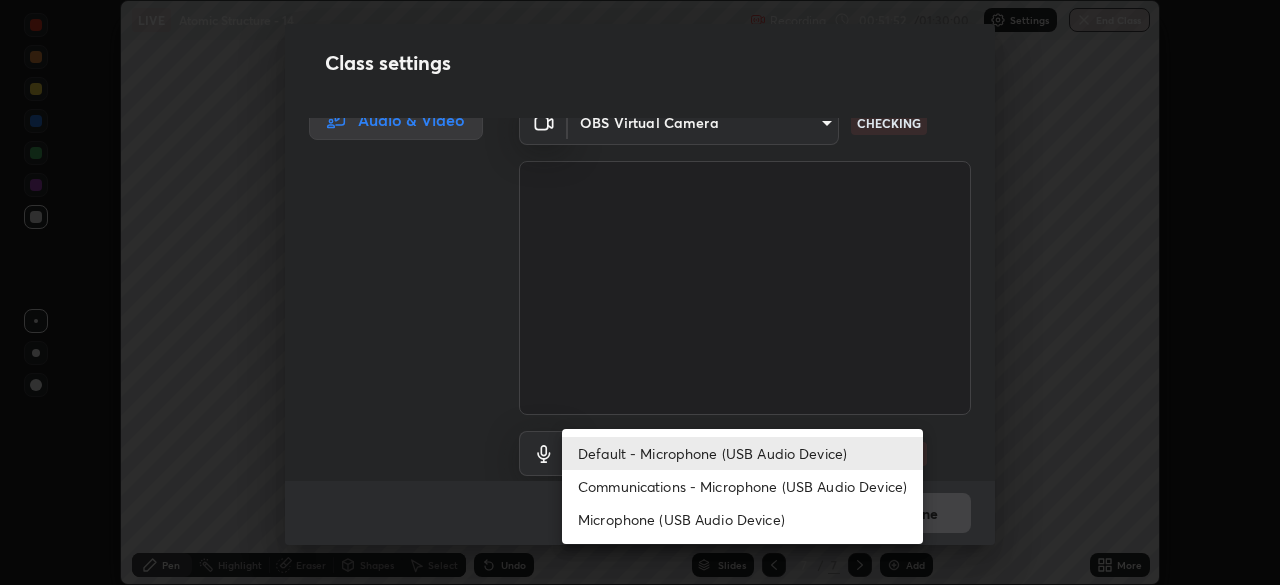 click on "Communications - Microphone (USB Audio Device)" at bounding box center (742, 486) 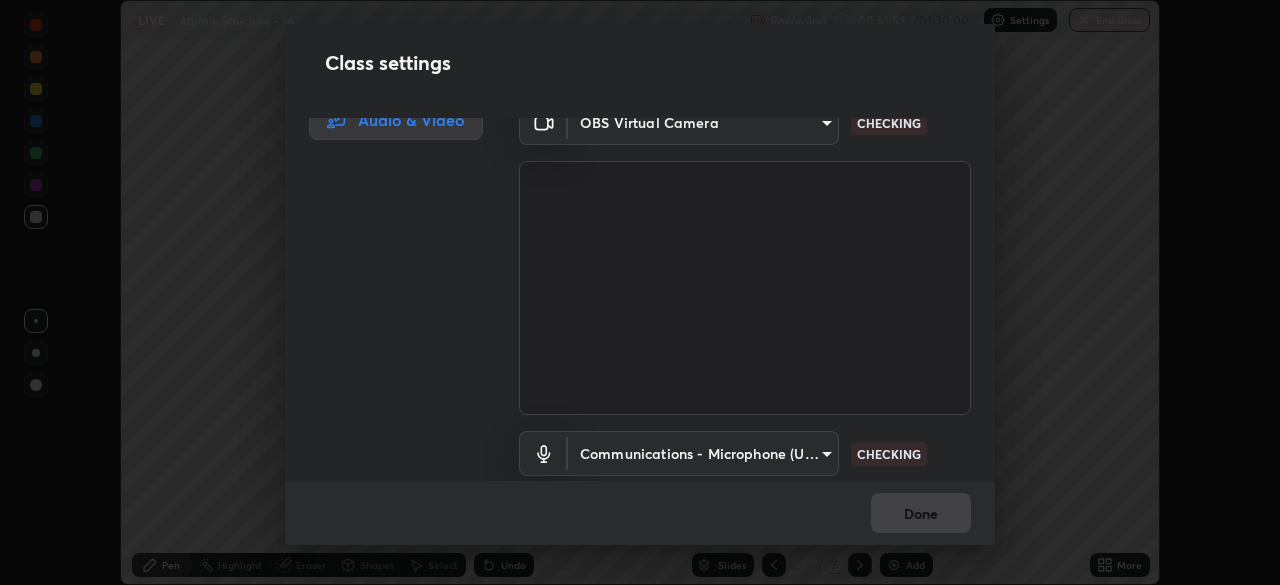 click on "Erase all LIVE Atomic Structure - 14 Recording 00:51:53 /  01:30:00 Settings End Class Setting up your live class Atomic Structure - 14 • L31 of Course On Chemistry for JEE Growth 2 2027 [FIRST] [LAST] Pen Highlight Eraser Shapes Select Undo Slides 7 / 7 Add More No doubts shared Encourage your learners to ask a doubt for better clarity Report an issue Reason for reporting Buffering Chat not working Audio - Video sync issue Educator video quality low ​ Attach an image Report Class settings Audio & Video OBS Virtual Camera [HASH] CHECKING Communications - Microphone (USB Audio Device) communications CHECKING Done" at bounding box center (640, 292) 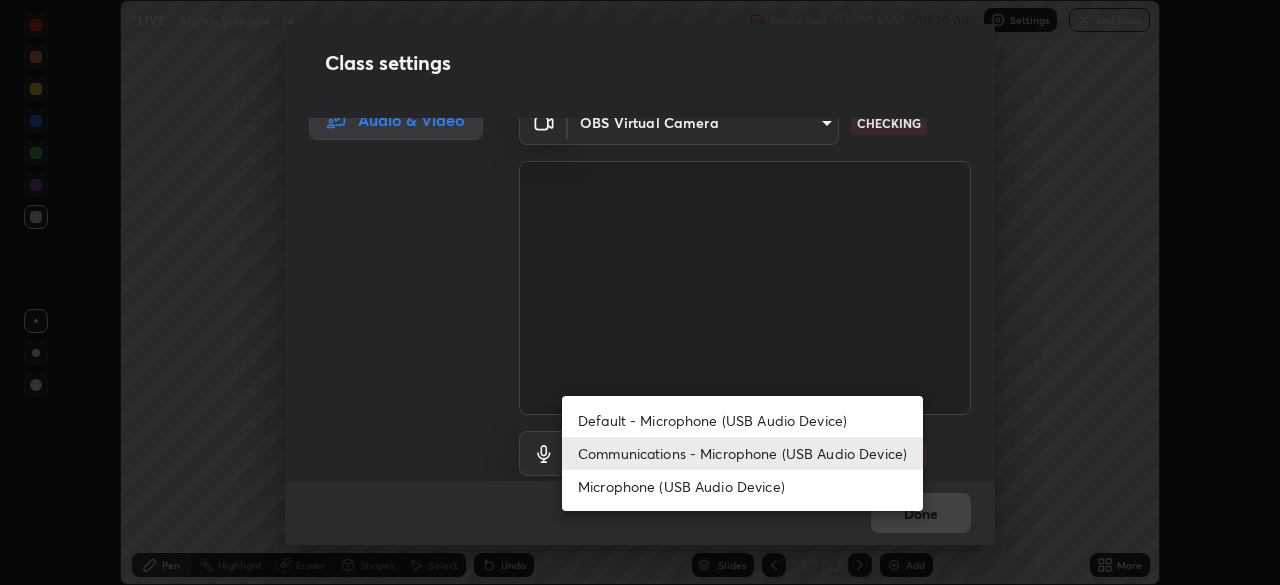 click on "Default - Microphone (USB Audio Device)" at bounding box center [742, 420] 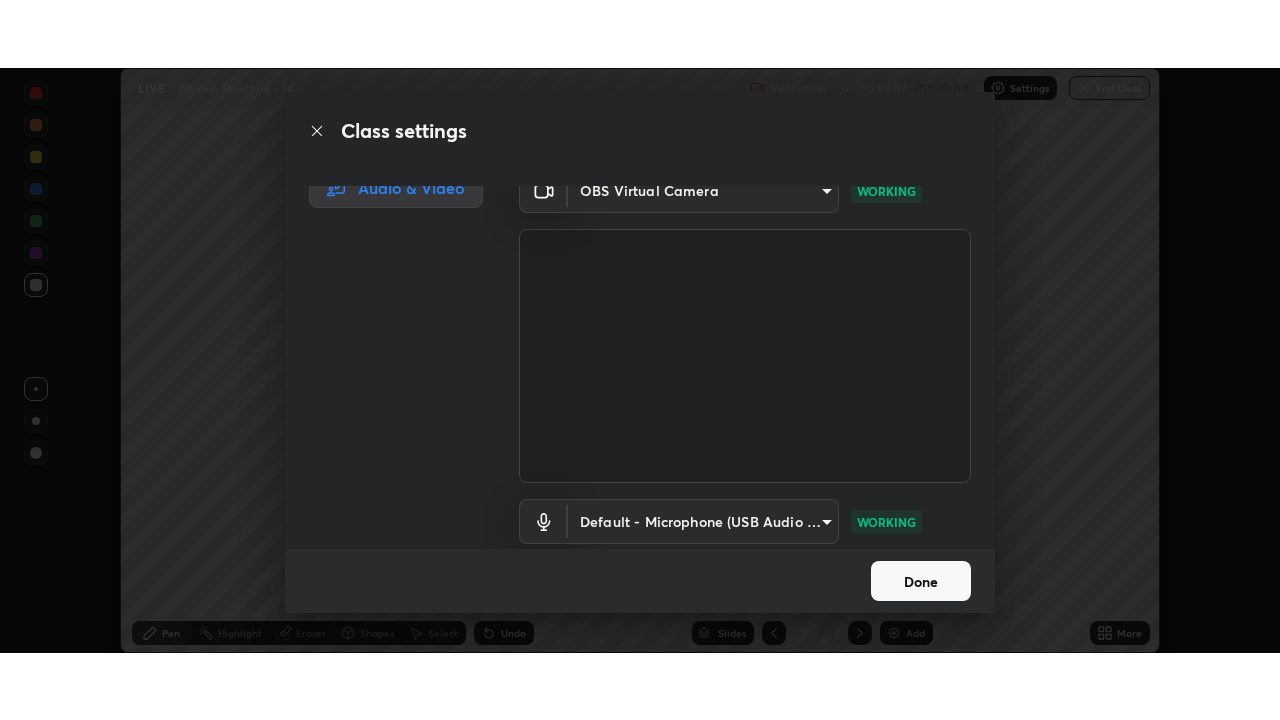 scroll, scrollTop: 91, scrollLeft: 0, axis: vertical 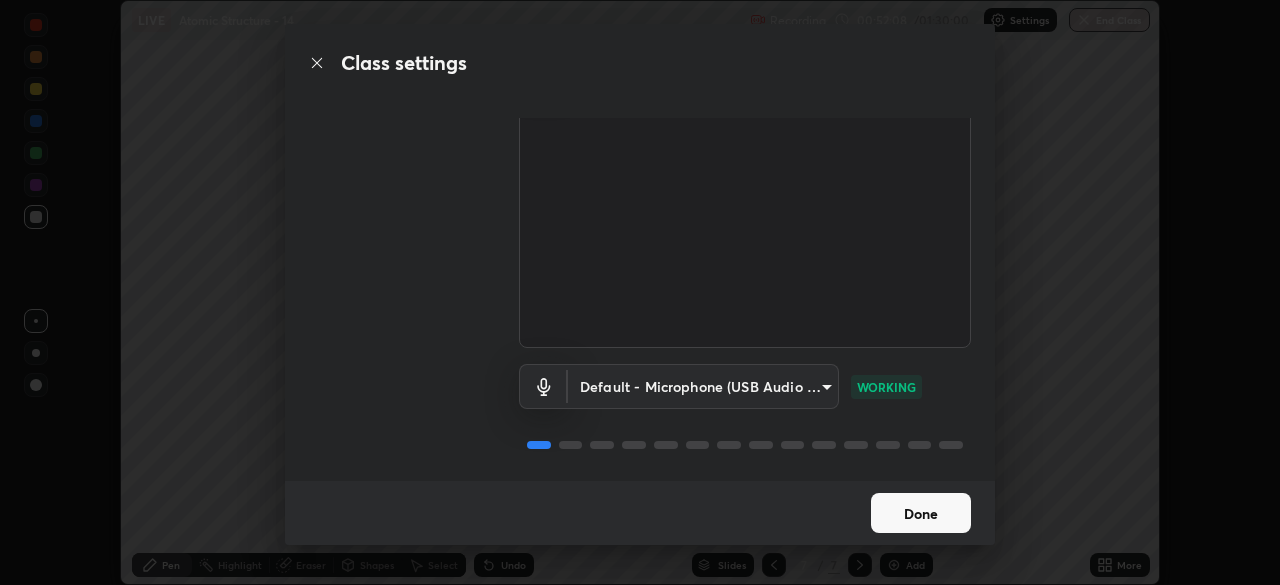 click on "Done" at bounding box center [921, 513] 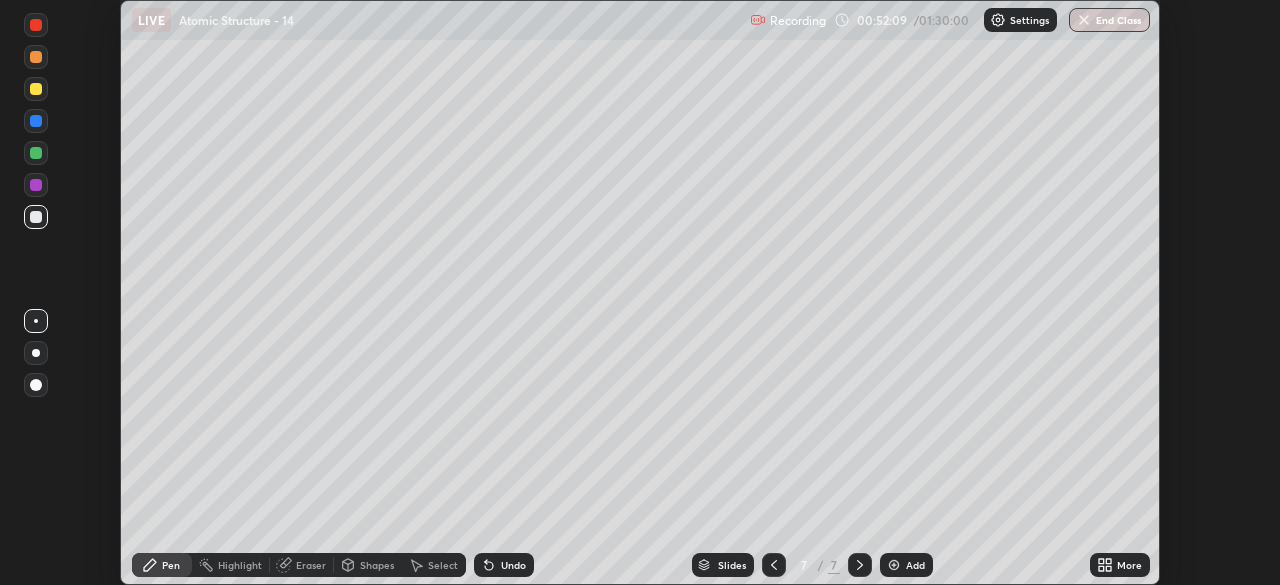 click 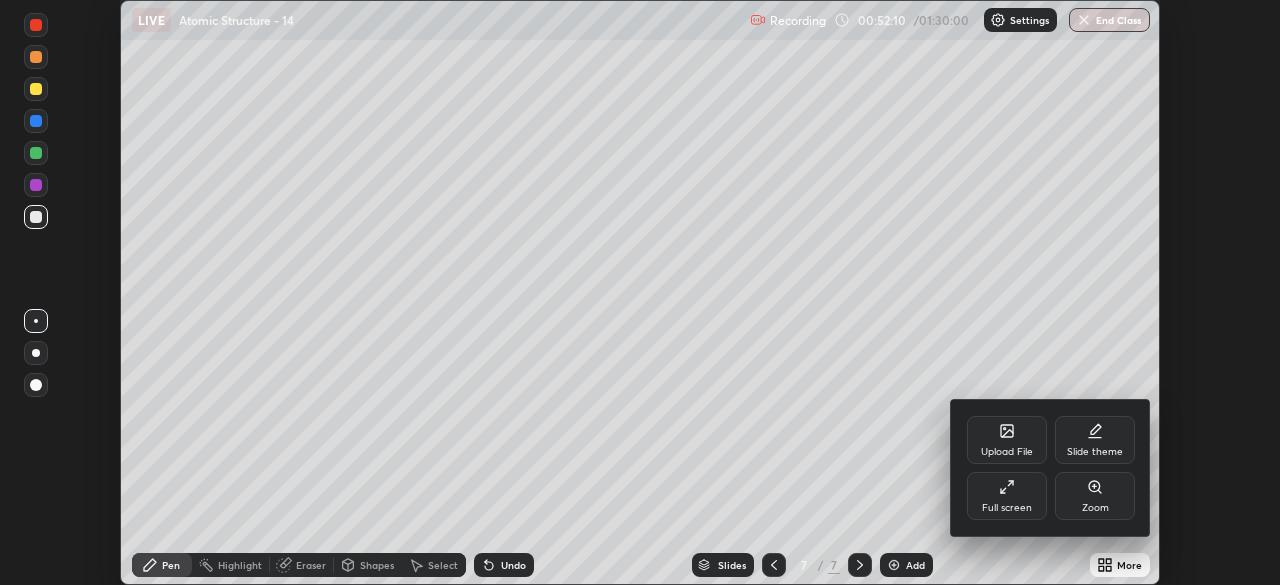 click on "Full screen" at bounding box center [1007, 496] 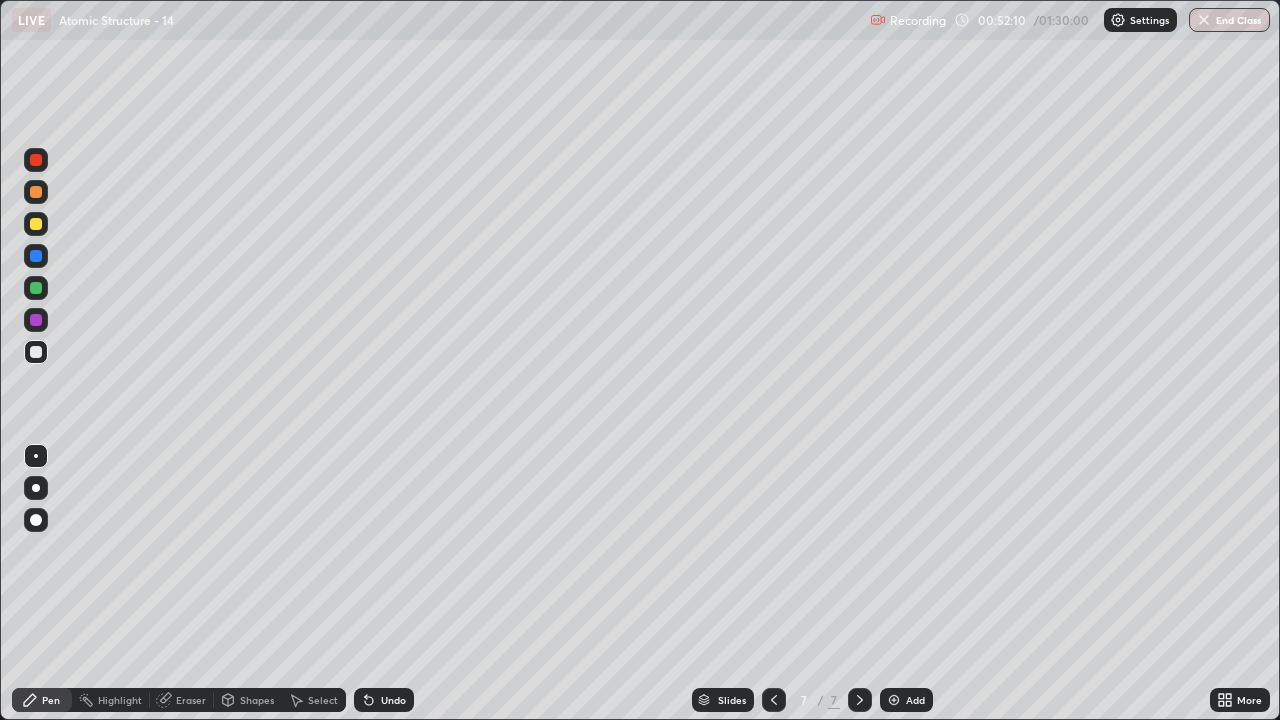 scroll, scrollTop: 99280, scrollLeft: 98720, axis: both 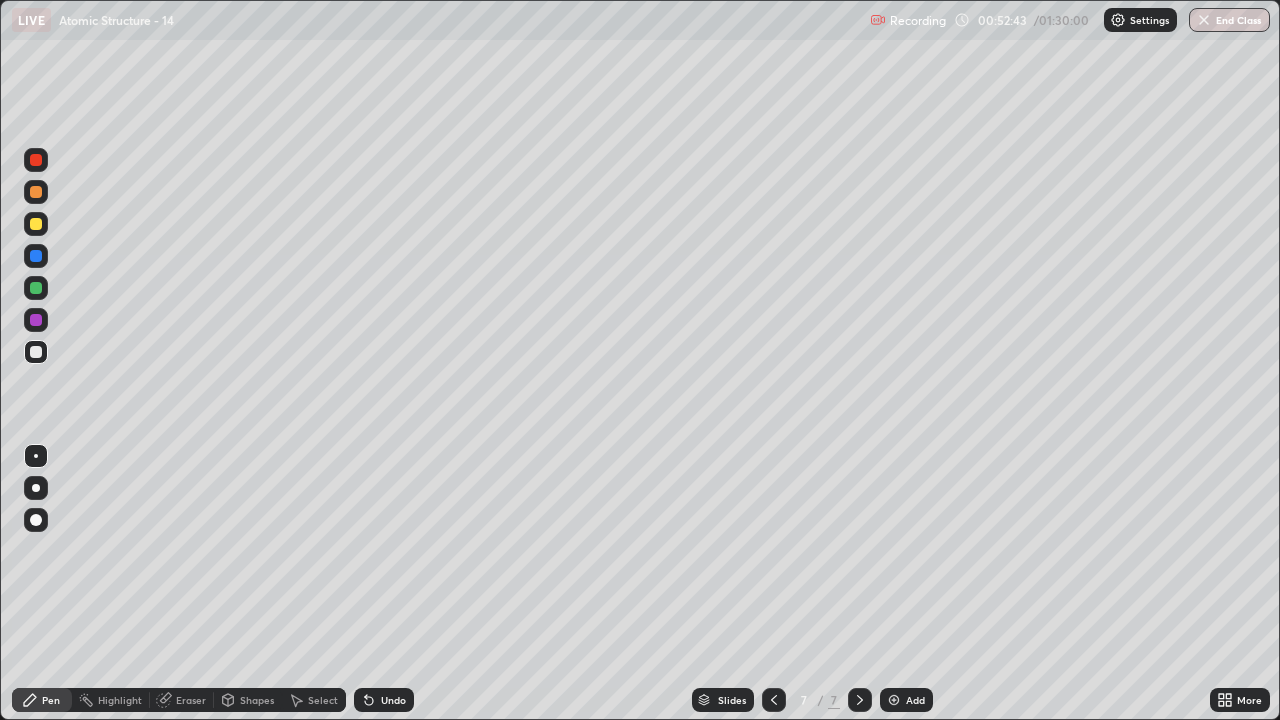 click on "Eraser" at bounding box center [191, 700] 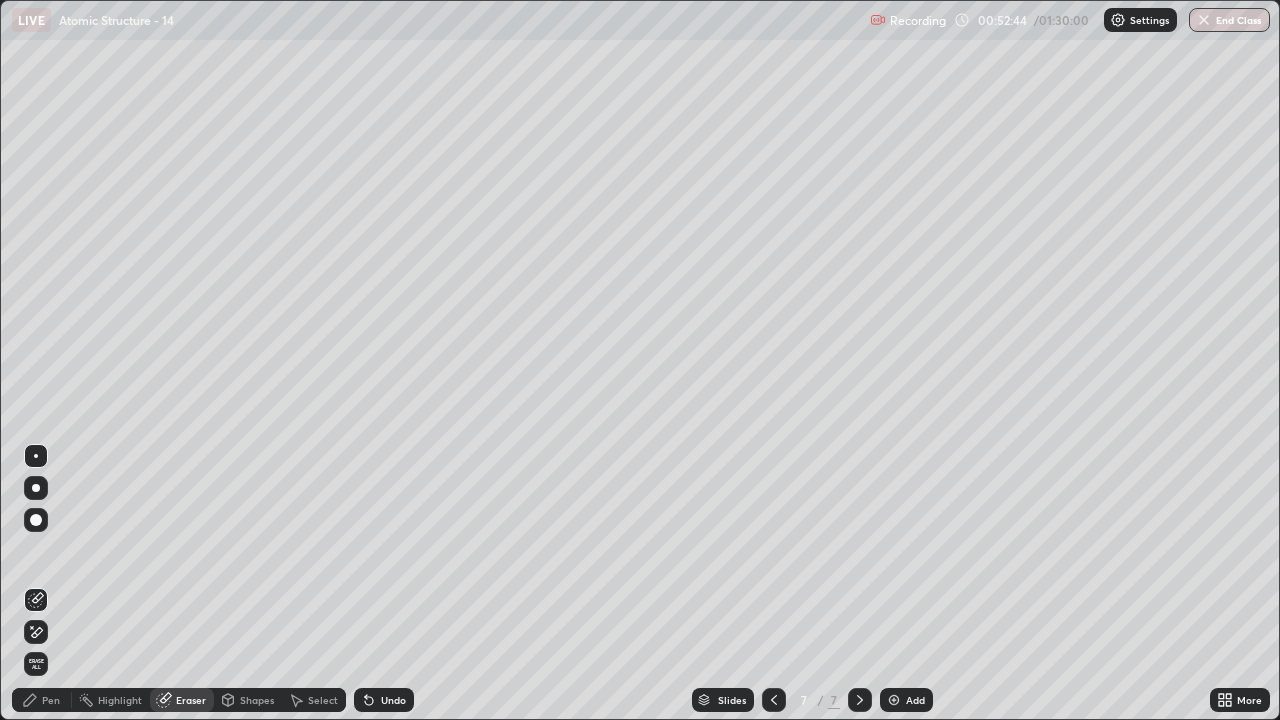 click on "Erase all" at bounding box center [36, 664] 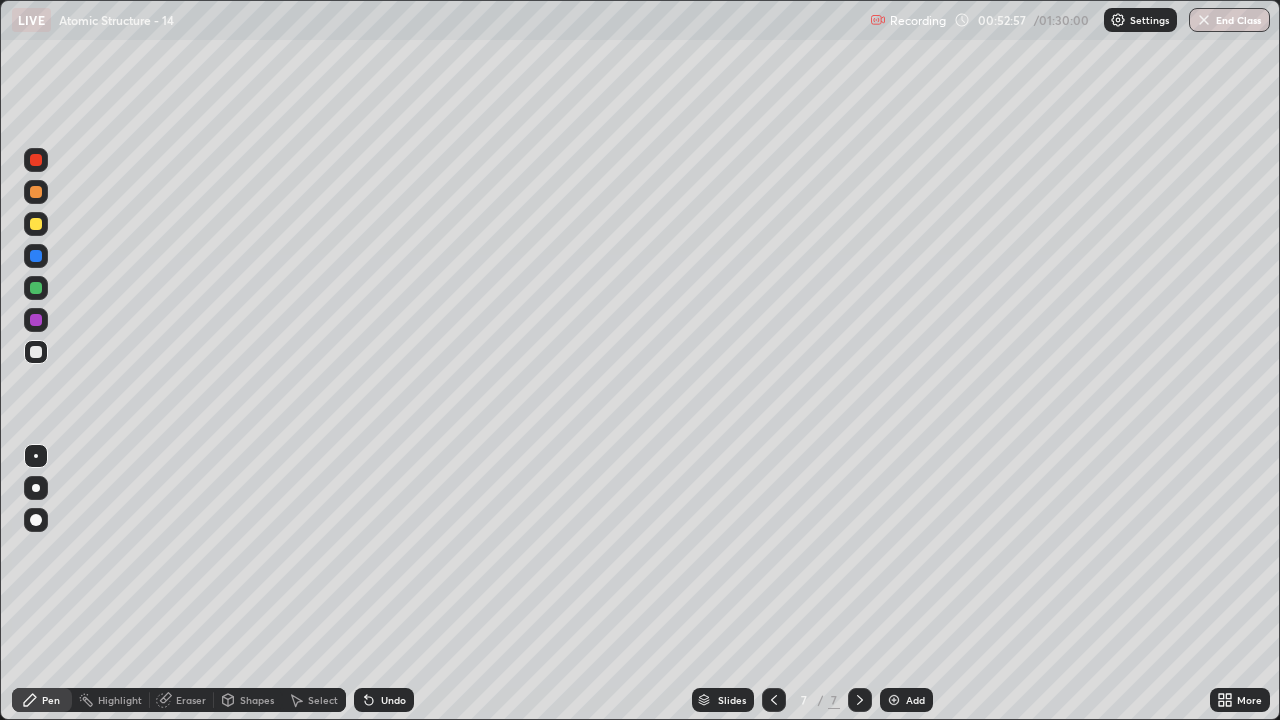click on "Undo" at bounding box center [384, 700] 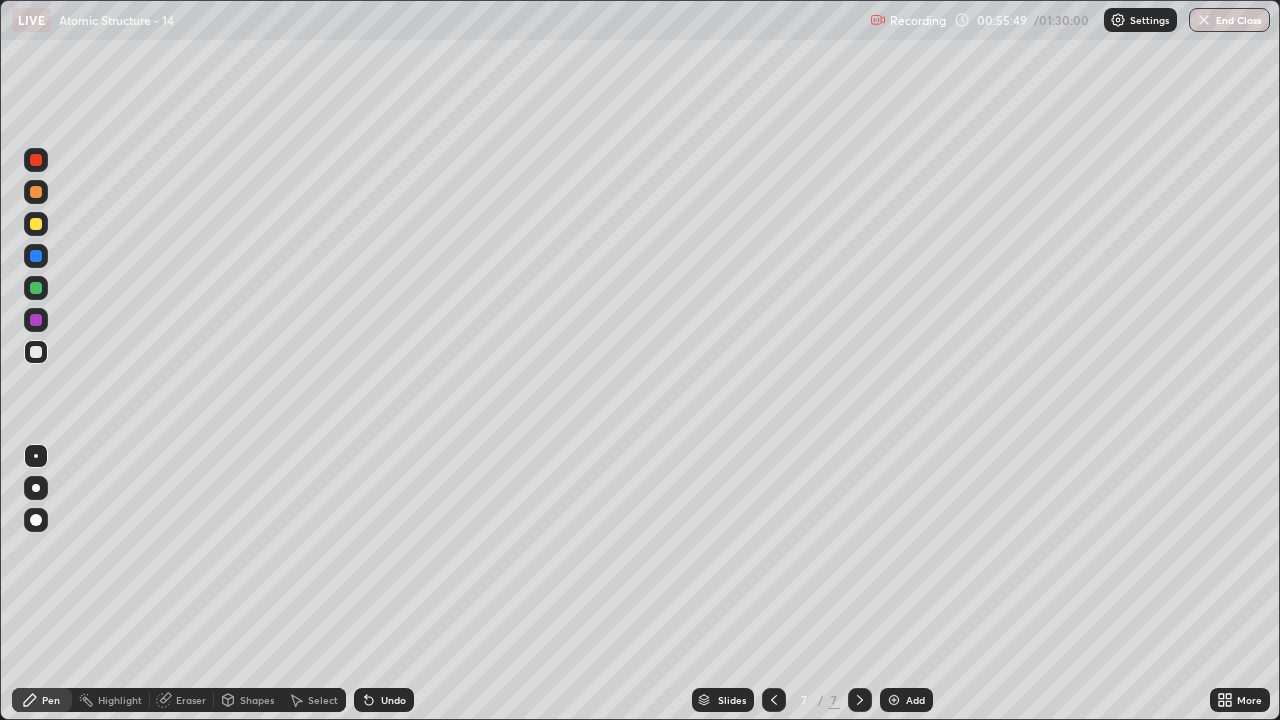 click on "Eraser" at bounding box center (191, 700) 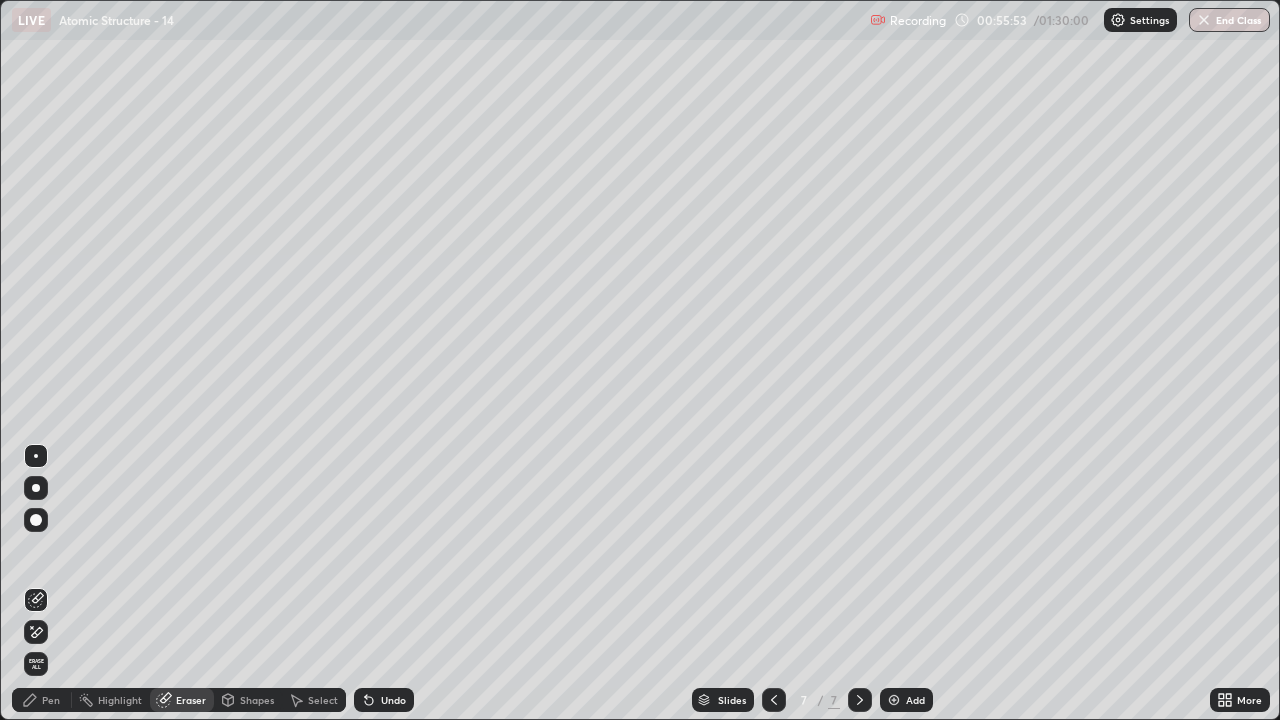 click on "Pen" at bounding box center [51, 700] 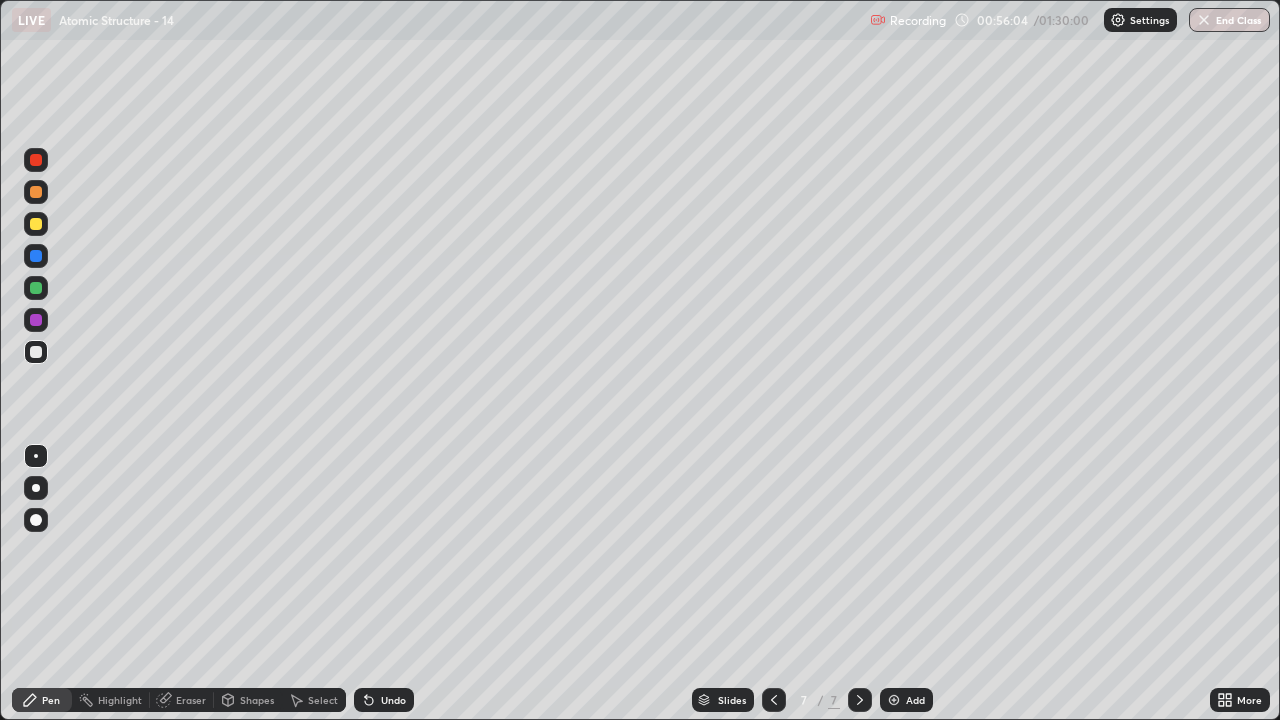 click on "Select" at bounding box center [323, 700] 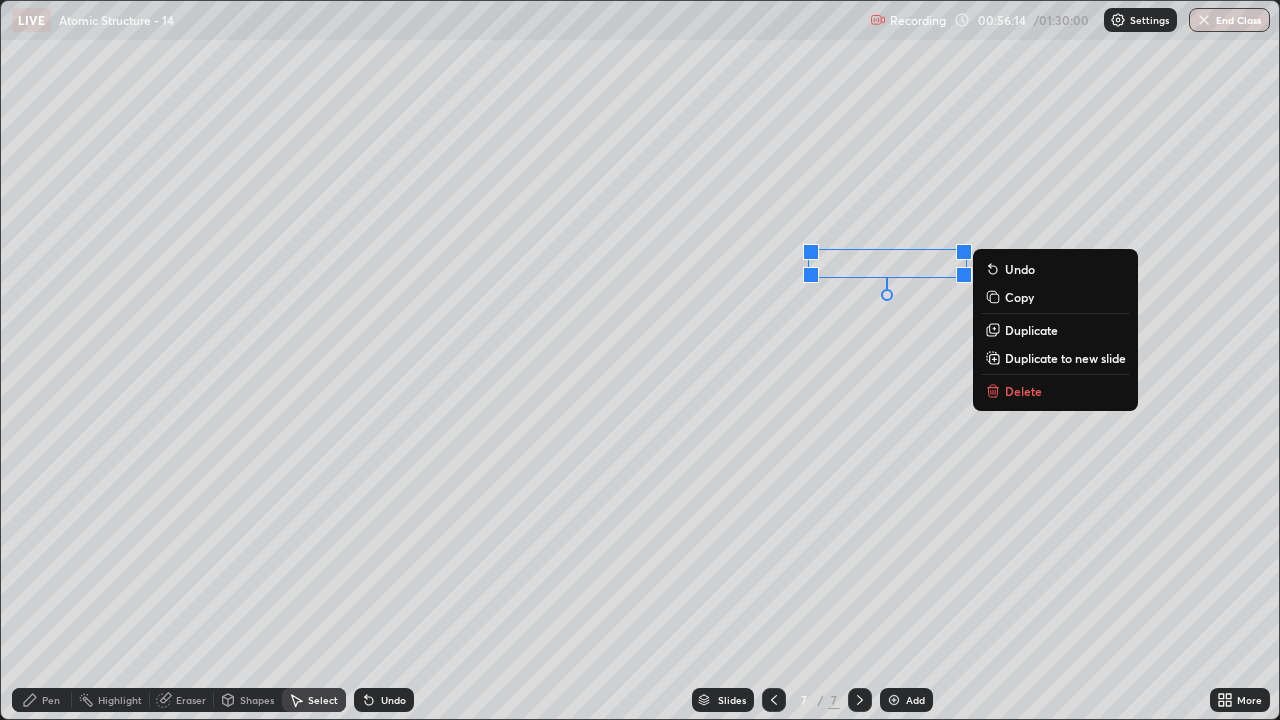 click on "Pen" at bounding box center (42, 700) 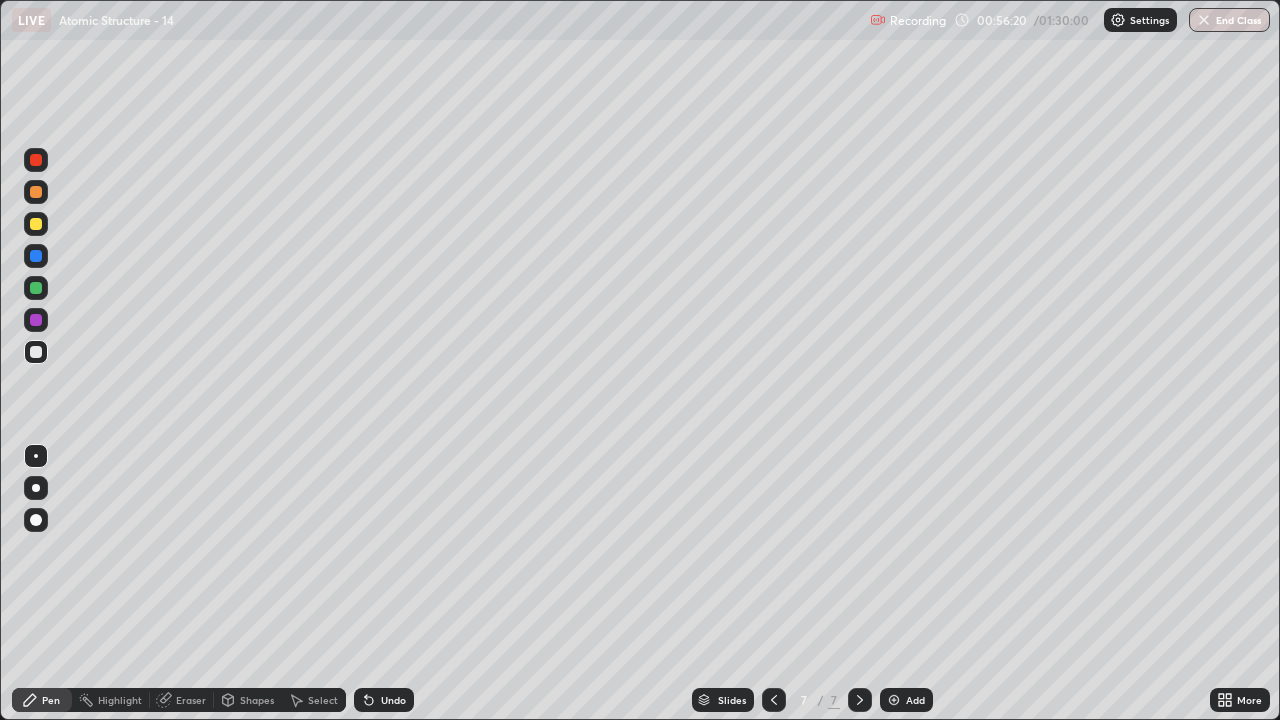 click on "Undo" at bounding box center (393, 700) 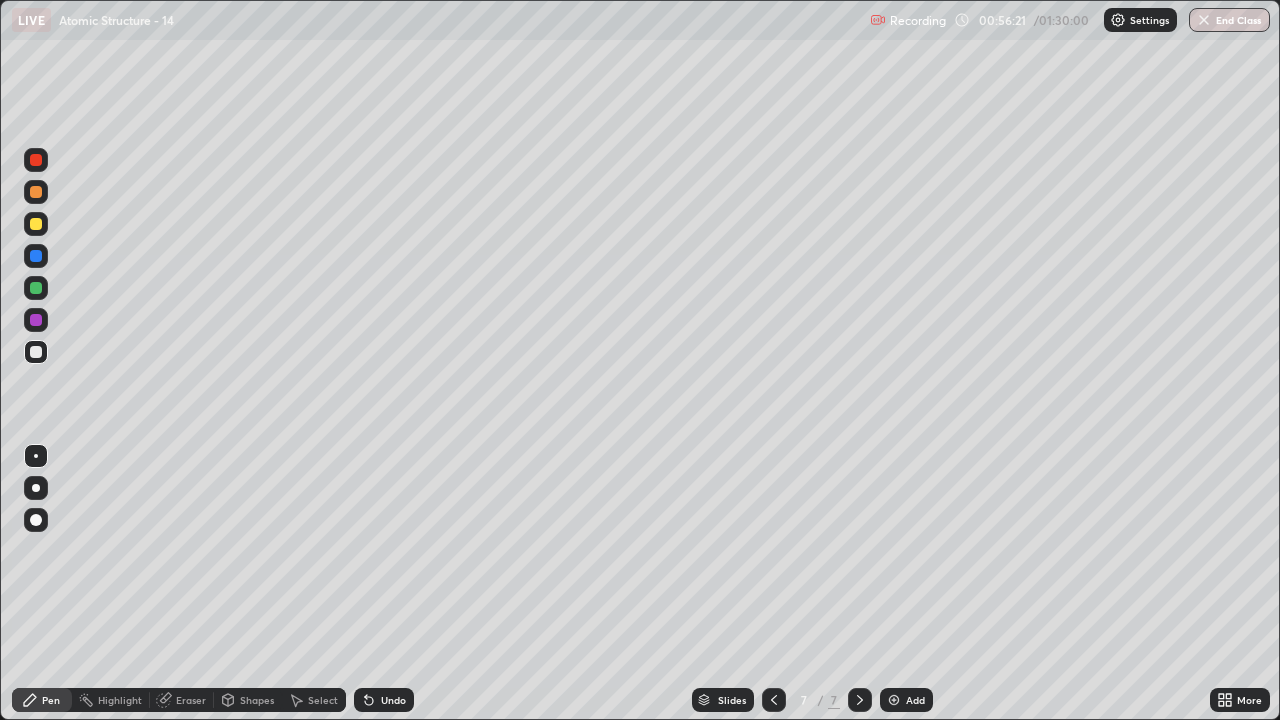 click on "Eraser" at bounding box center (191, 700) 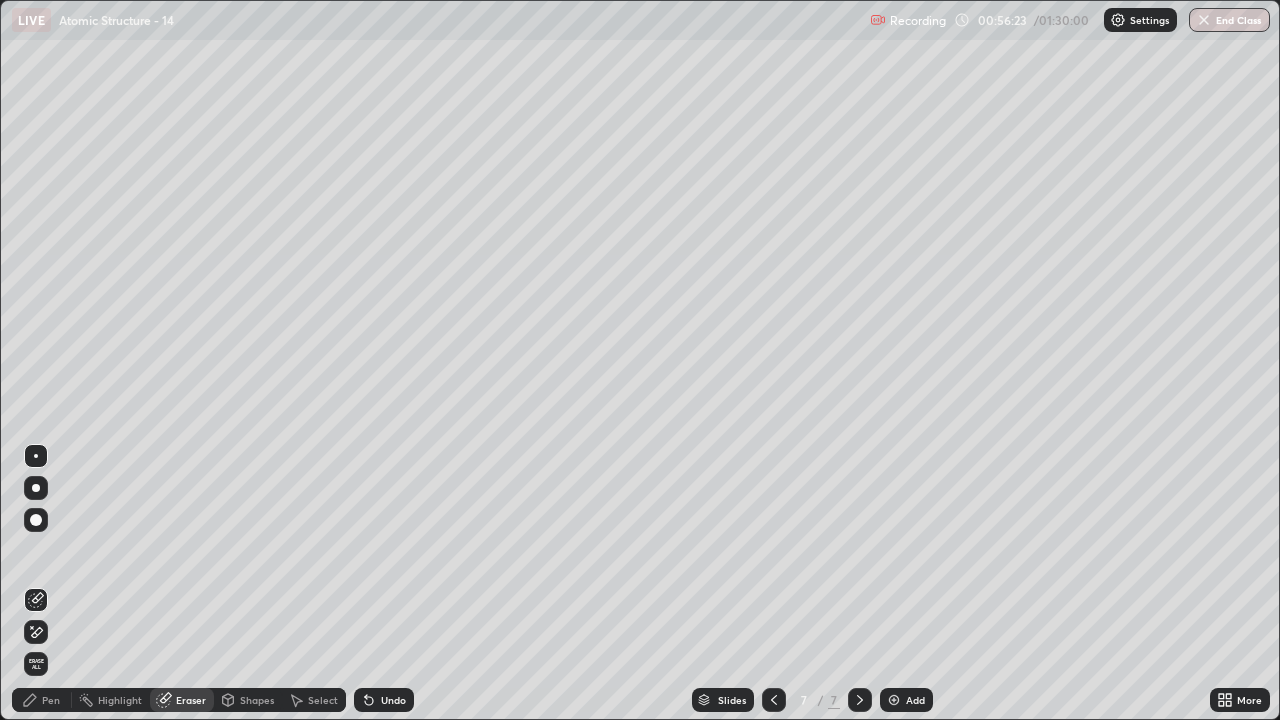 click on "Pen" at bounding box center [42, 700] 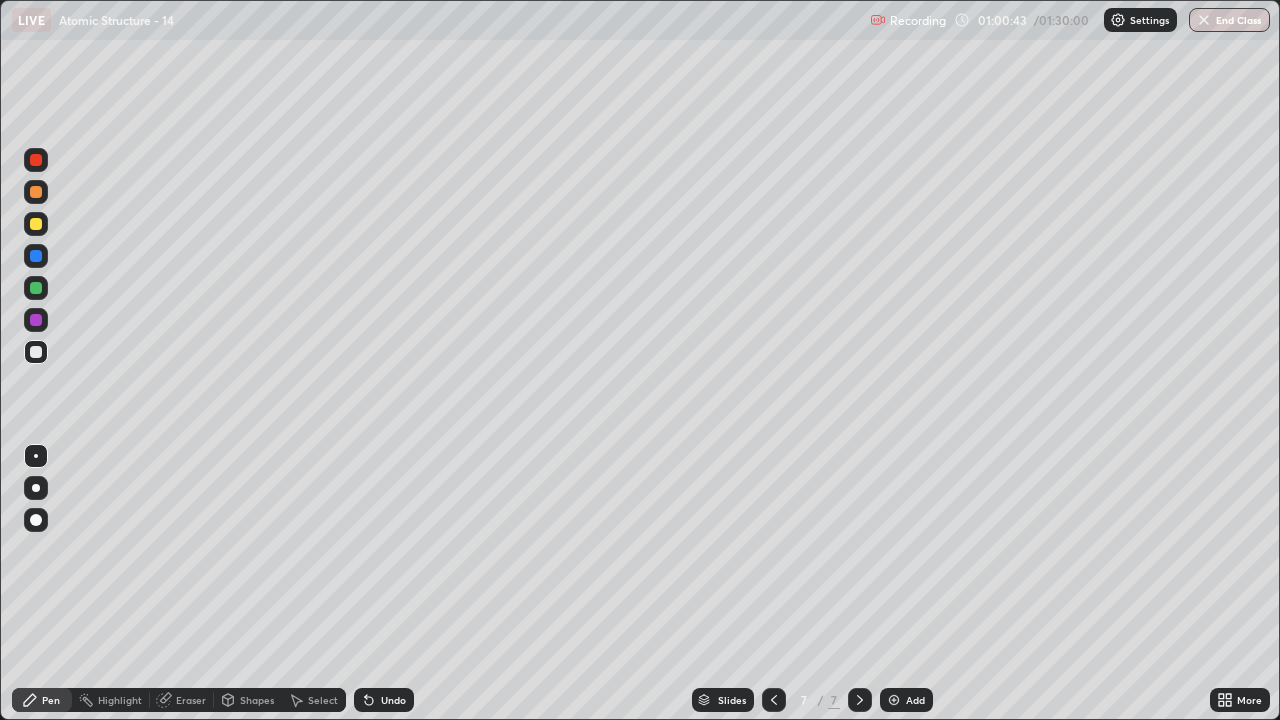 click at bounding box center [894, 700] 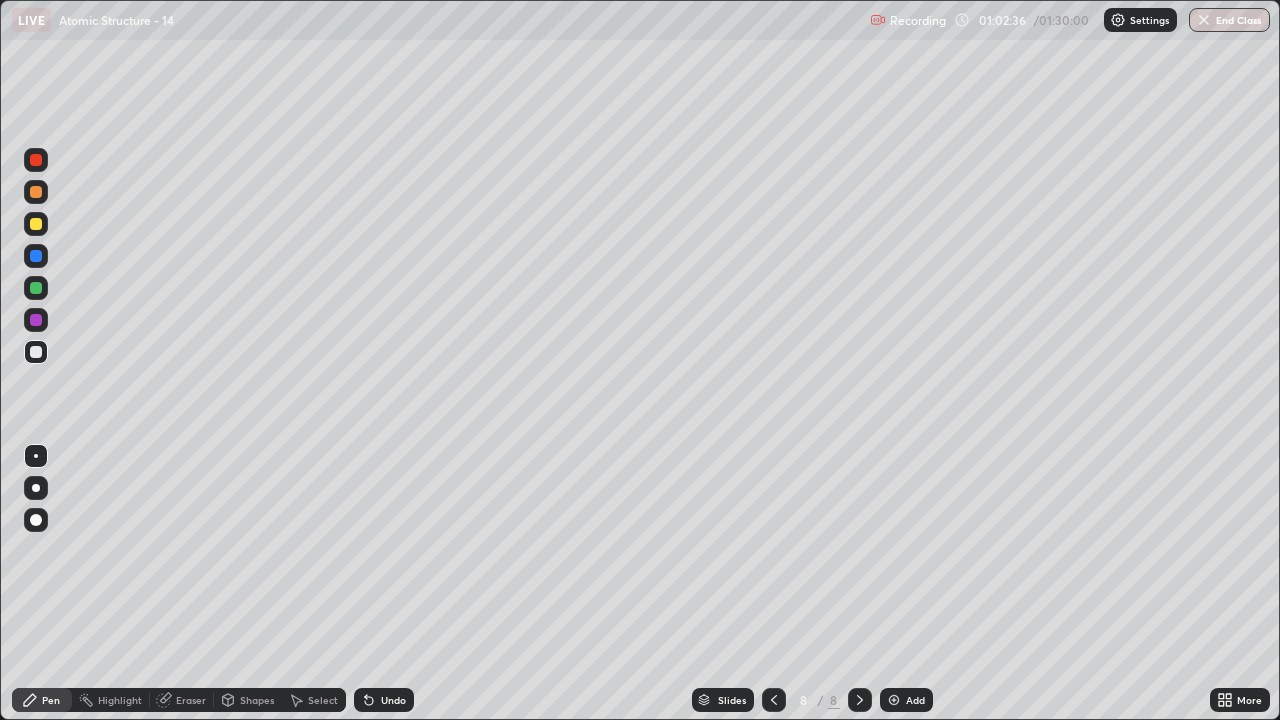 click on "Eraser" at bounding box center (191, 700) 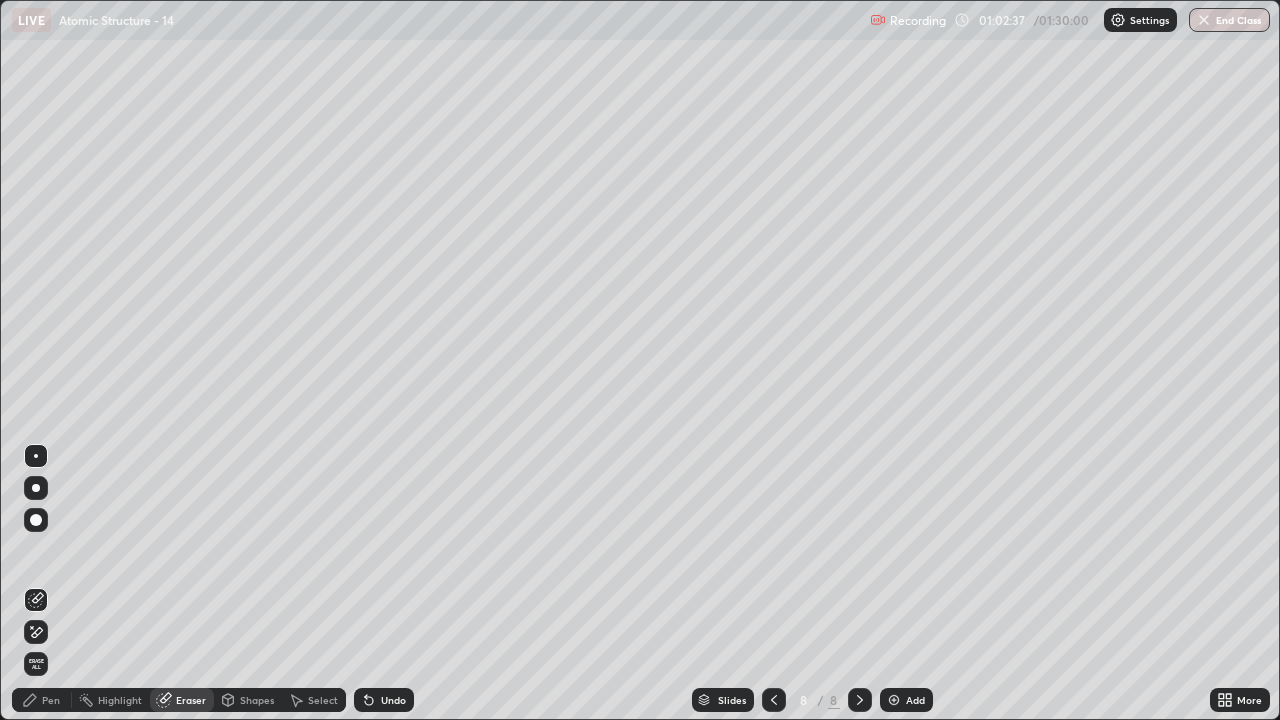 click on "Erase all" at bounding box center (36, 664) 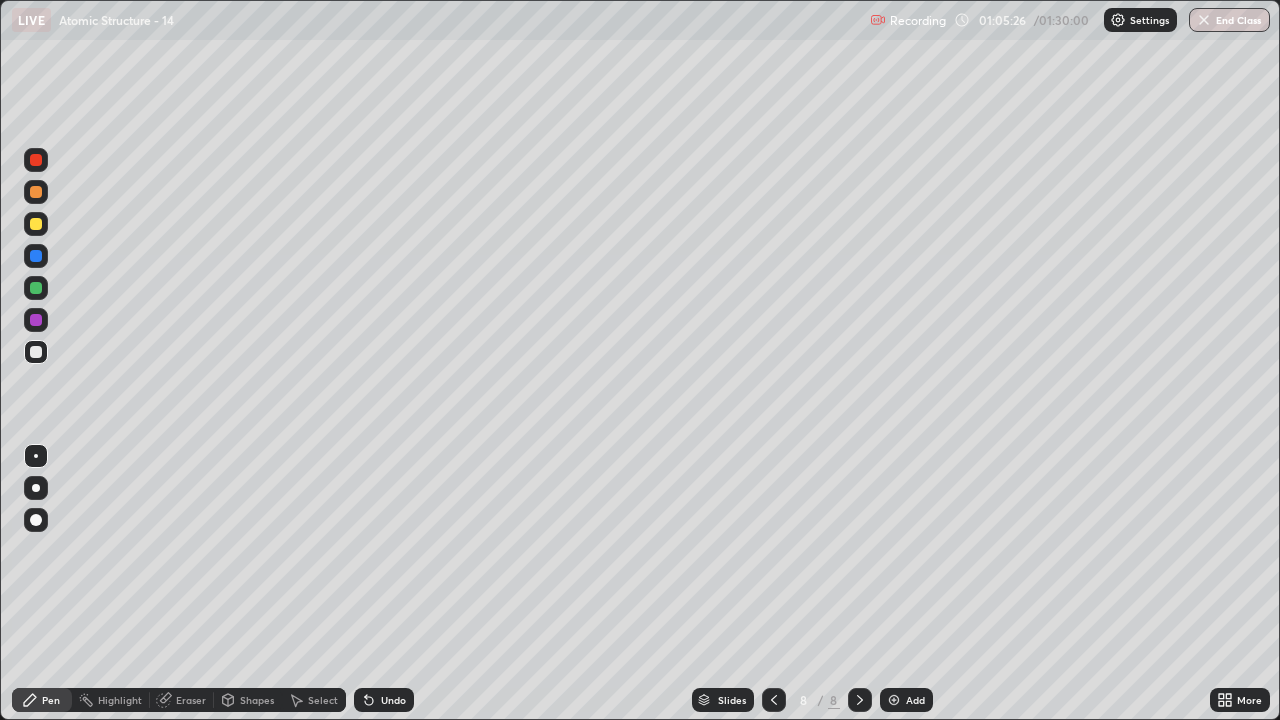 click on "Select" at bounding box center (323, 700) 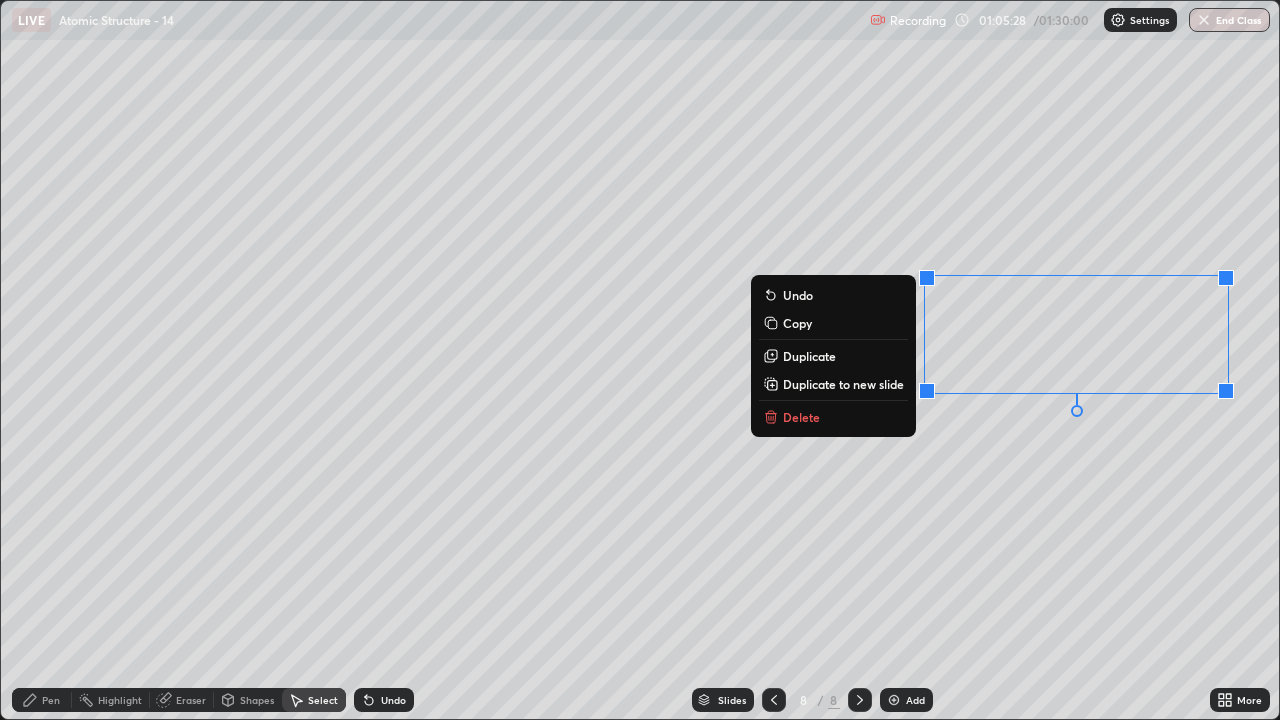 click on "Delete" at bounding box center [801, 417] 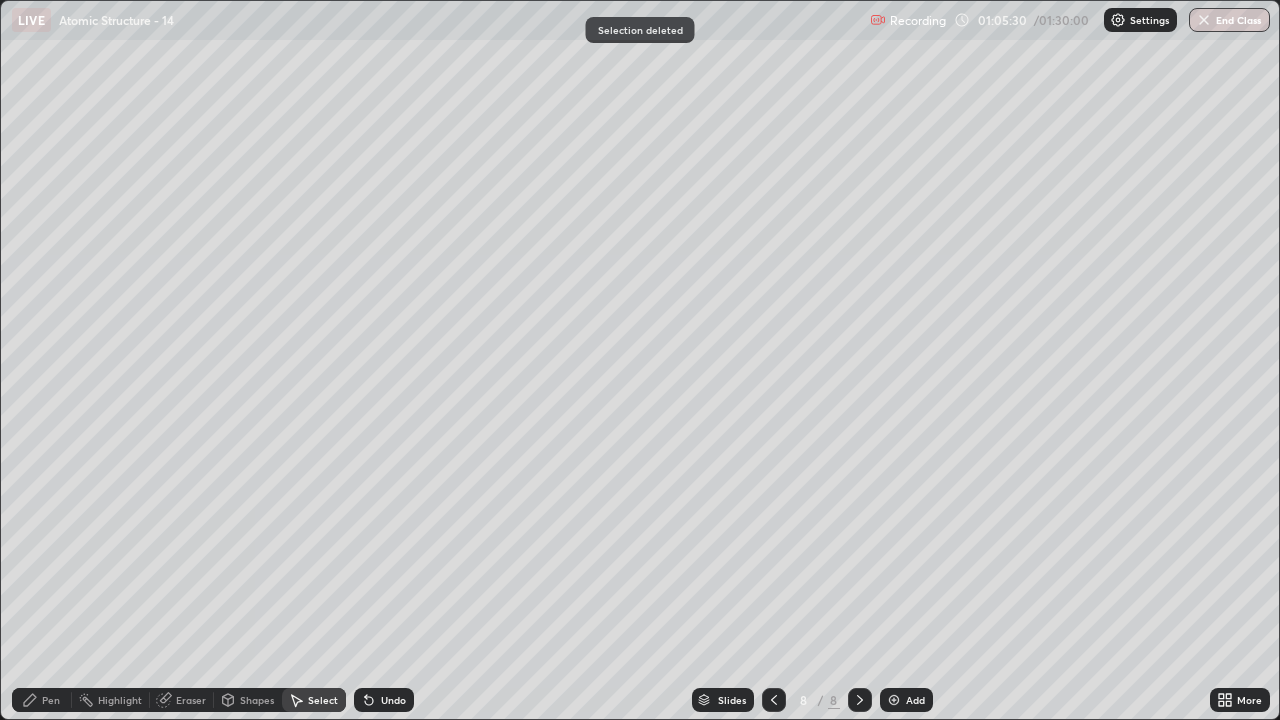 click on "Pen" at bounding box center (51, 700) 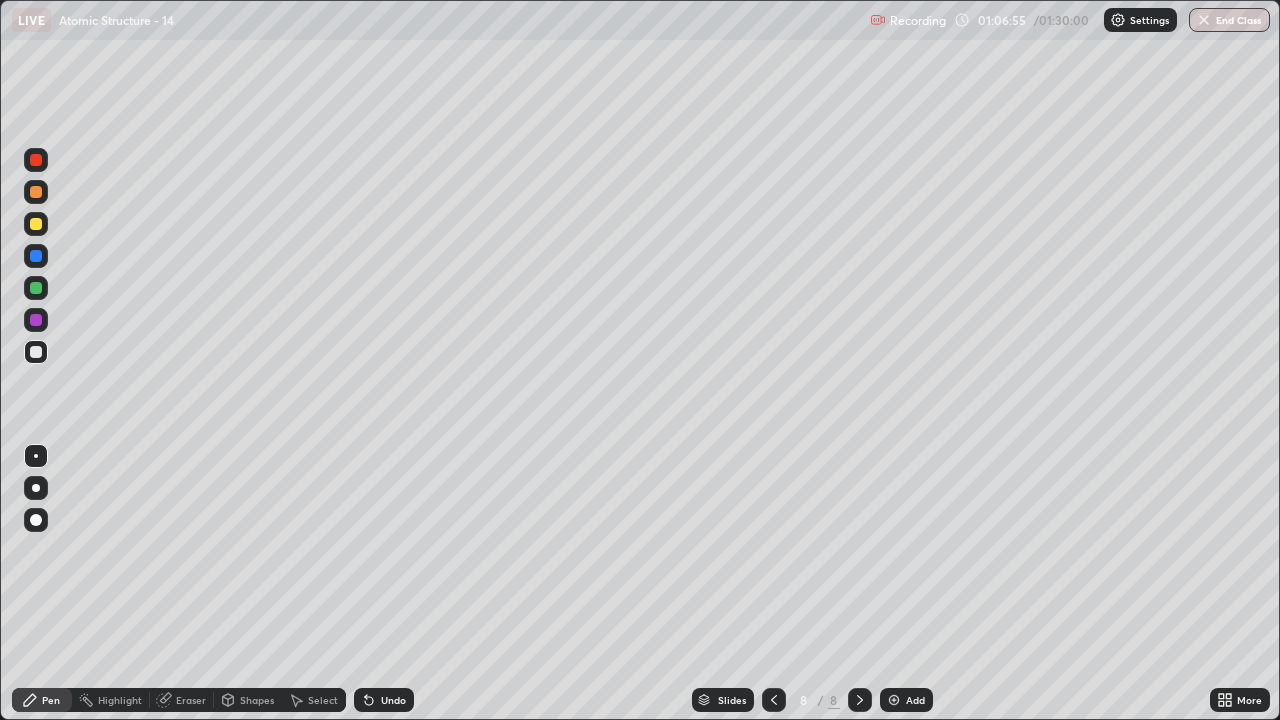 click on "Select" at bounding box center [323, 700] 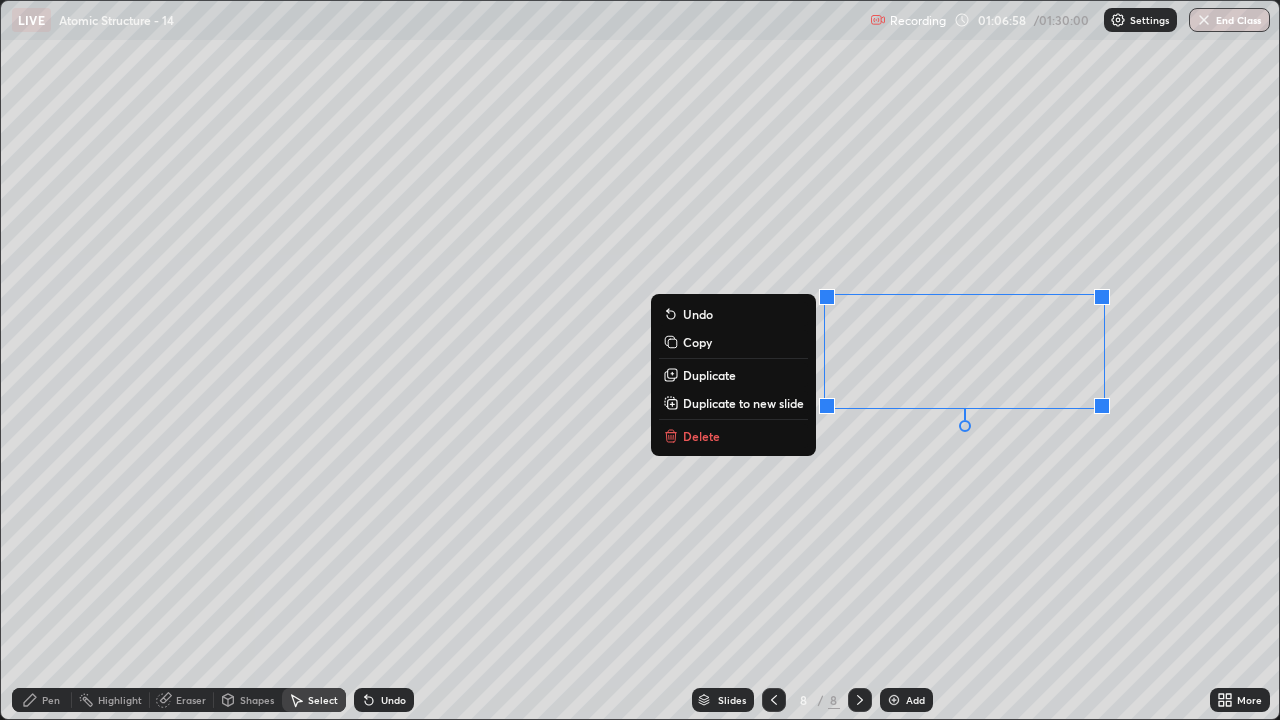 click on "Delete" at bounding box center [701, 436] 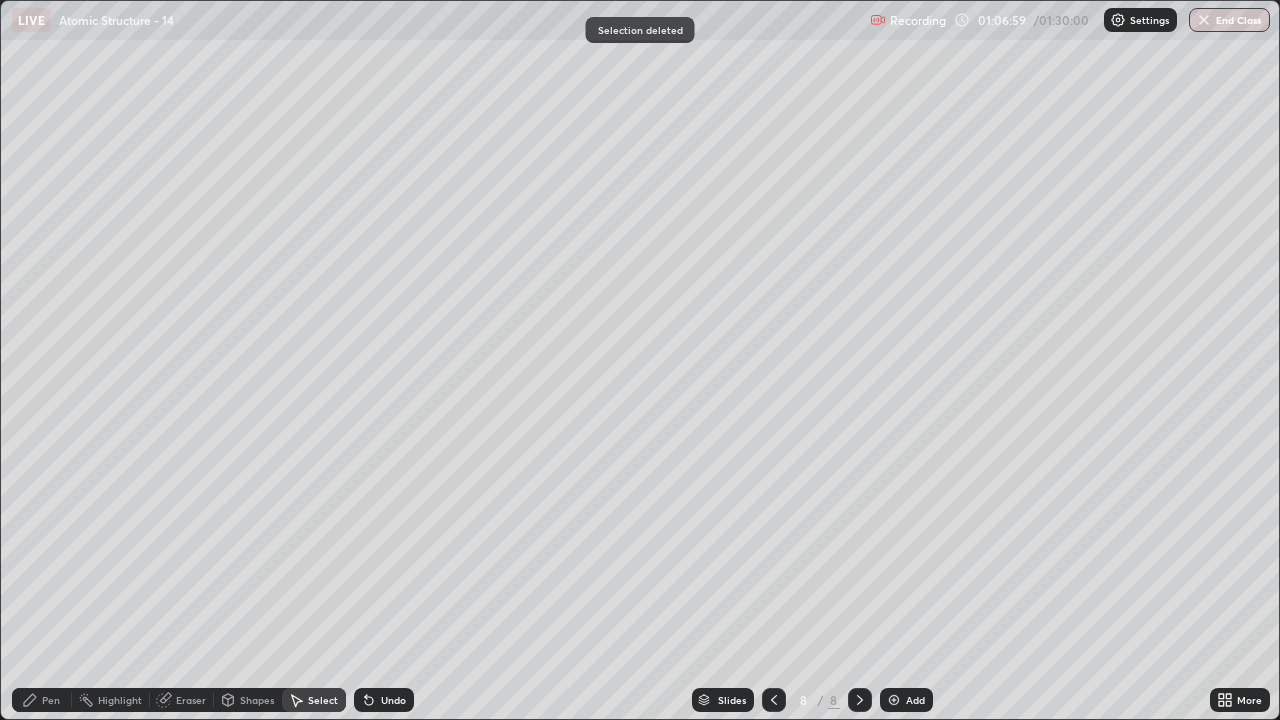 click on "Pen" at bounding box center (51, 700) 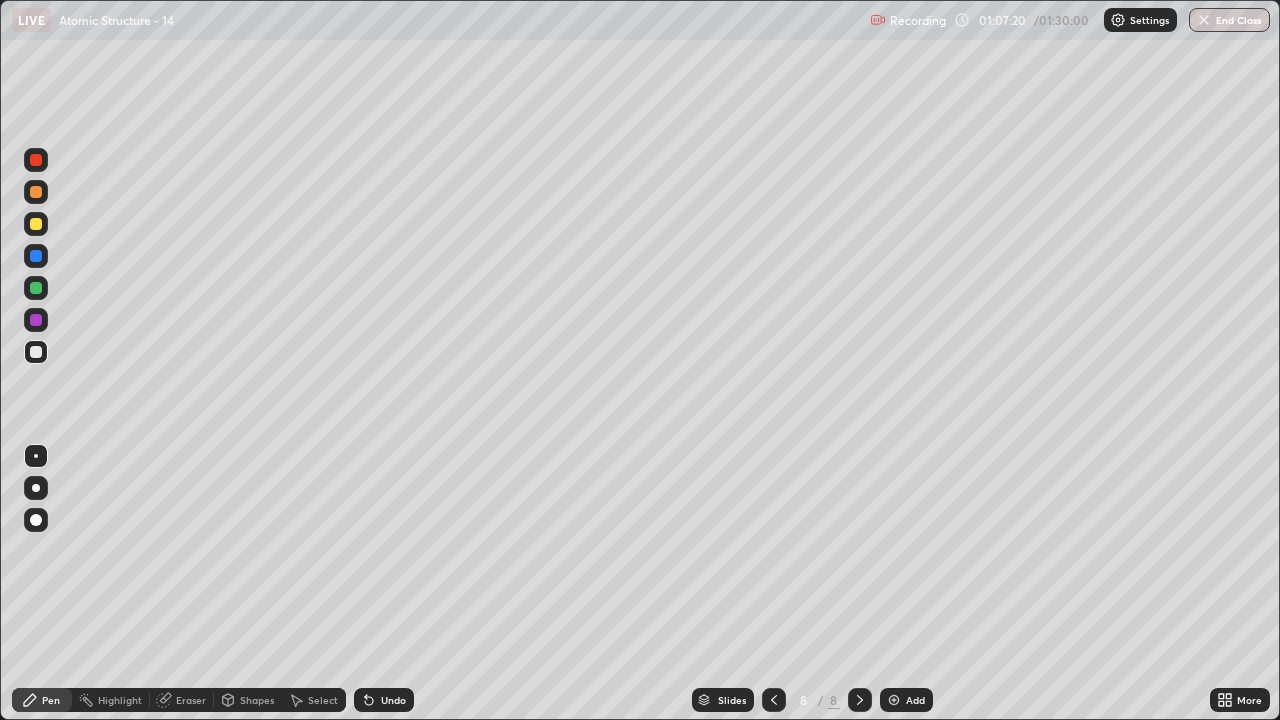 click on "Select" at bounding box center (323, 700) 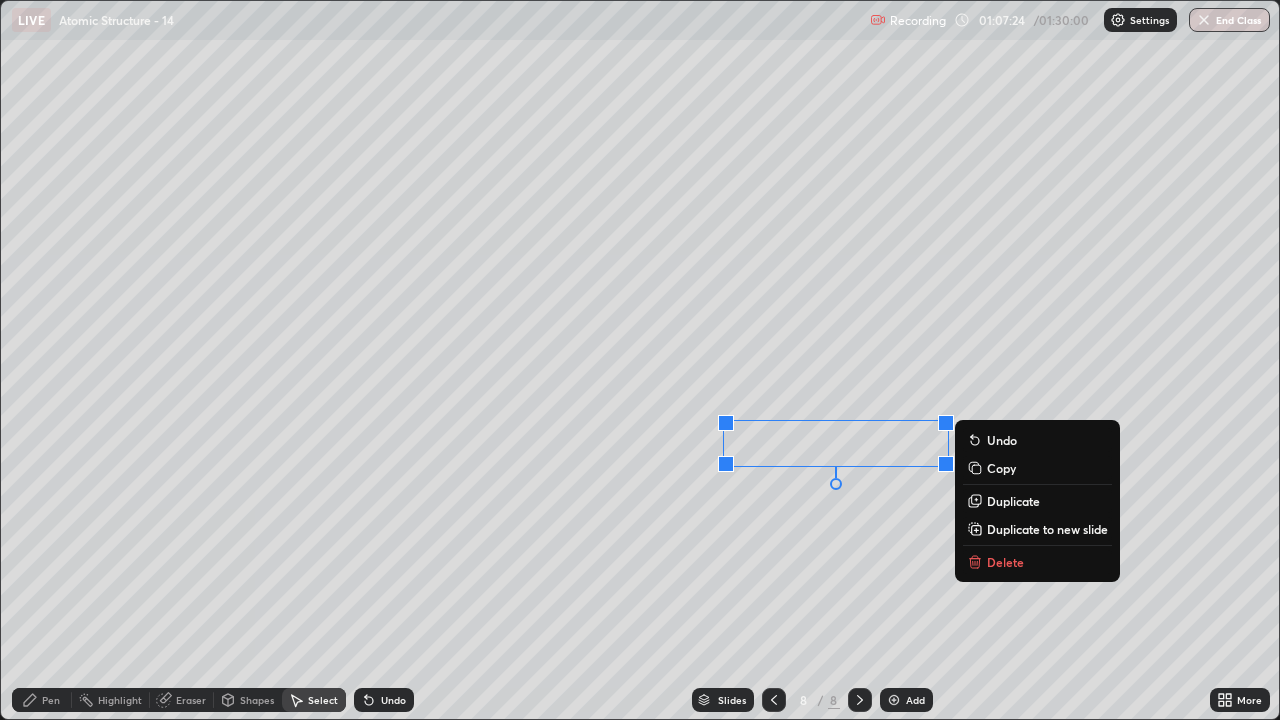 click on "0 ° Undo Copy Duplicate Duplicate to new slide Delete" at bounding box center (640, 360) 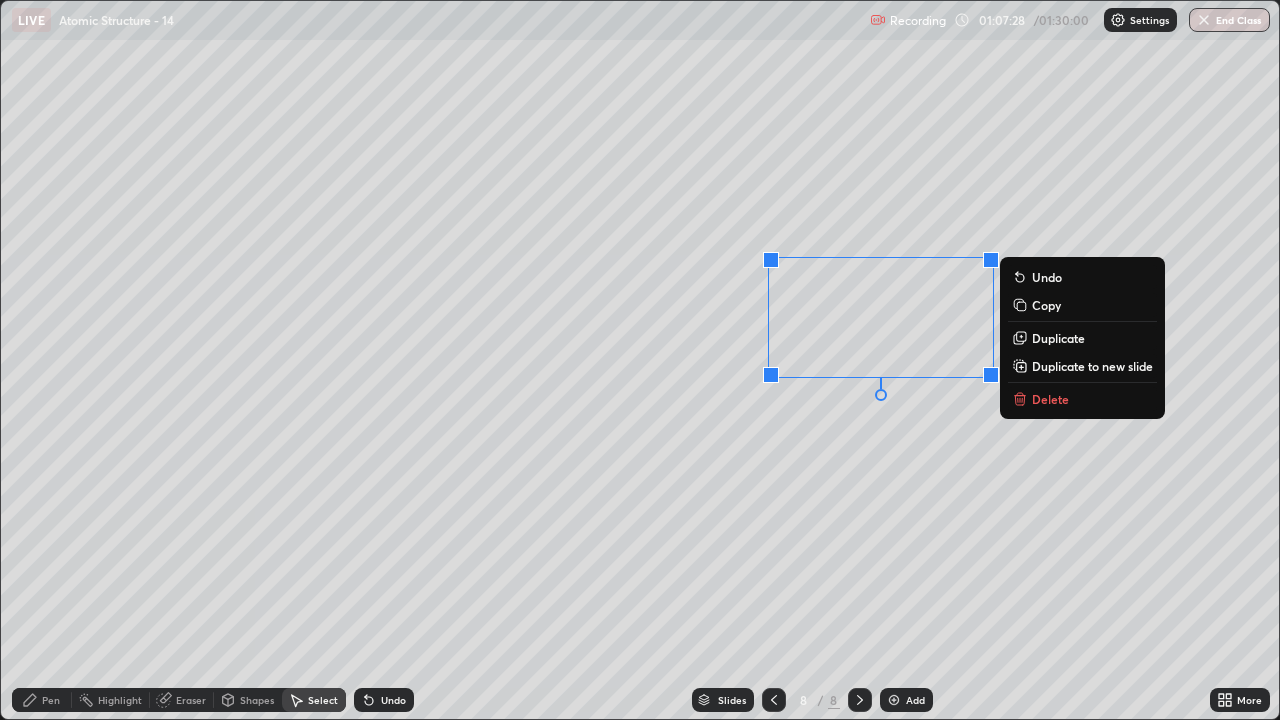 click on "Pen" at bounding box center (51, 700) 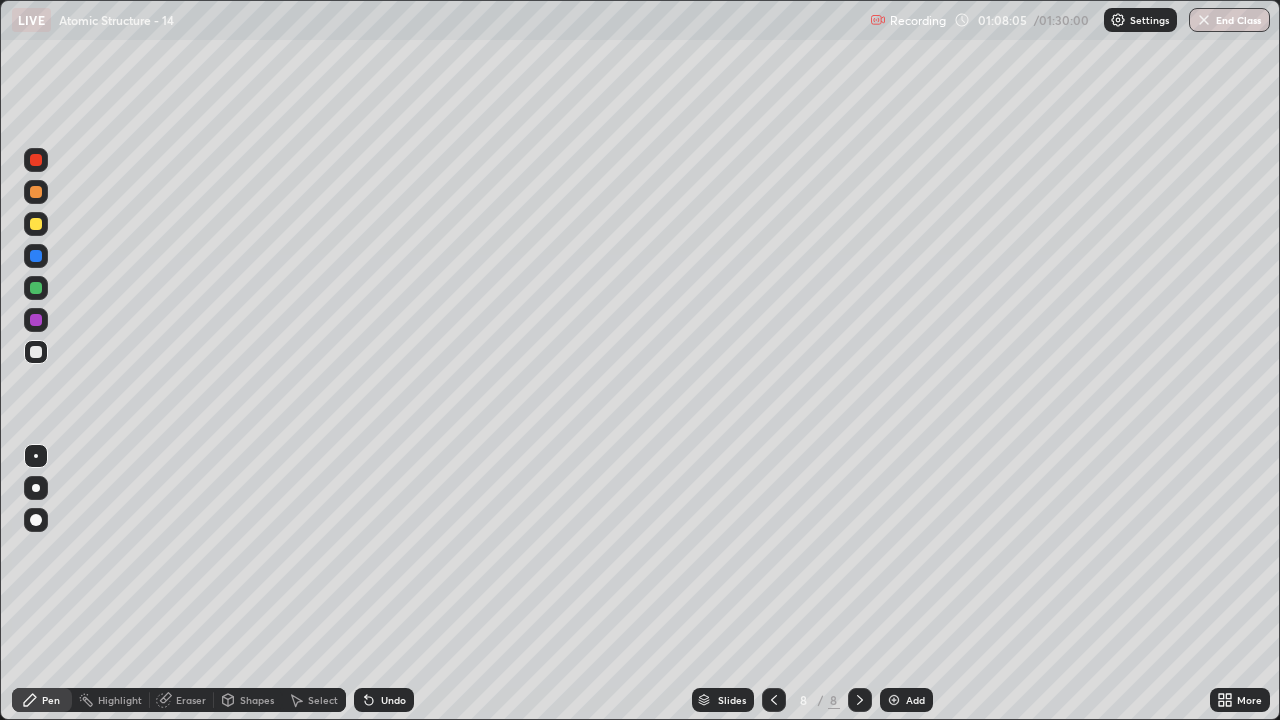 click on "Eraser" at bounding box center (182, 700) 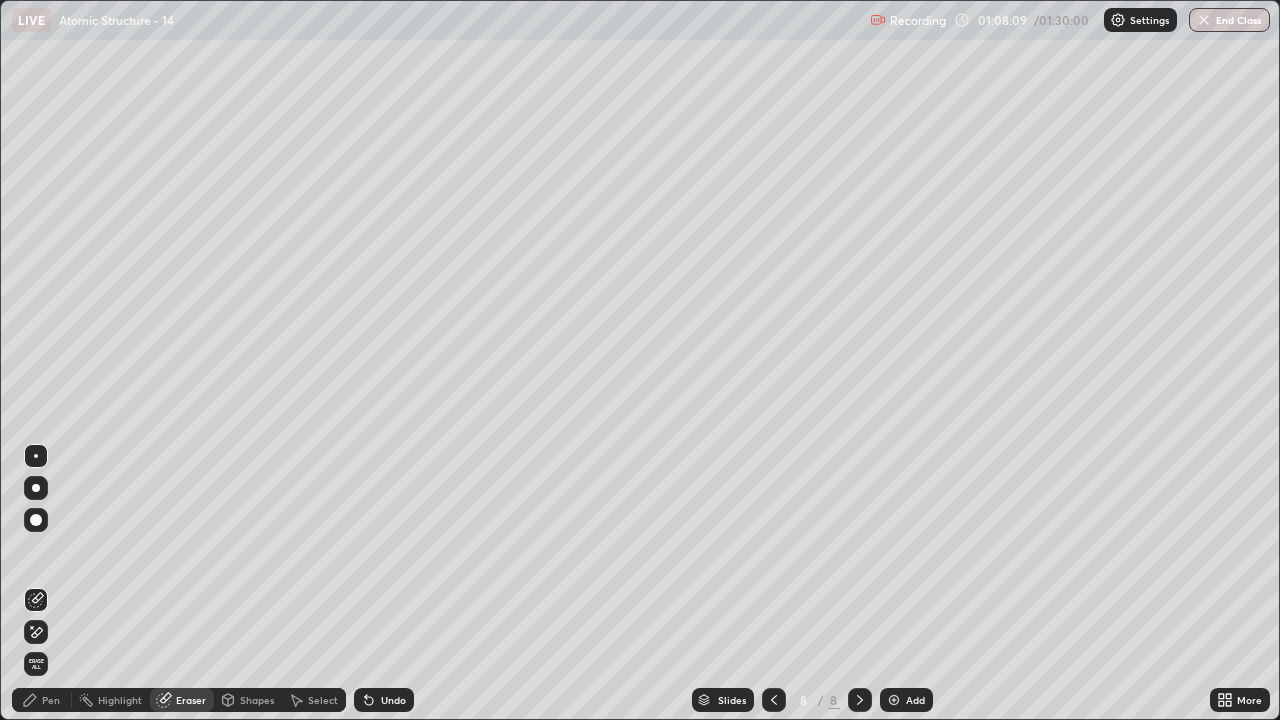click on "Pen" at bounding box center (51, 700) 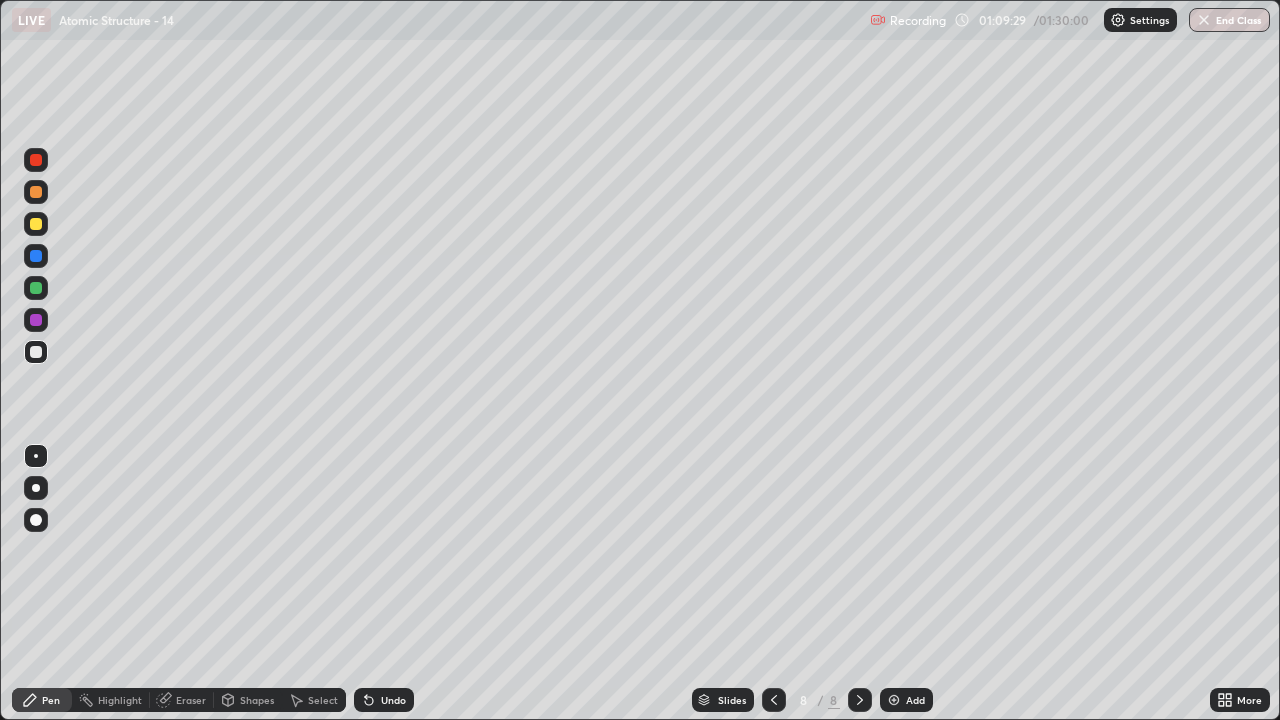 click on "Eraser" at bounding box center (191, 700) 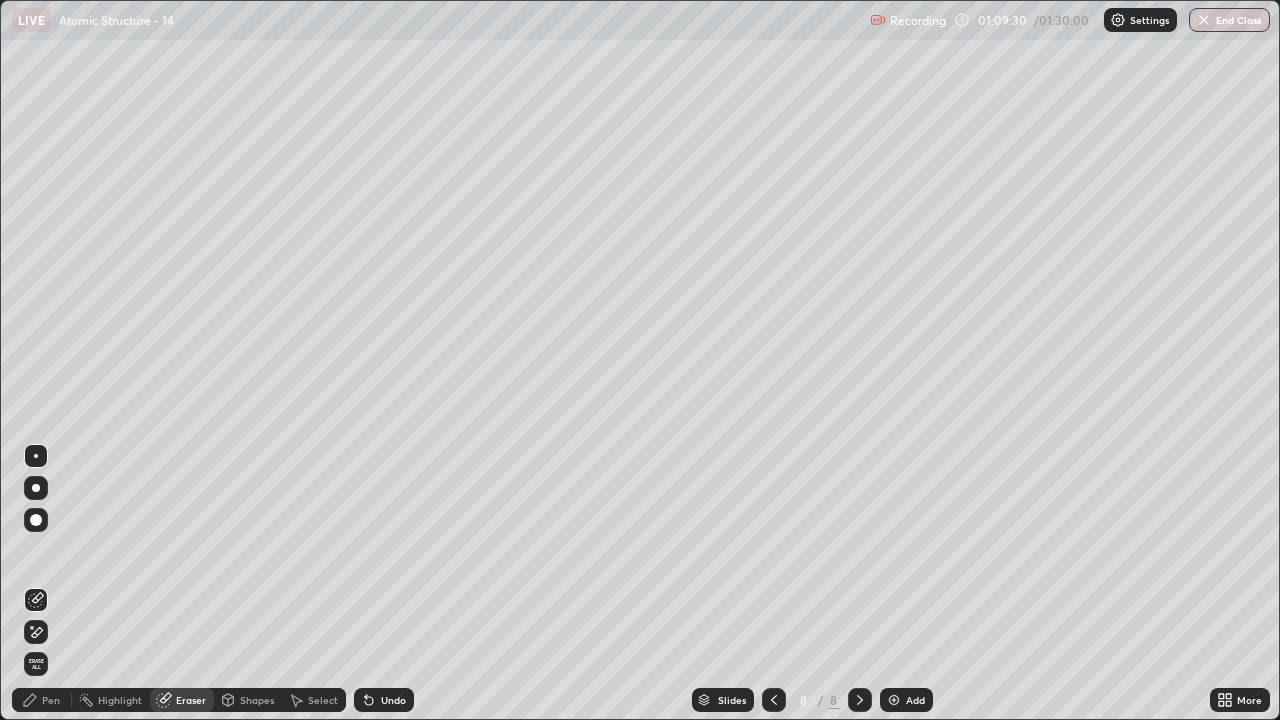 click at bounding box center (36, 520) 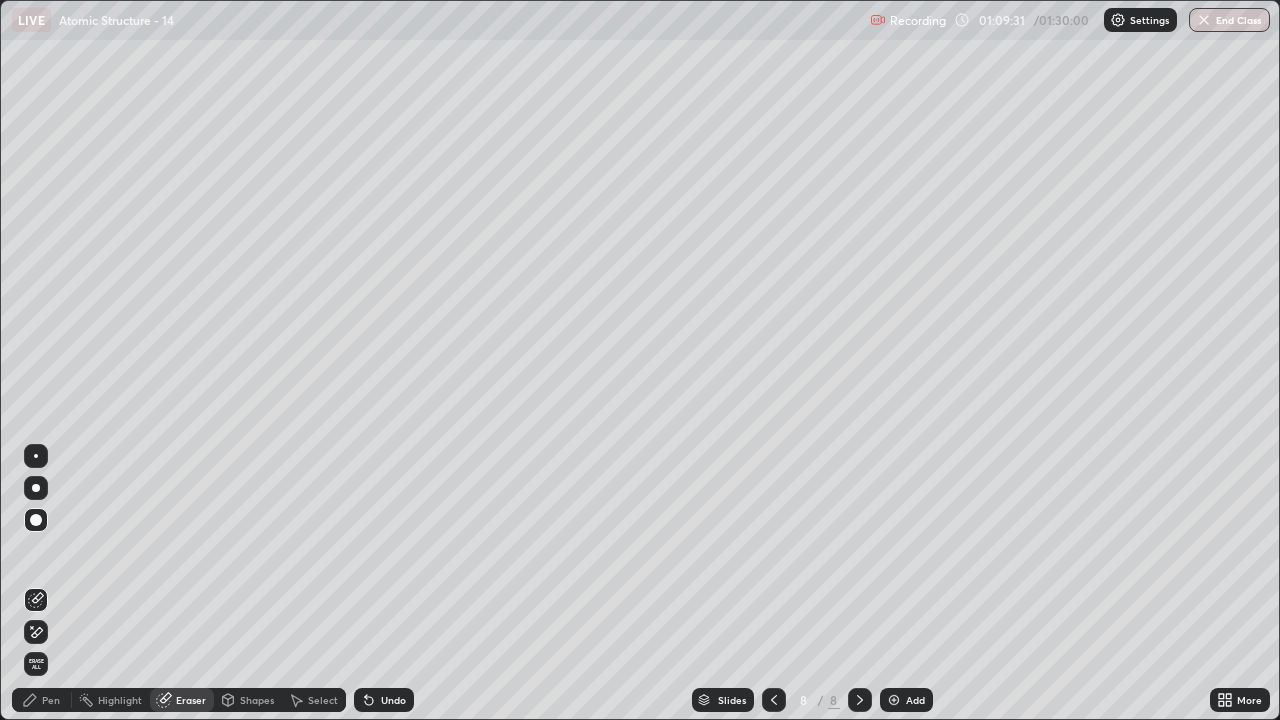 click 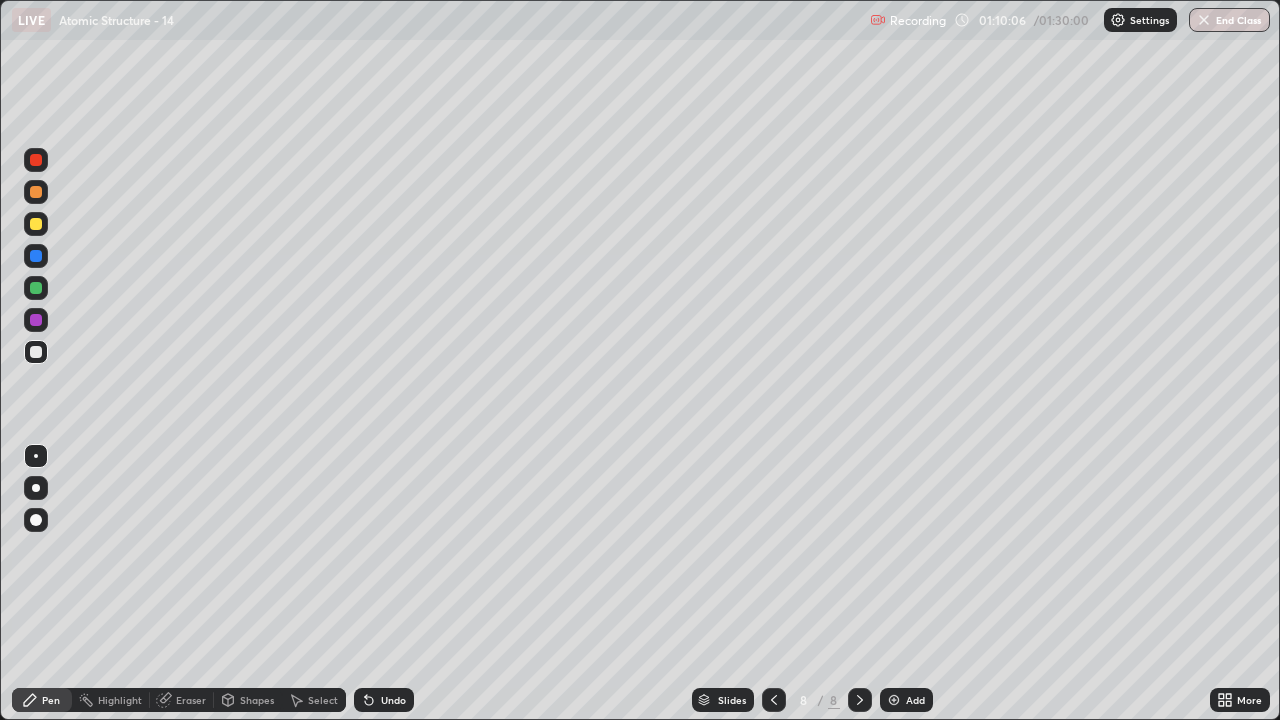 click on "Select" at bounding box center (323, 700) 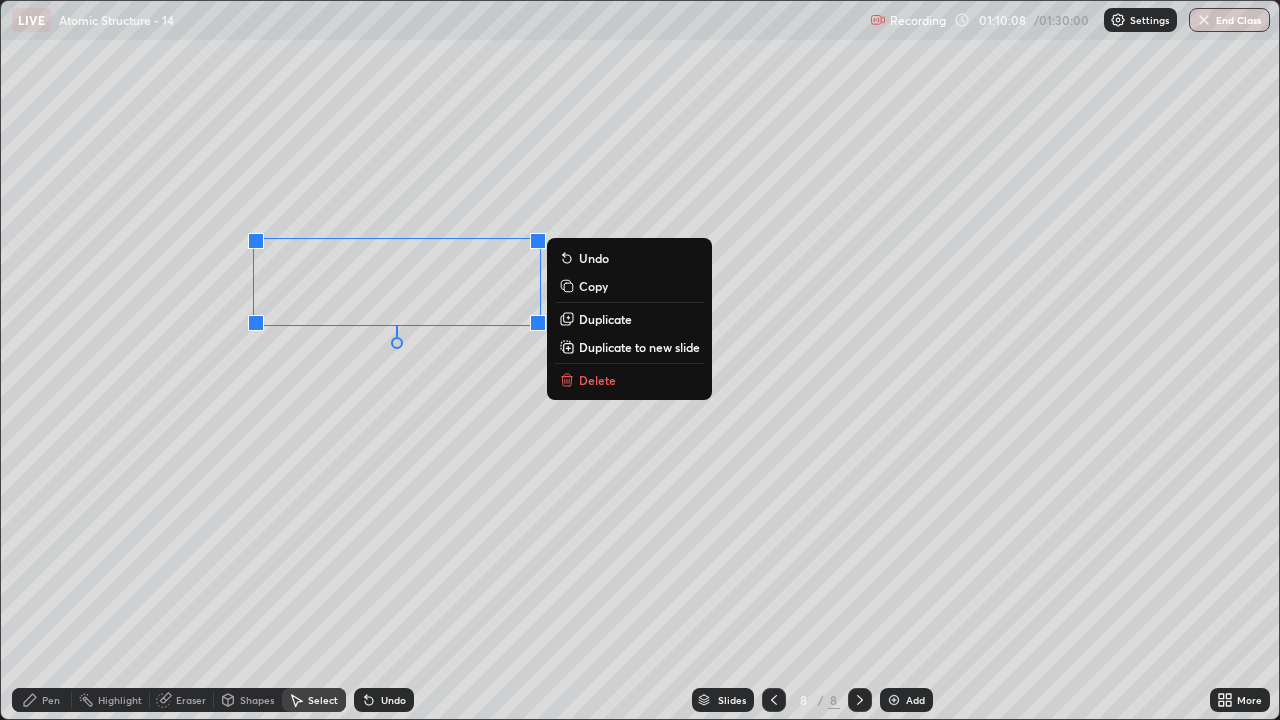 click on "Delete" at bounding box center (597, 380) 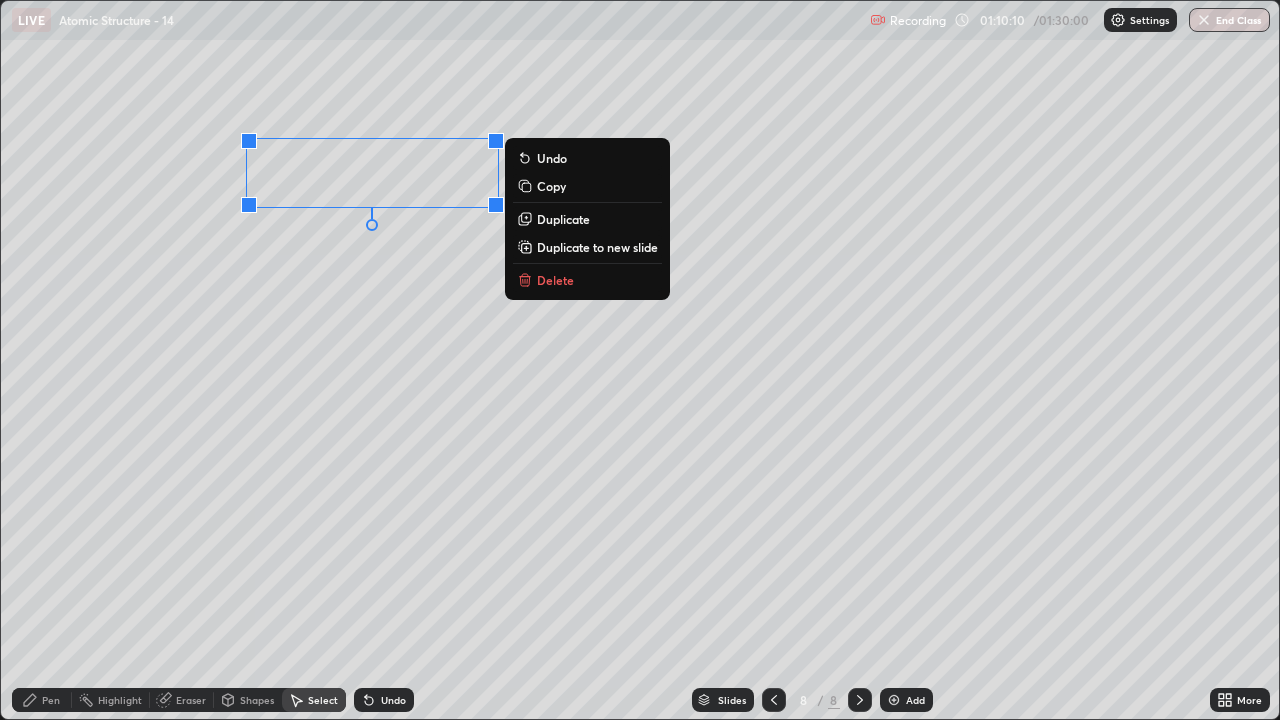click on "Delete" at bounding box center (555, 280) 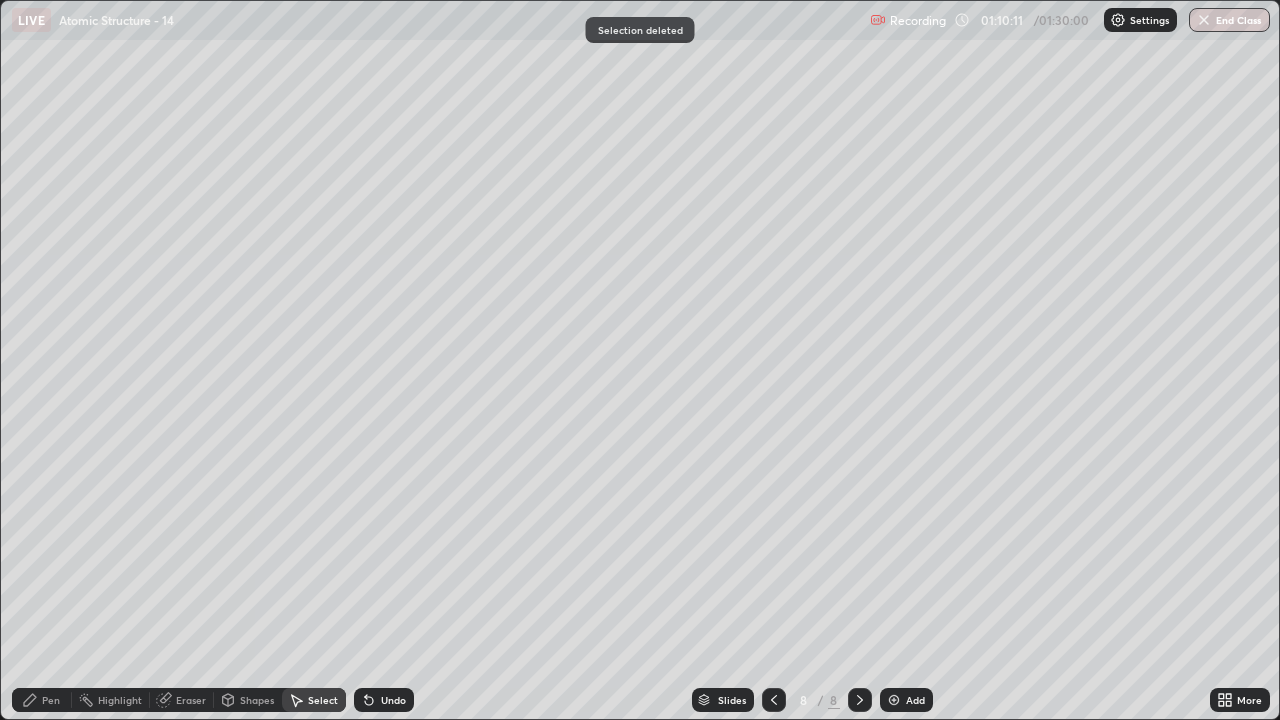 click on "Pen" at bounding box center [51, 700] 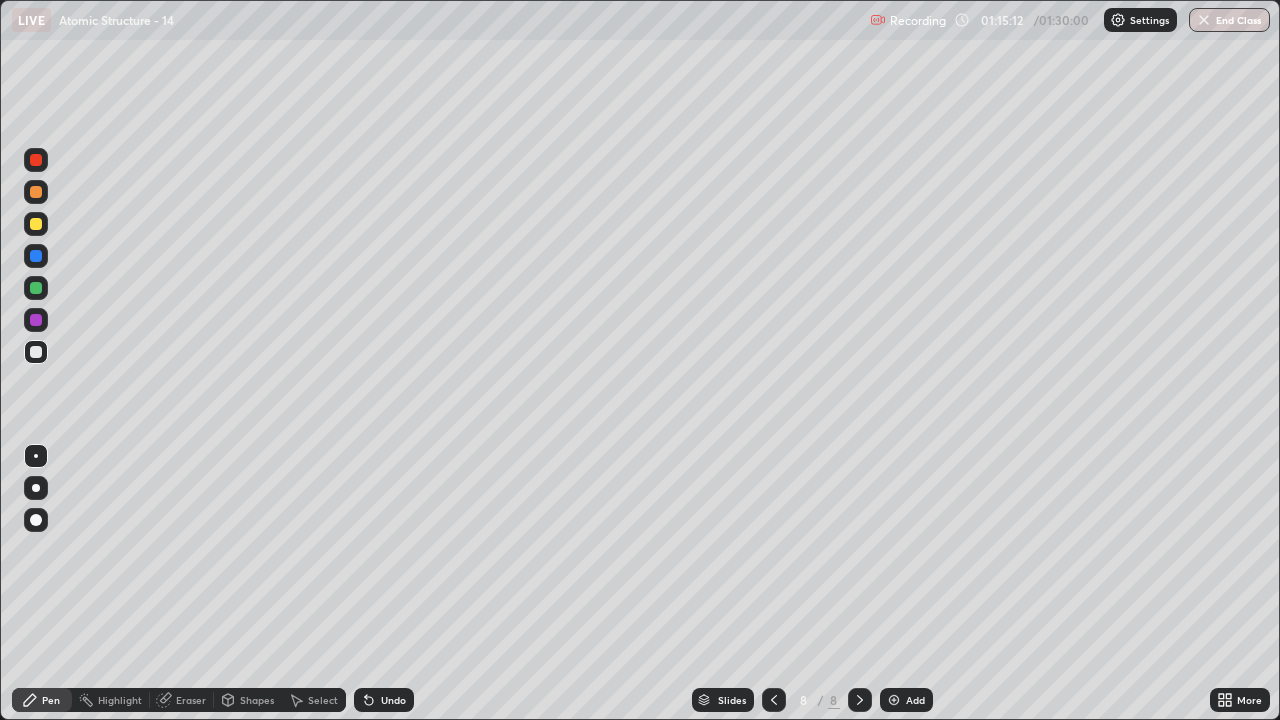 click on "Eraser" at bounding box center (191, 700) 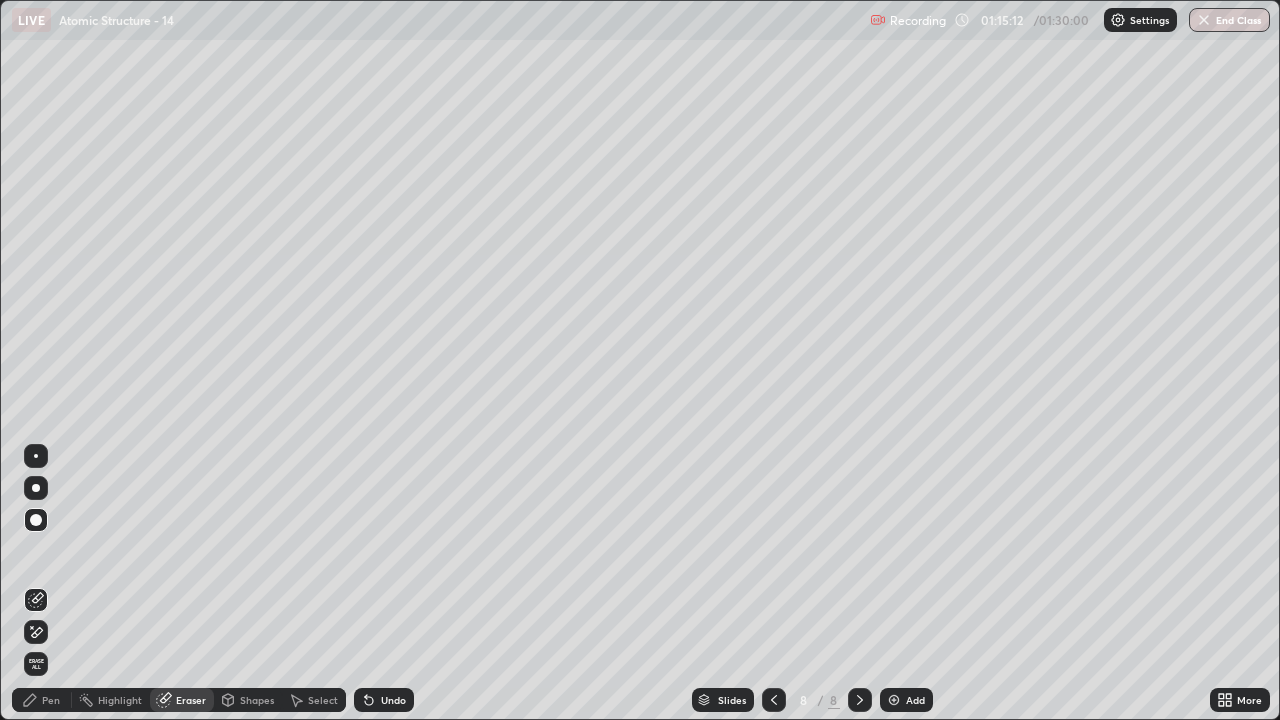 click on "Erase all" at bounding box center (36, 664) 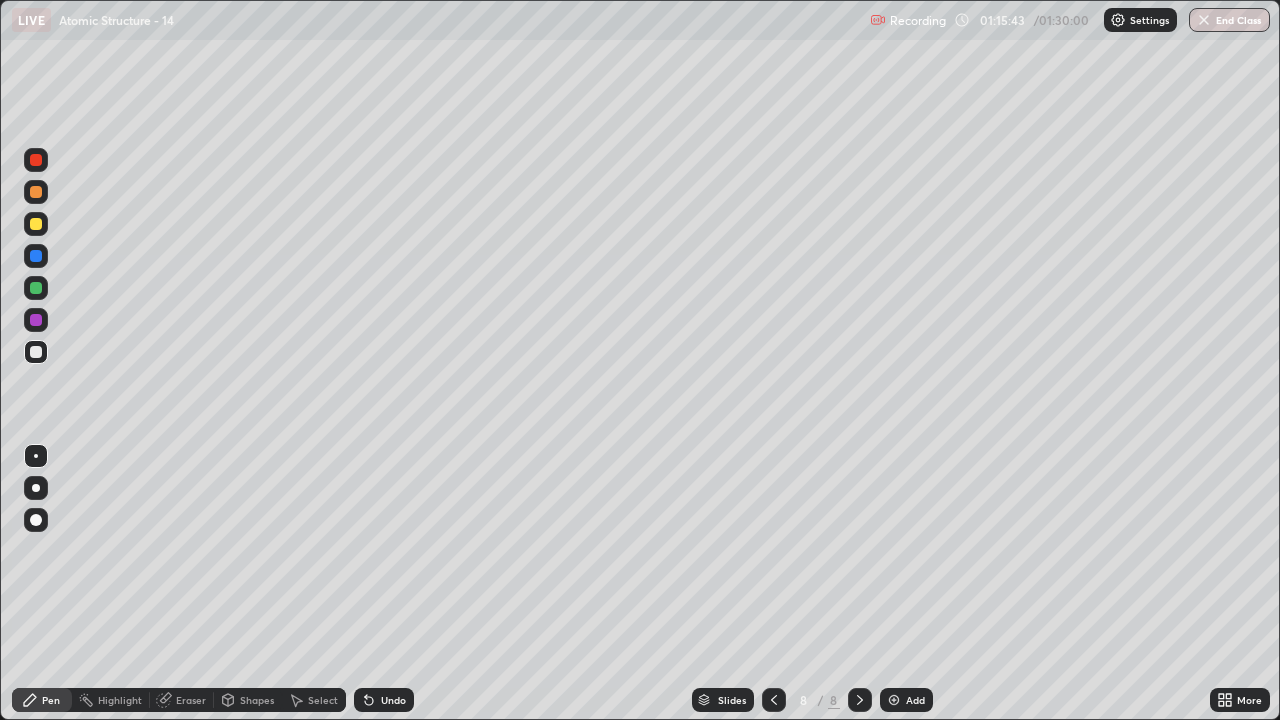 click on "Undo" at bounding box center [384, 700] 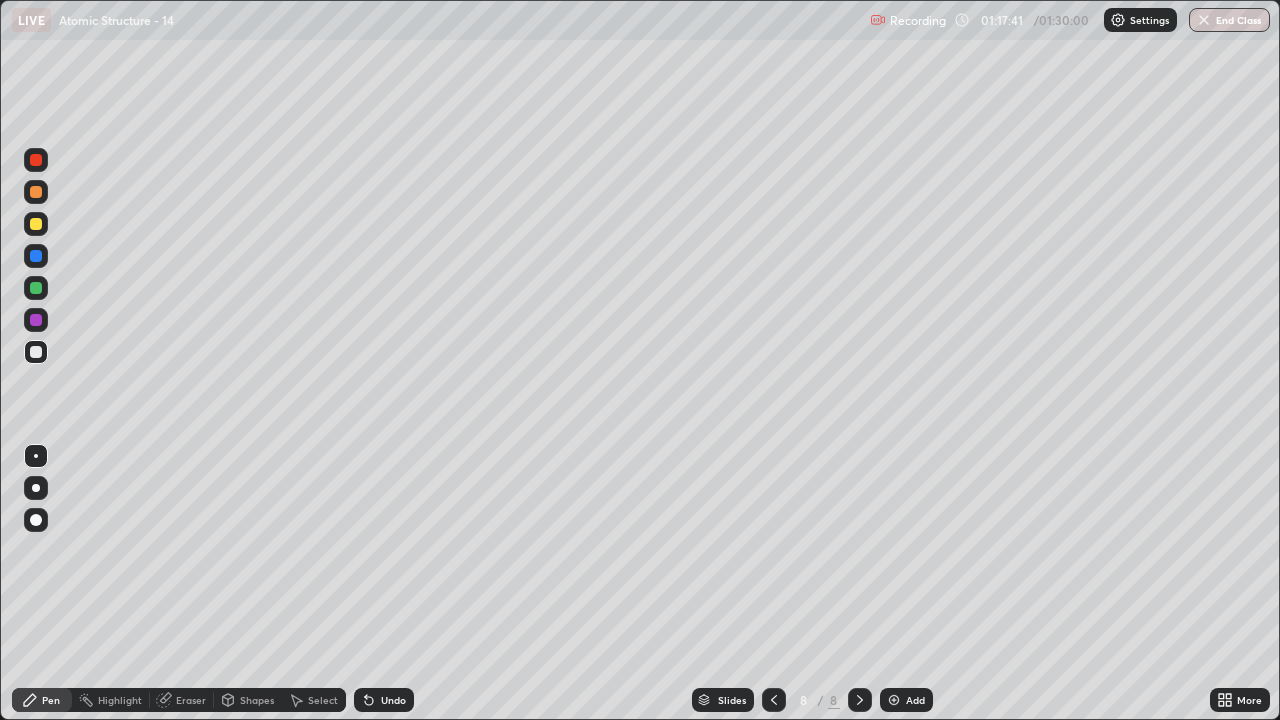click on "Eraser" at bounding box center [191, 700] 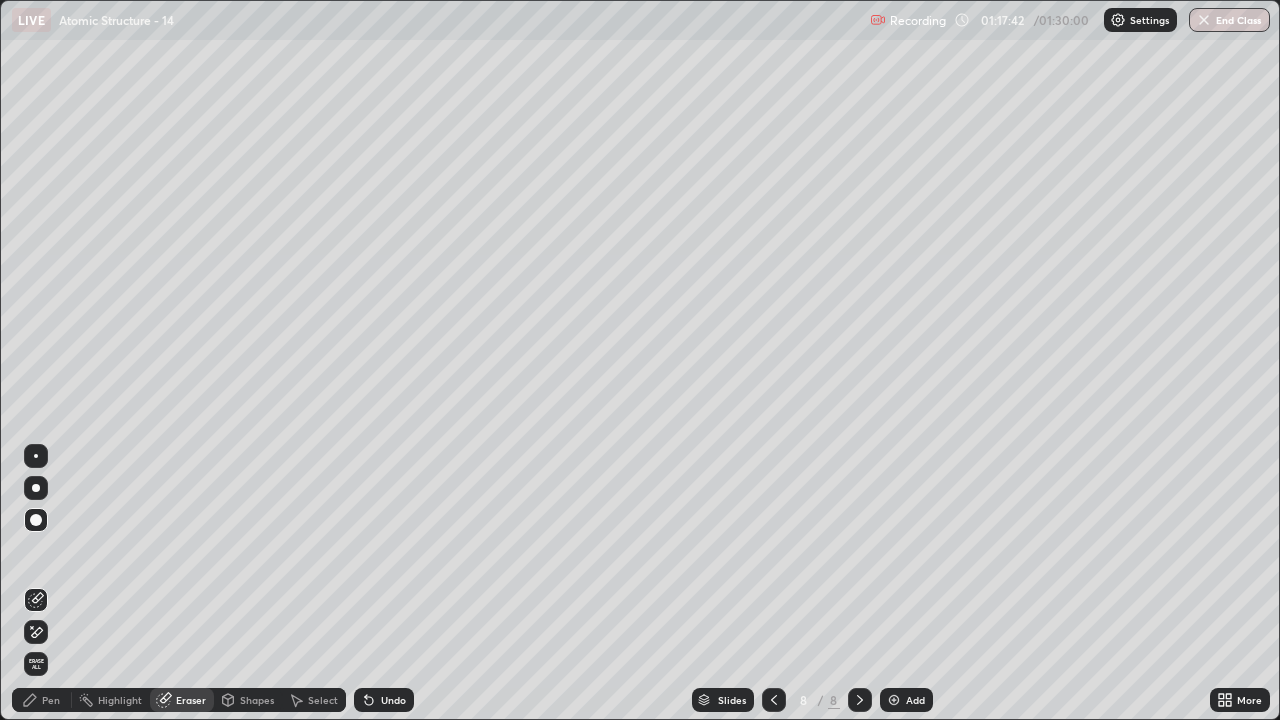 click on "Erase all" at bounding box center (36, 664) 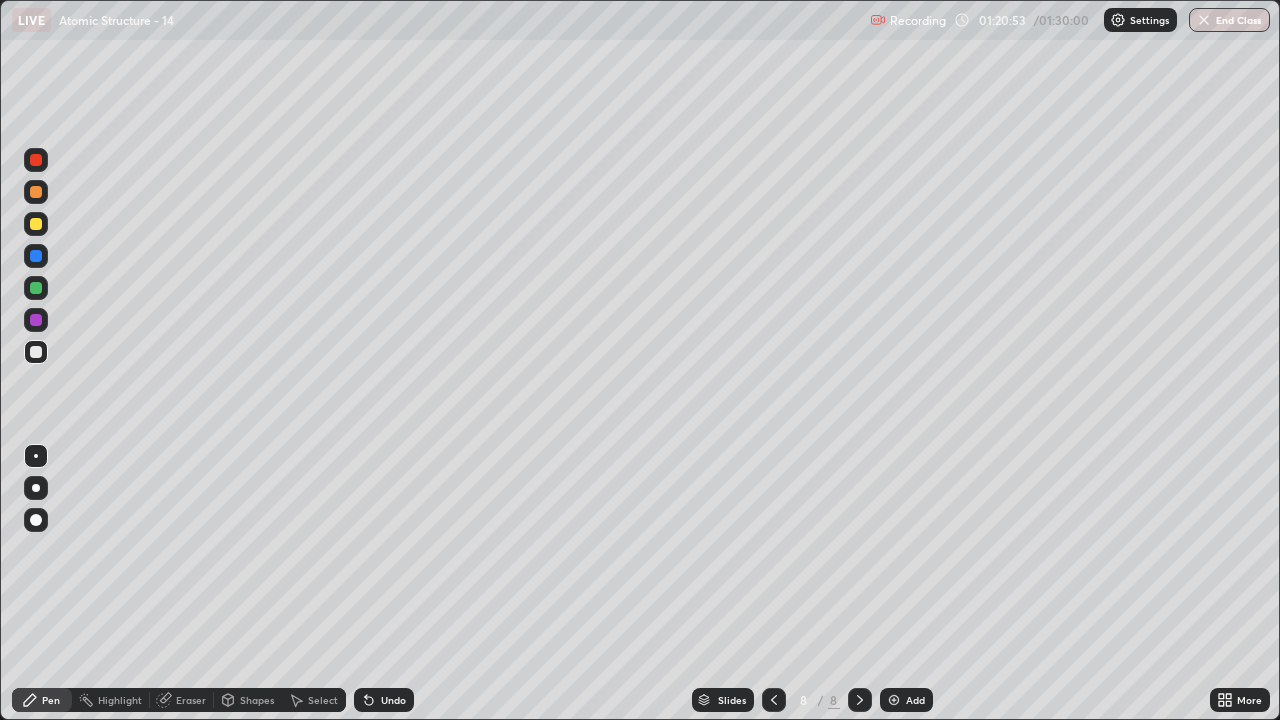 click at bounding box center (894, 700) 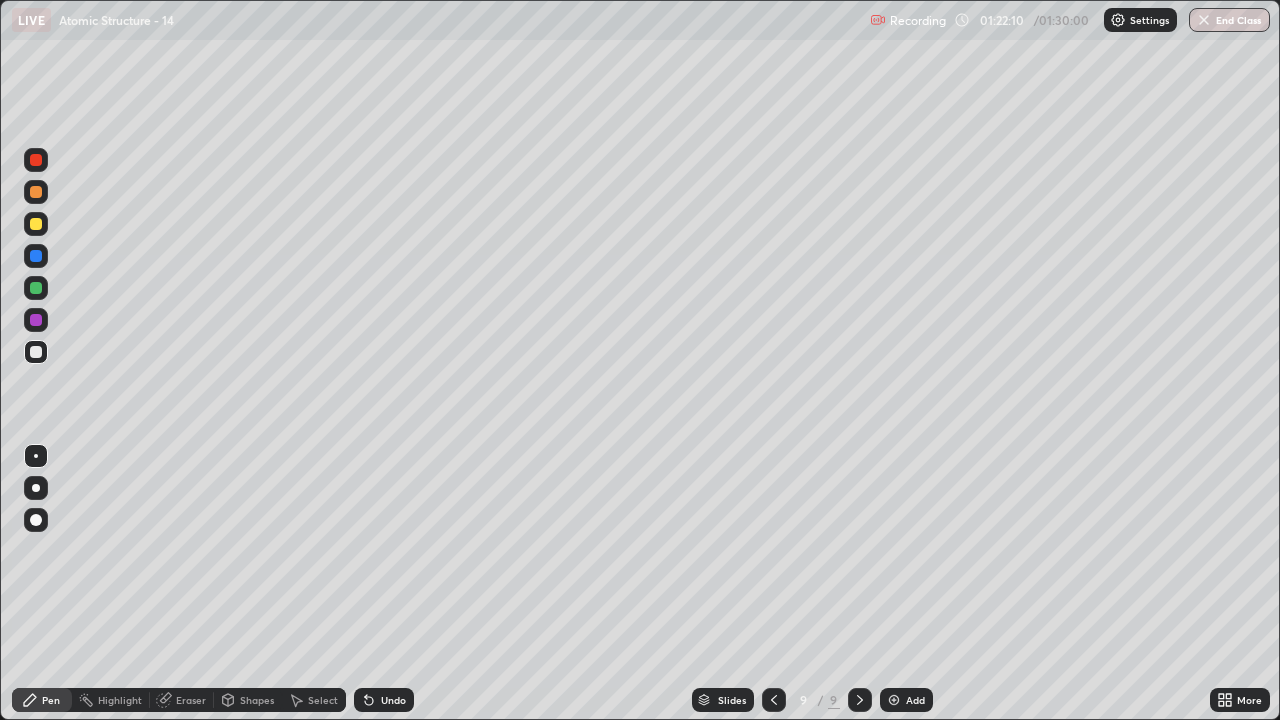 click at bounding box center [36, 192] 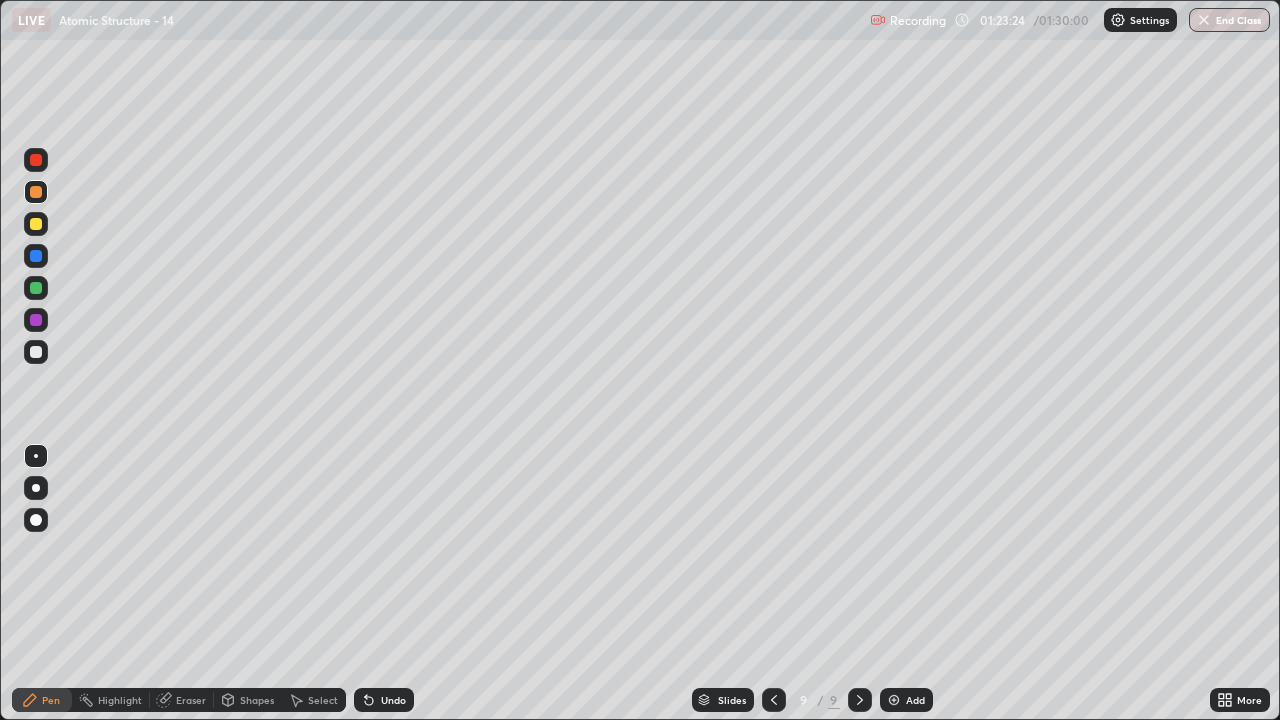 click on "Eraser" at bounding box center (191, 700) 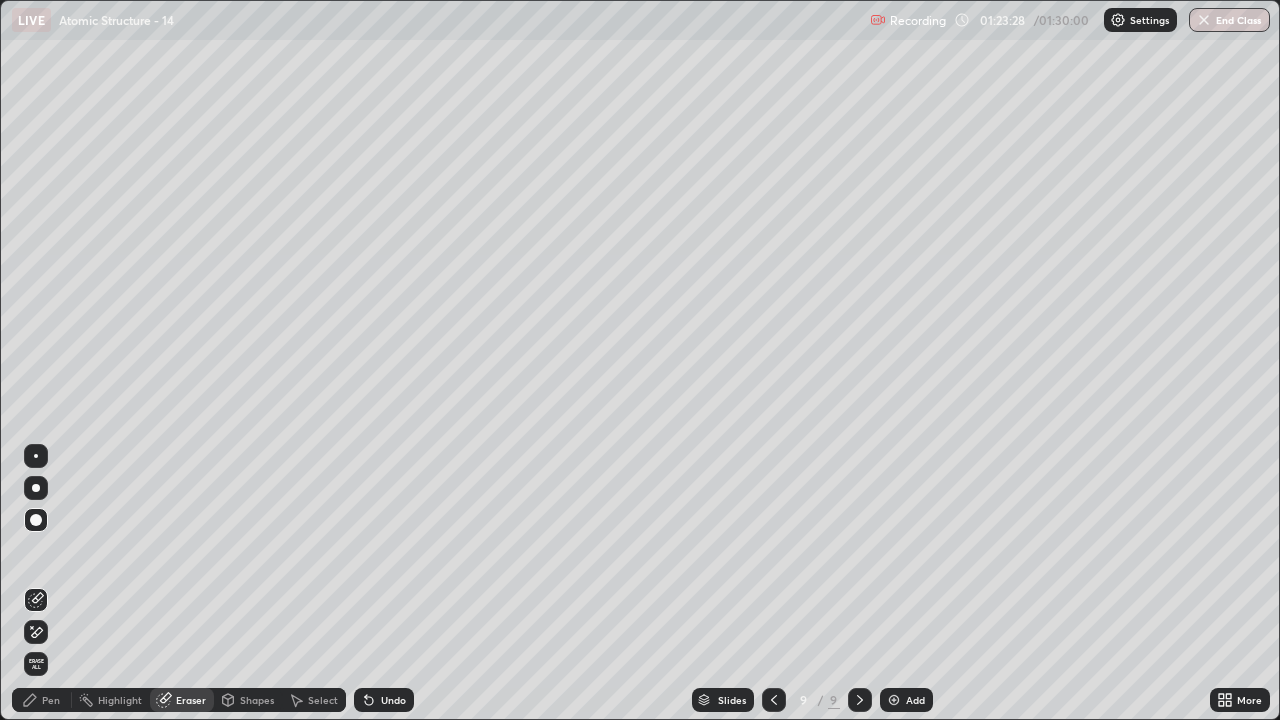 click on "Pen" at bounding box center (51, 700) 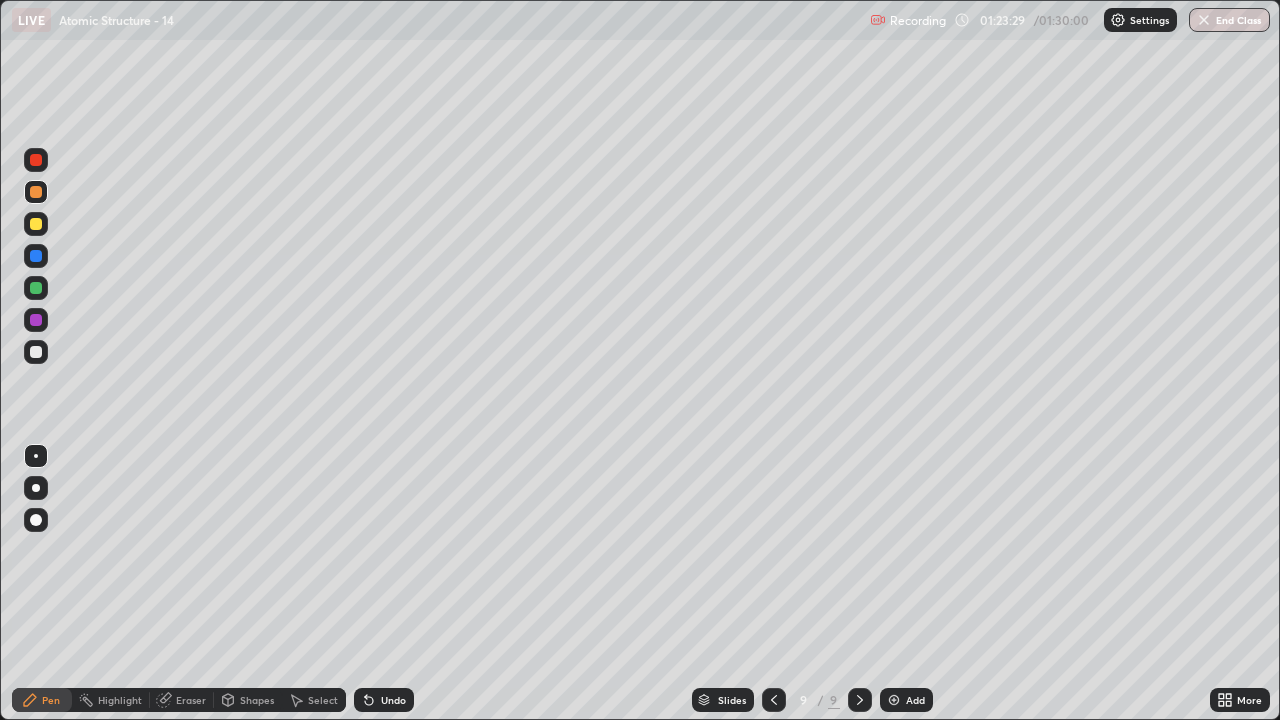 click at bounding box center [36, 352] 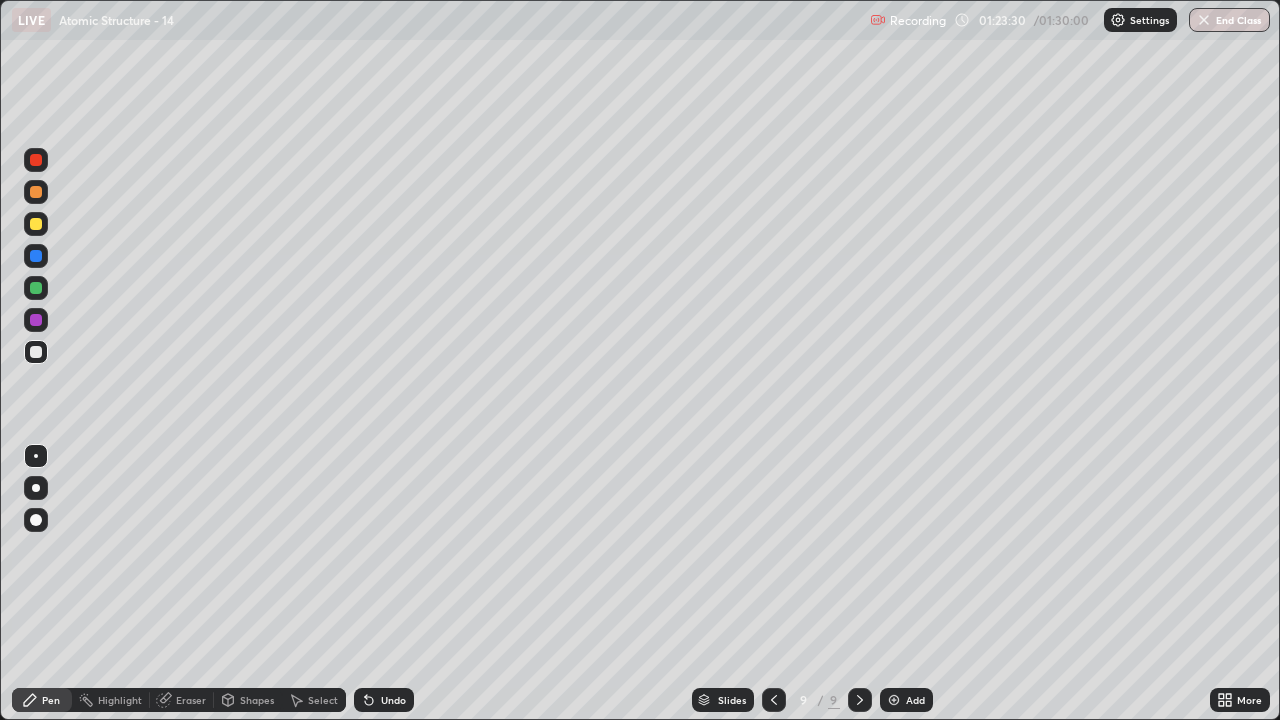click on "Eraser" at bounding box center [191, 700] 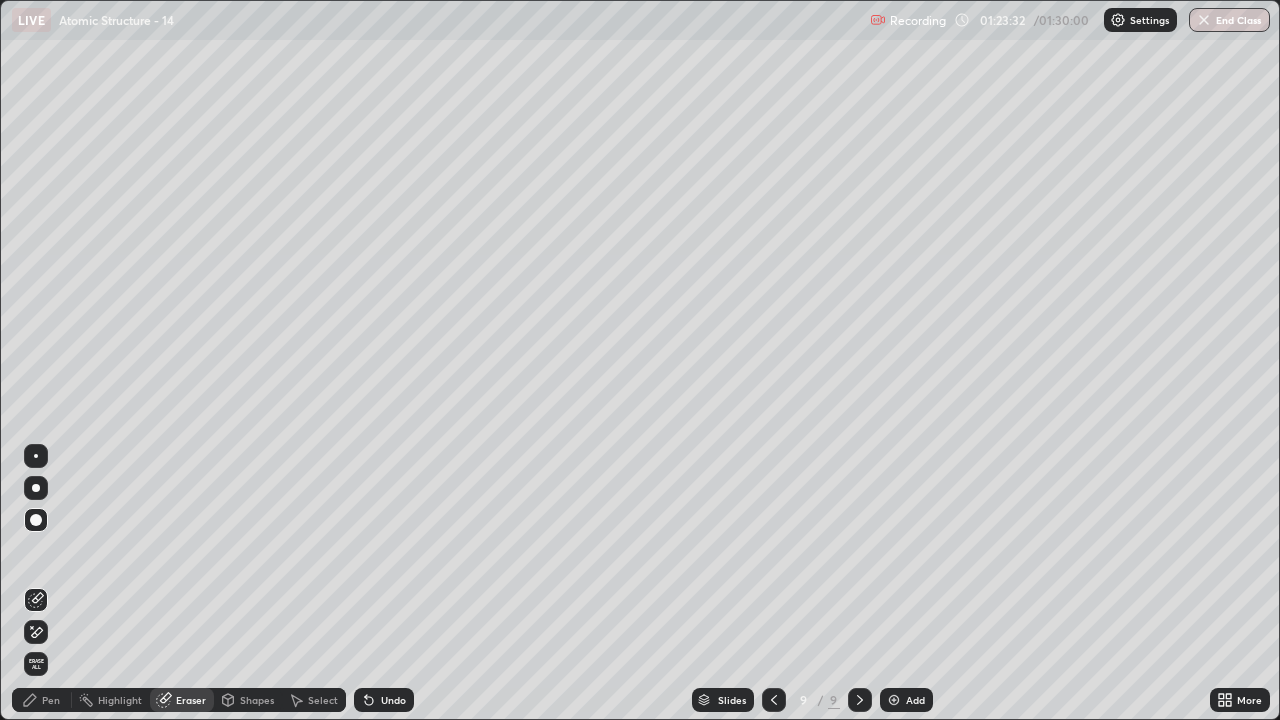 click on "Pen" at bounding box center [51, 700] 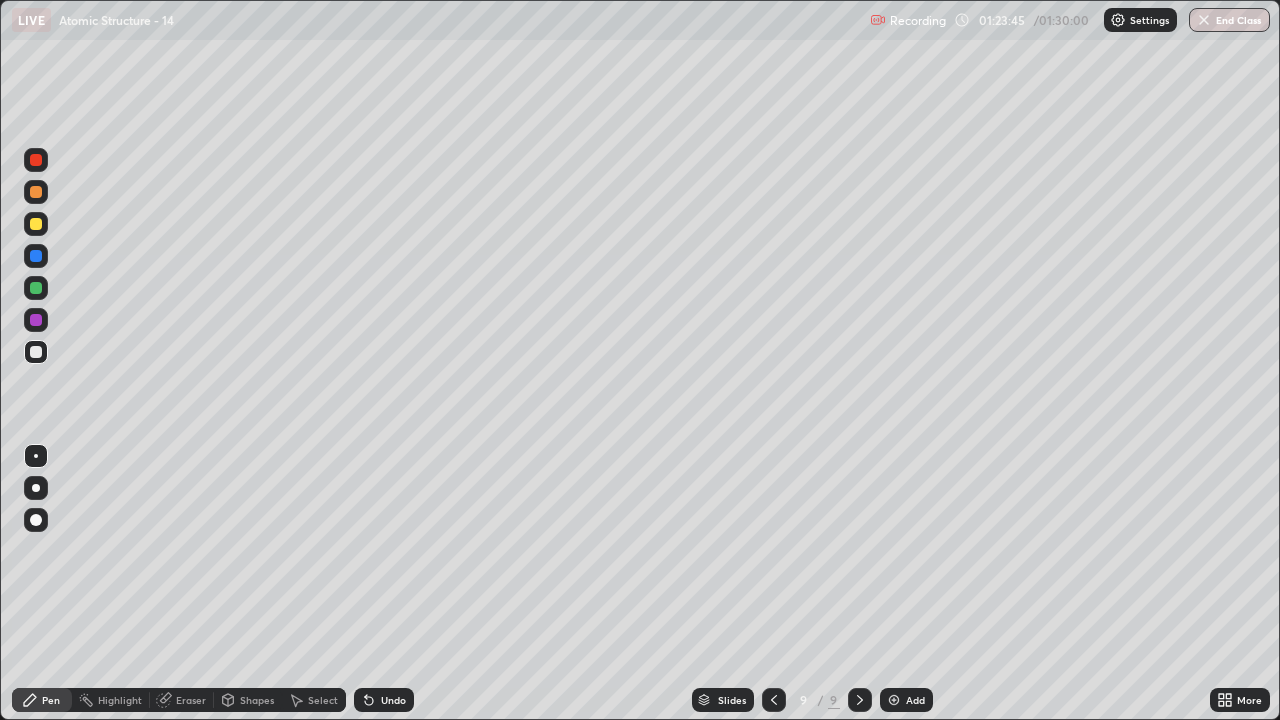 click at bounding box center [36, 224] 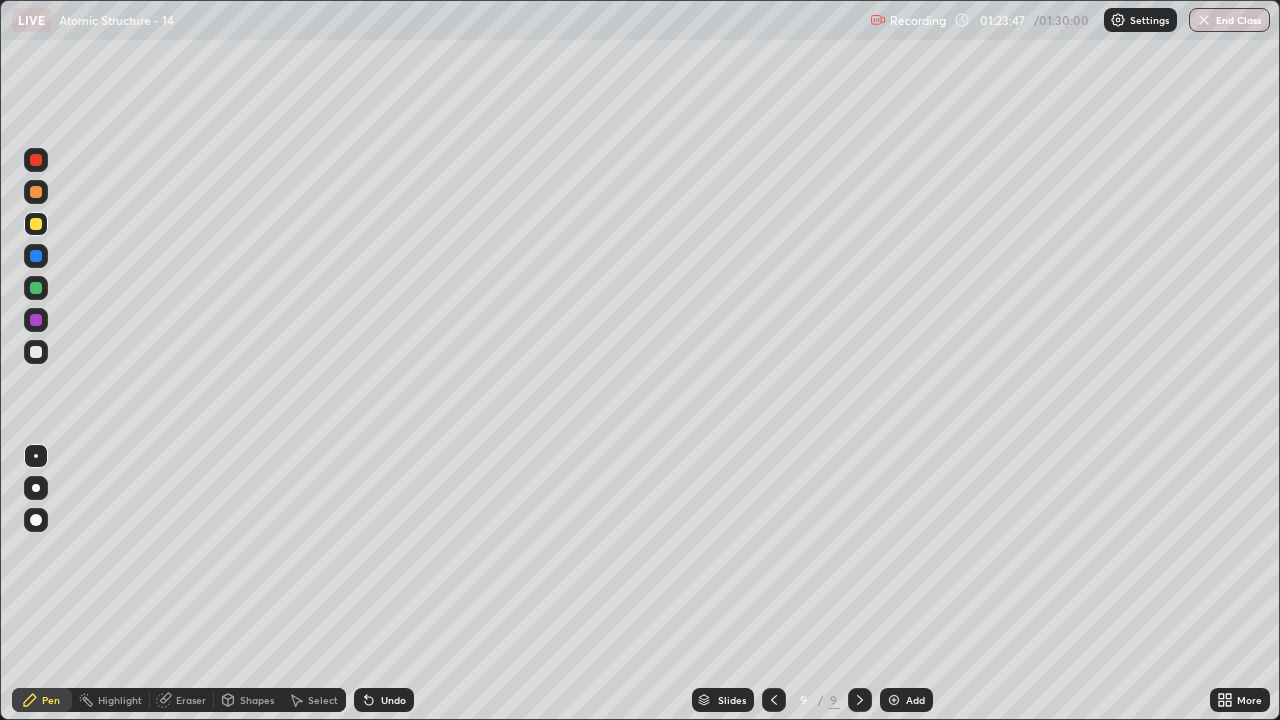 click at bounding box center [36, 192] 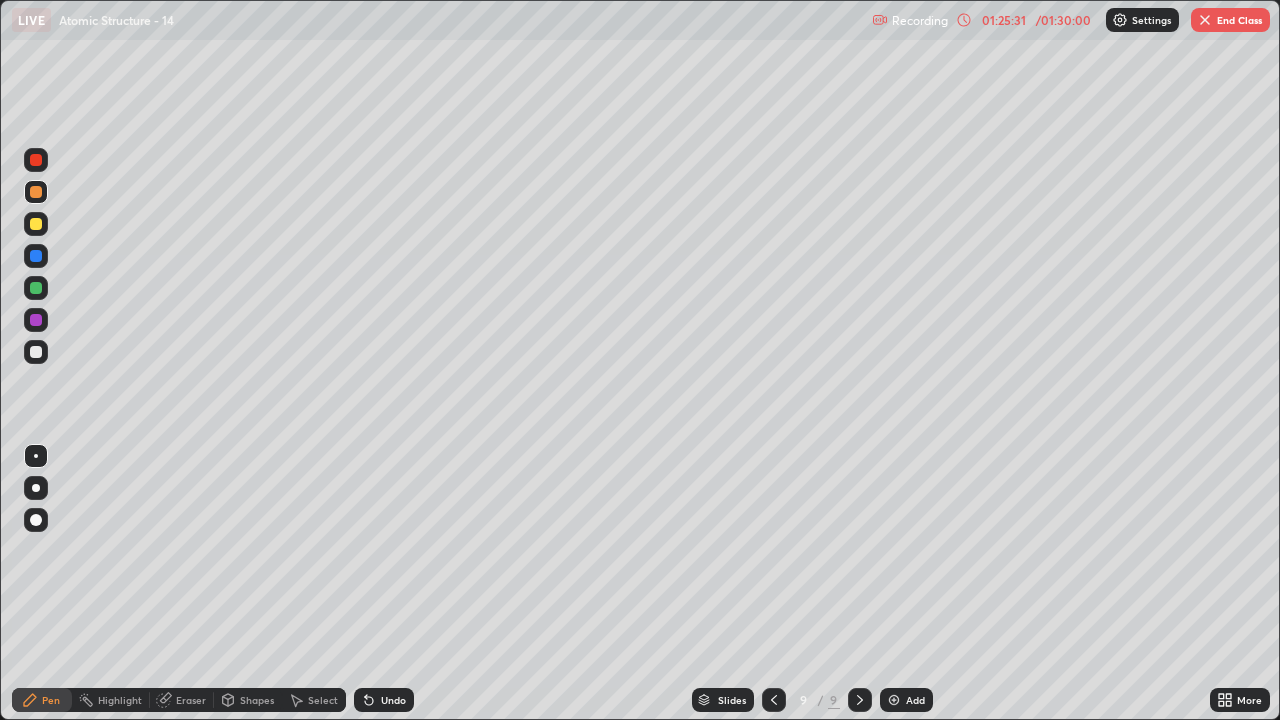 click on "End Class" at bounding box center (1230, 20) 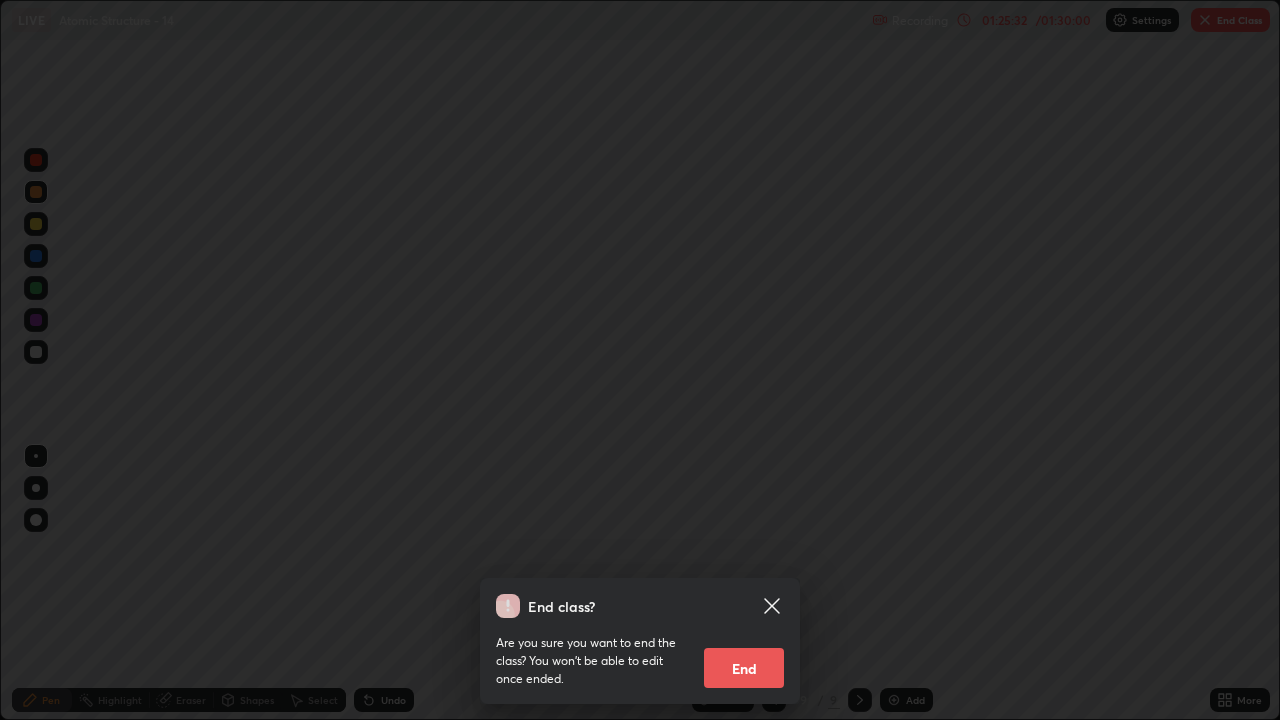 click on "End" at bounding box center [744, 668] 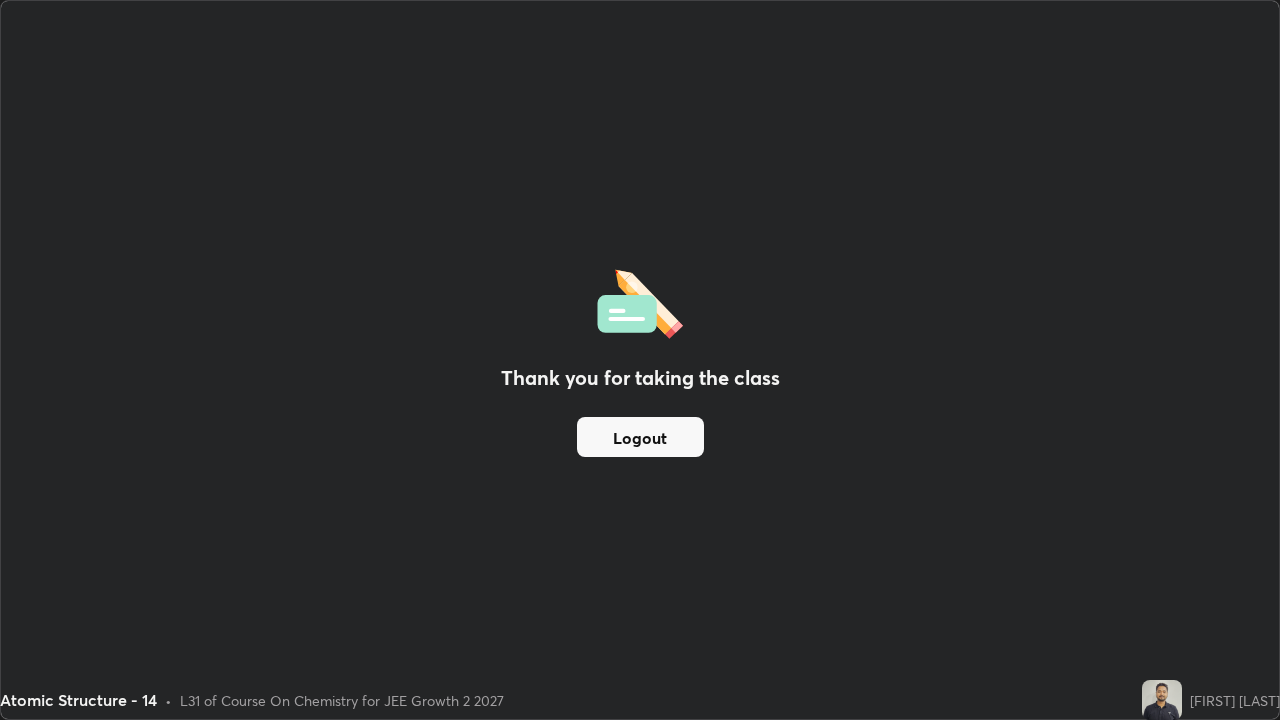 click on "Thank you for taking the class Logout" at bounding box center [640, 360] 